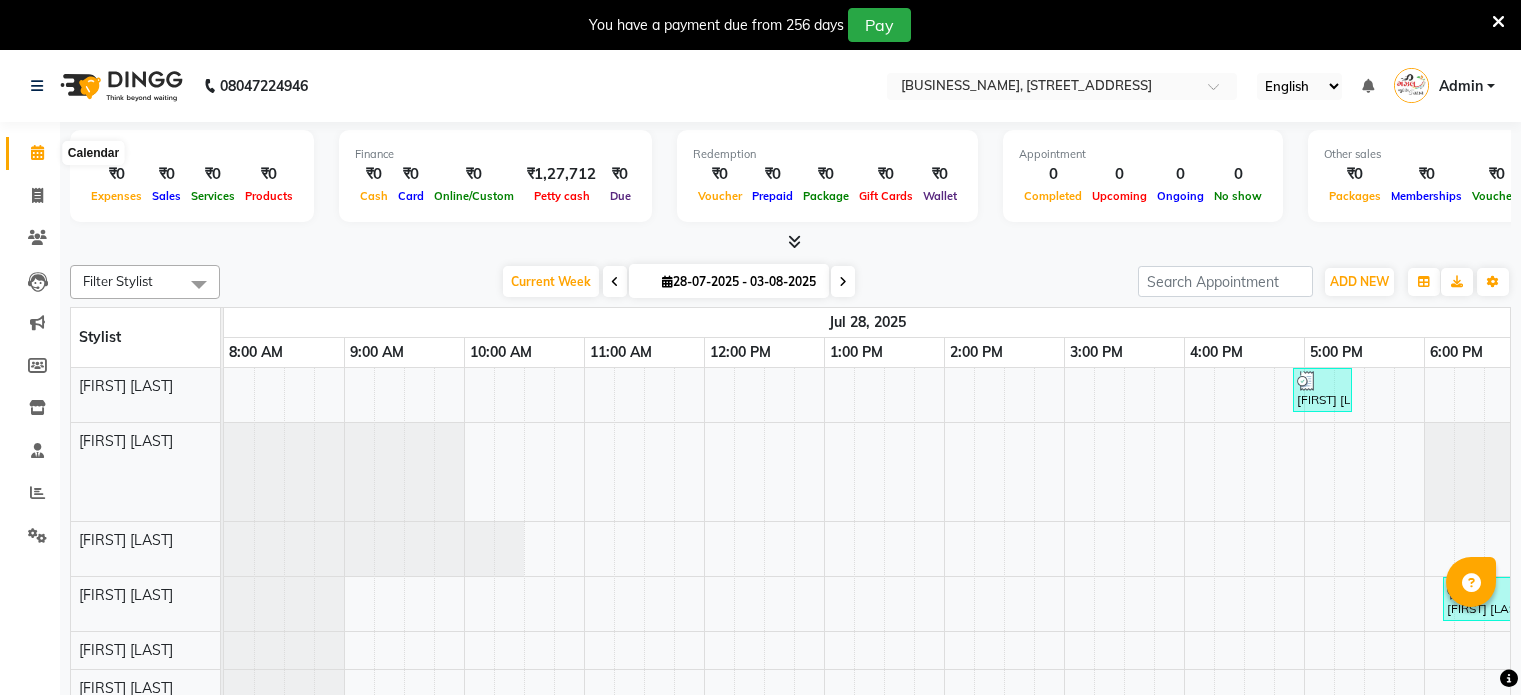 scroll, scrollTop: 0, scrollLeft: 0, axis: both 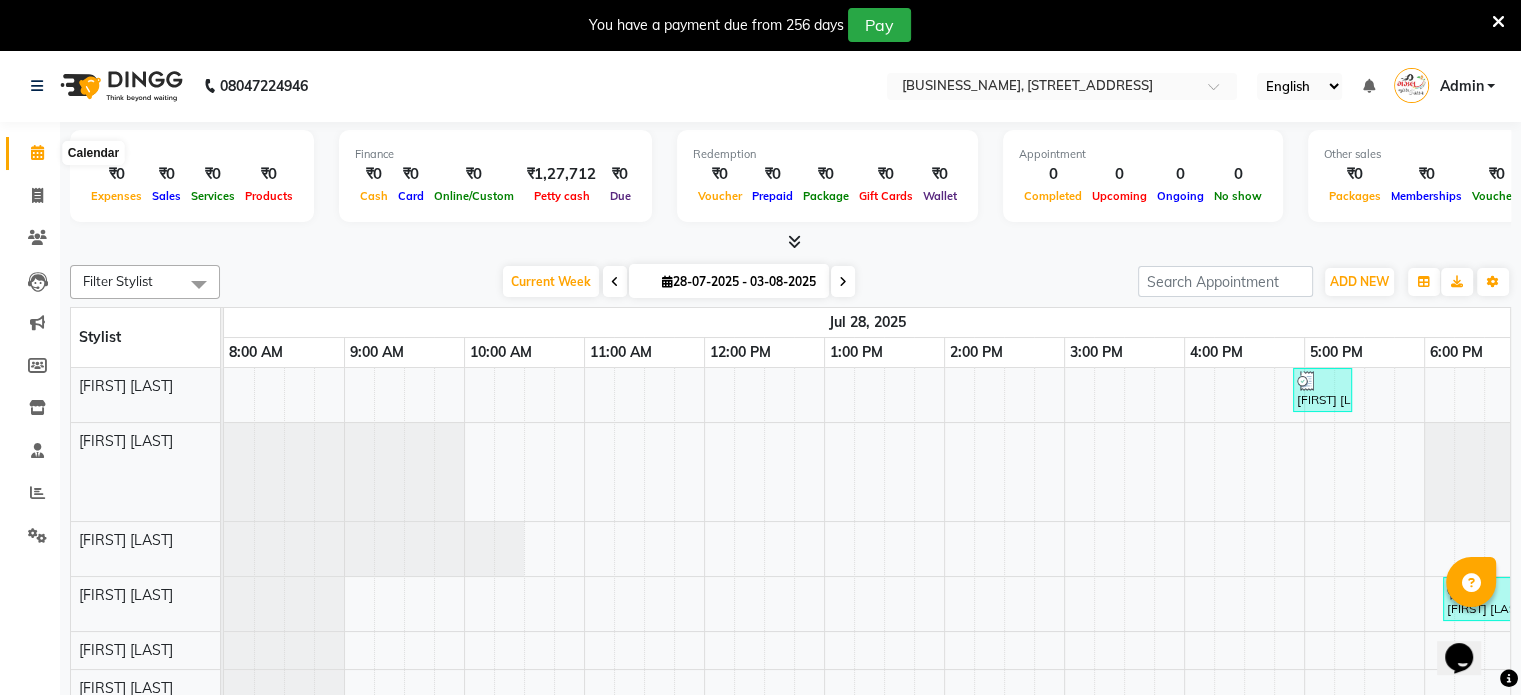 click 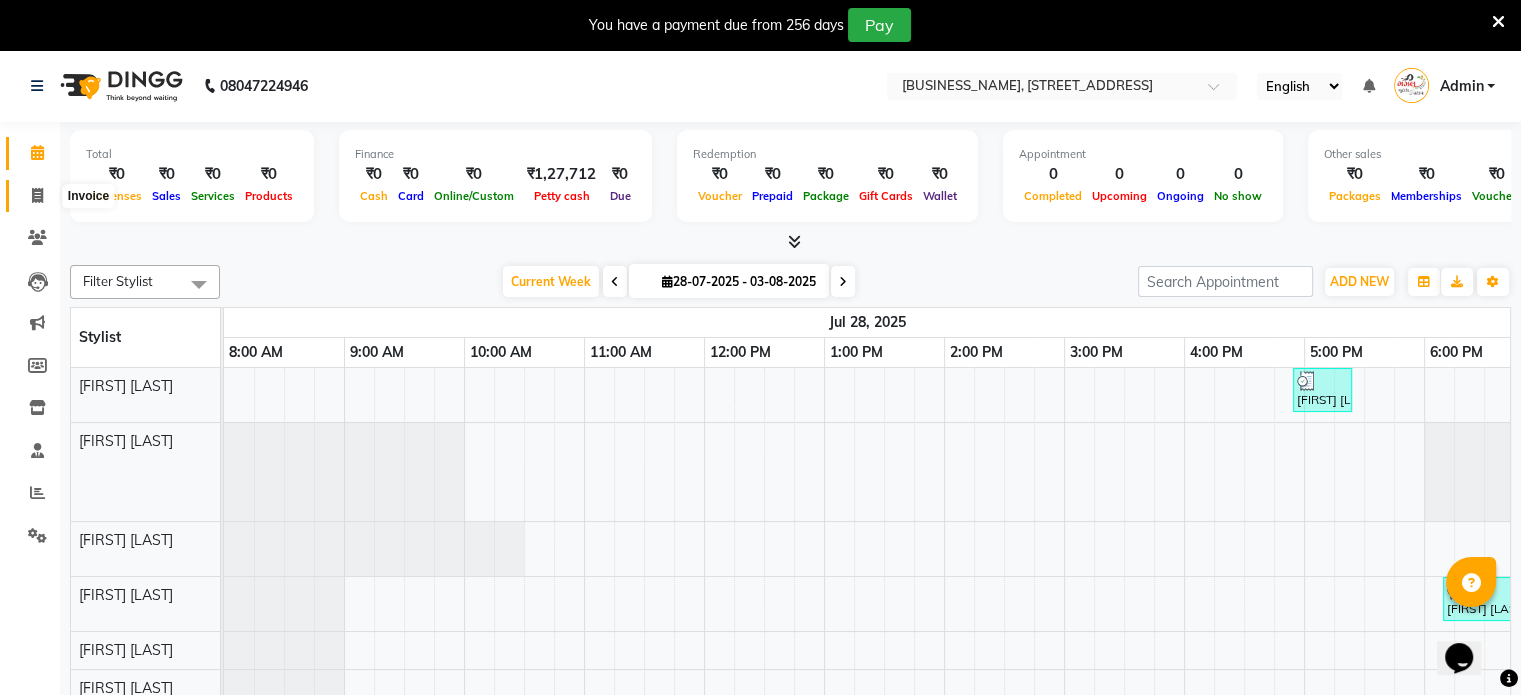 click 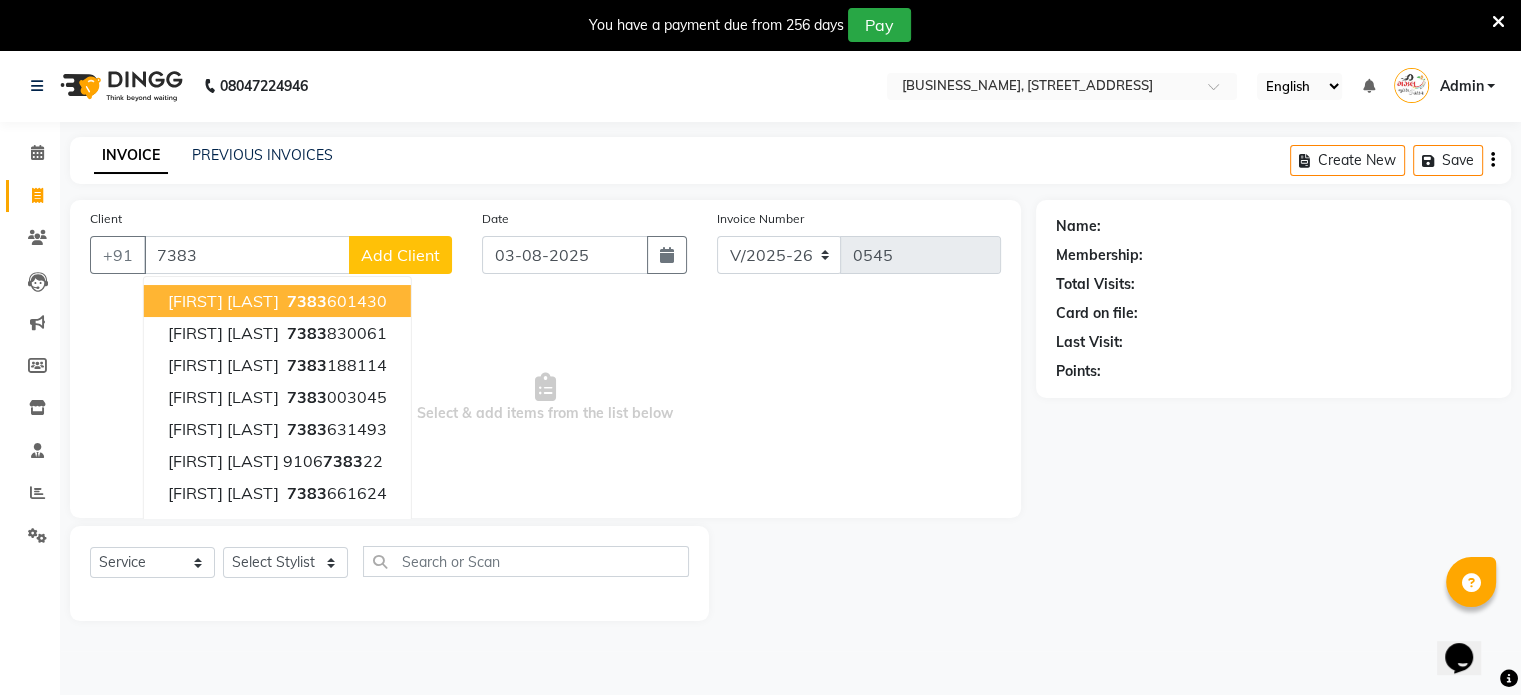 click on "[FIRST] [LAST]" at bounding box center [223, 301] 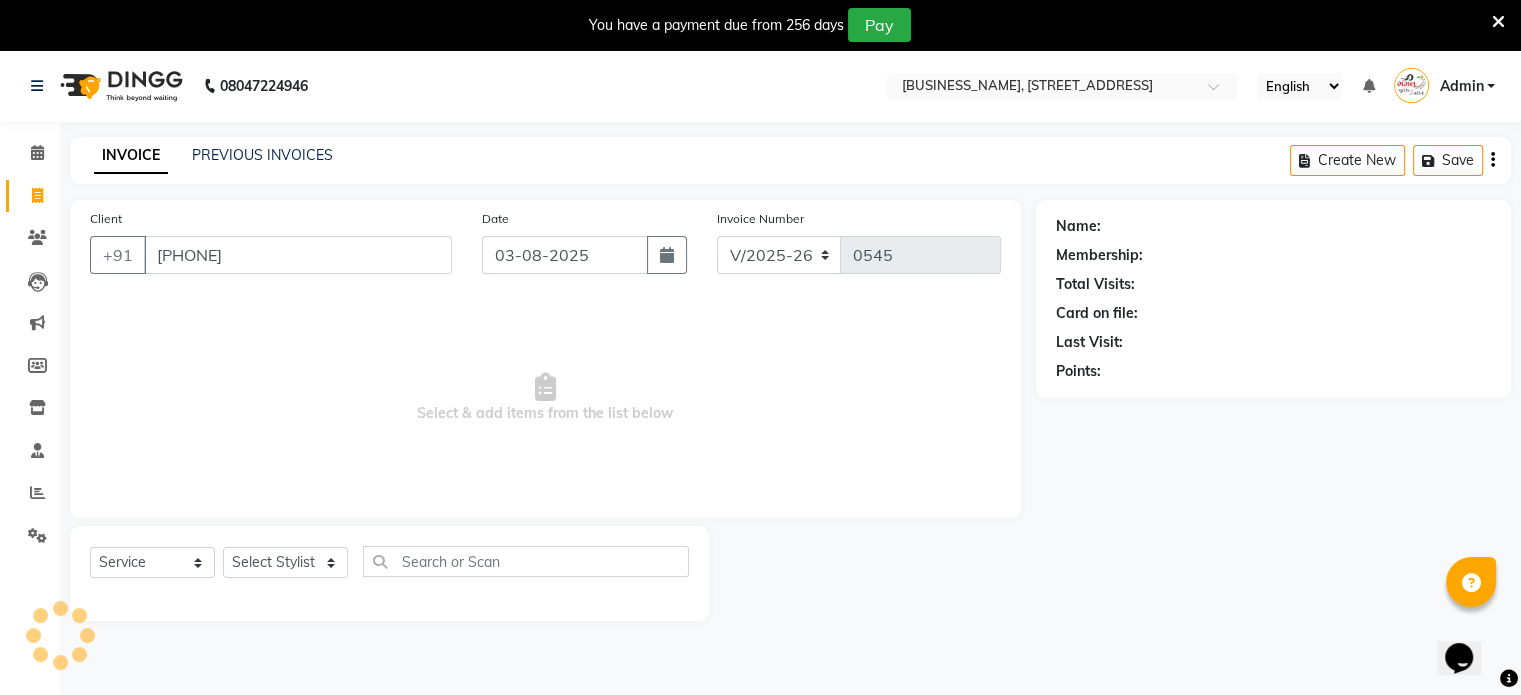 type on "[PHONE]" 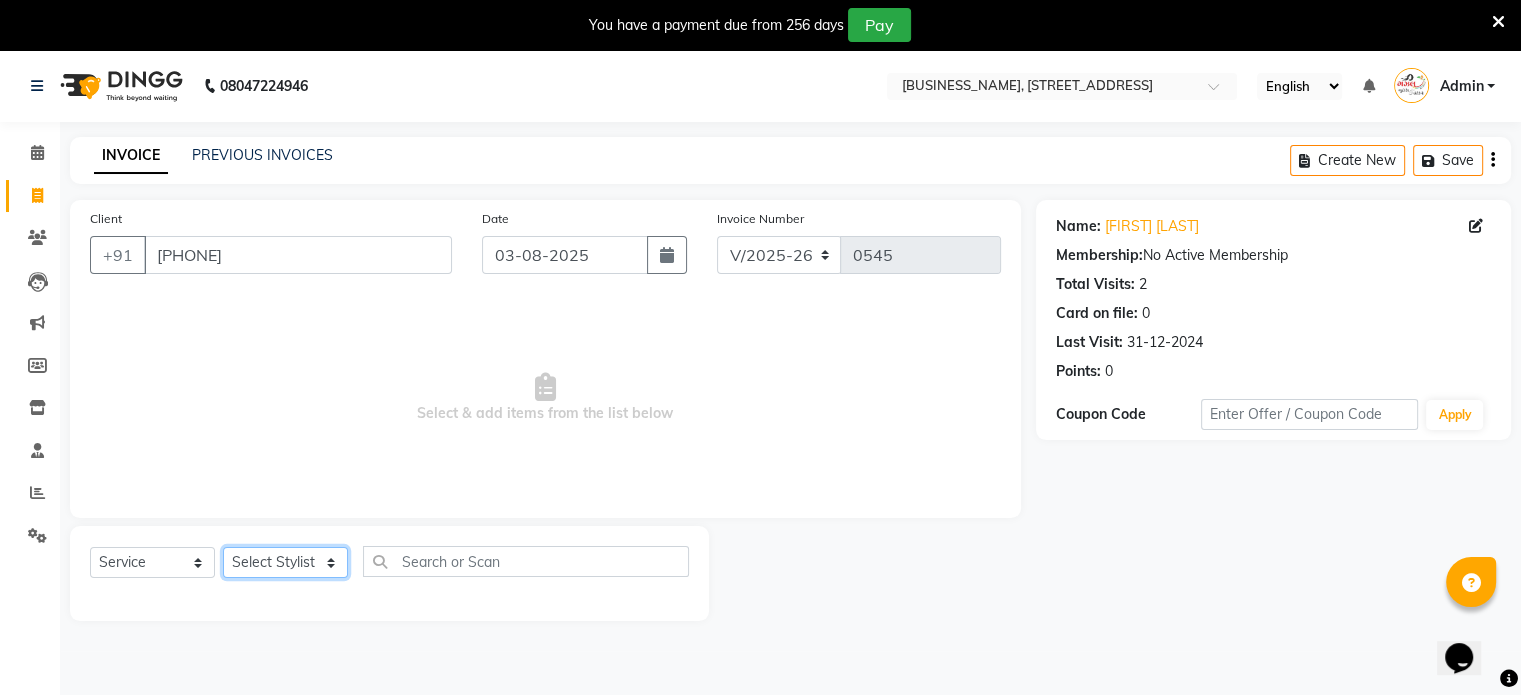 click on "Select Stylist [FIRST] [LAST] [FIRST] [LAST] [FIRST] [LAST] [FIRST] [LAST] [FIRST] [LAST]" 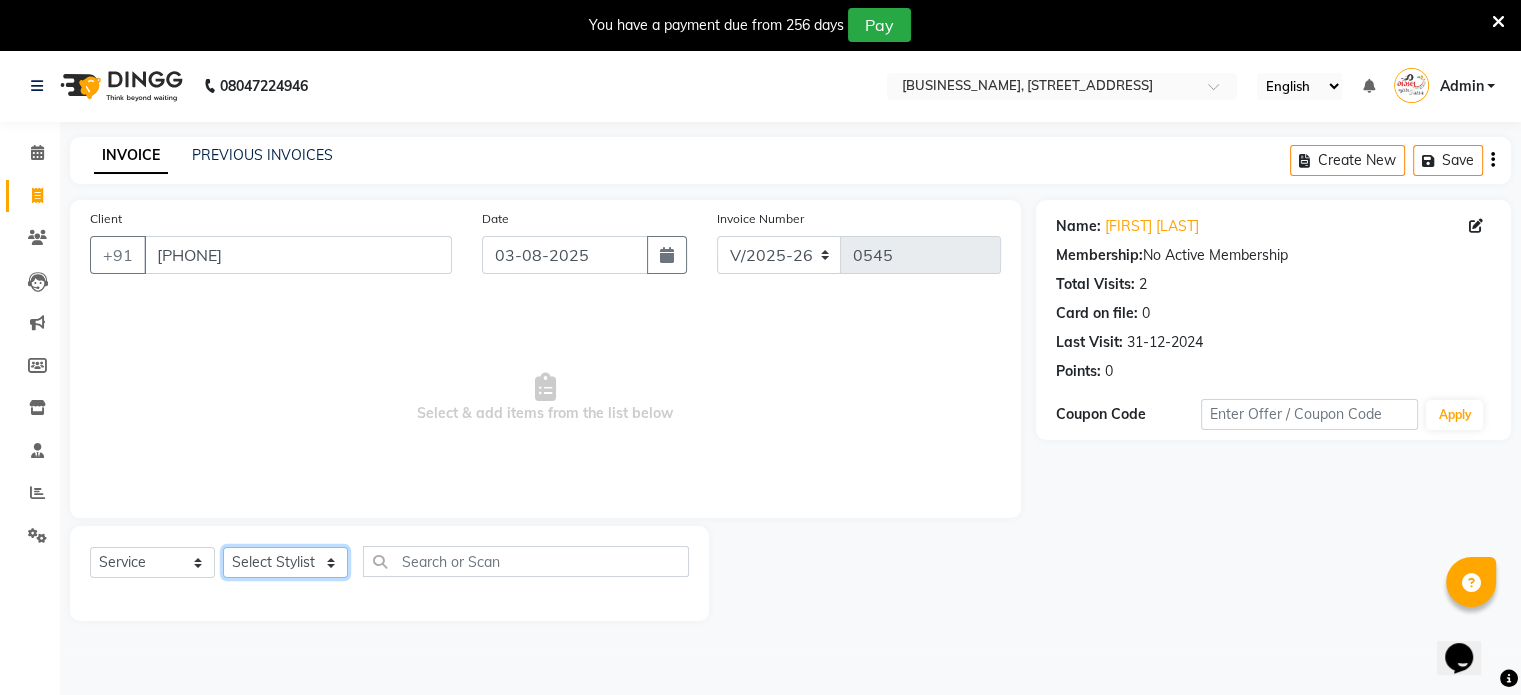 select on "59039" 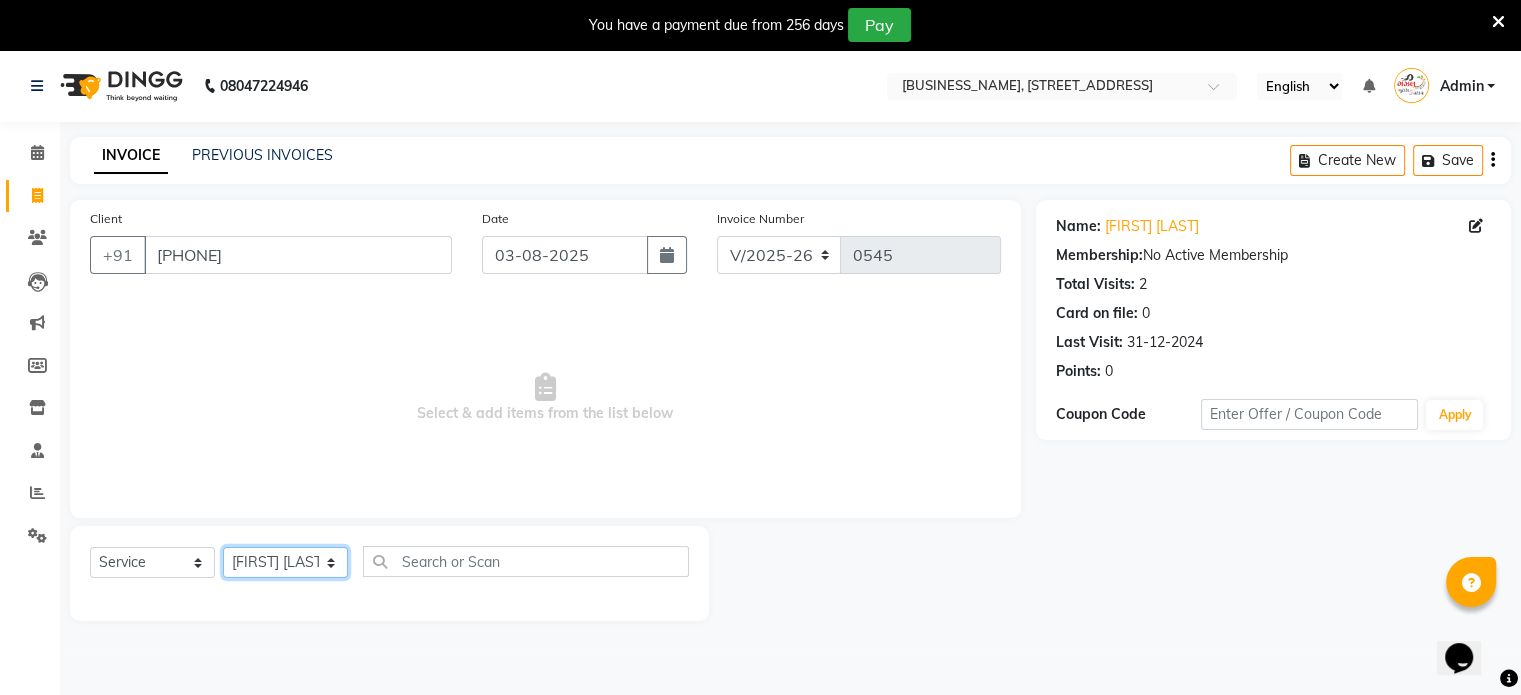 click on "Select Stylist [FIRST] [LAST] [FIRST] [LAST] [FIRST] [LAST] [FIRST] [LAST] [FIRST] [LAST]" 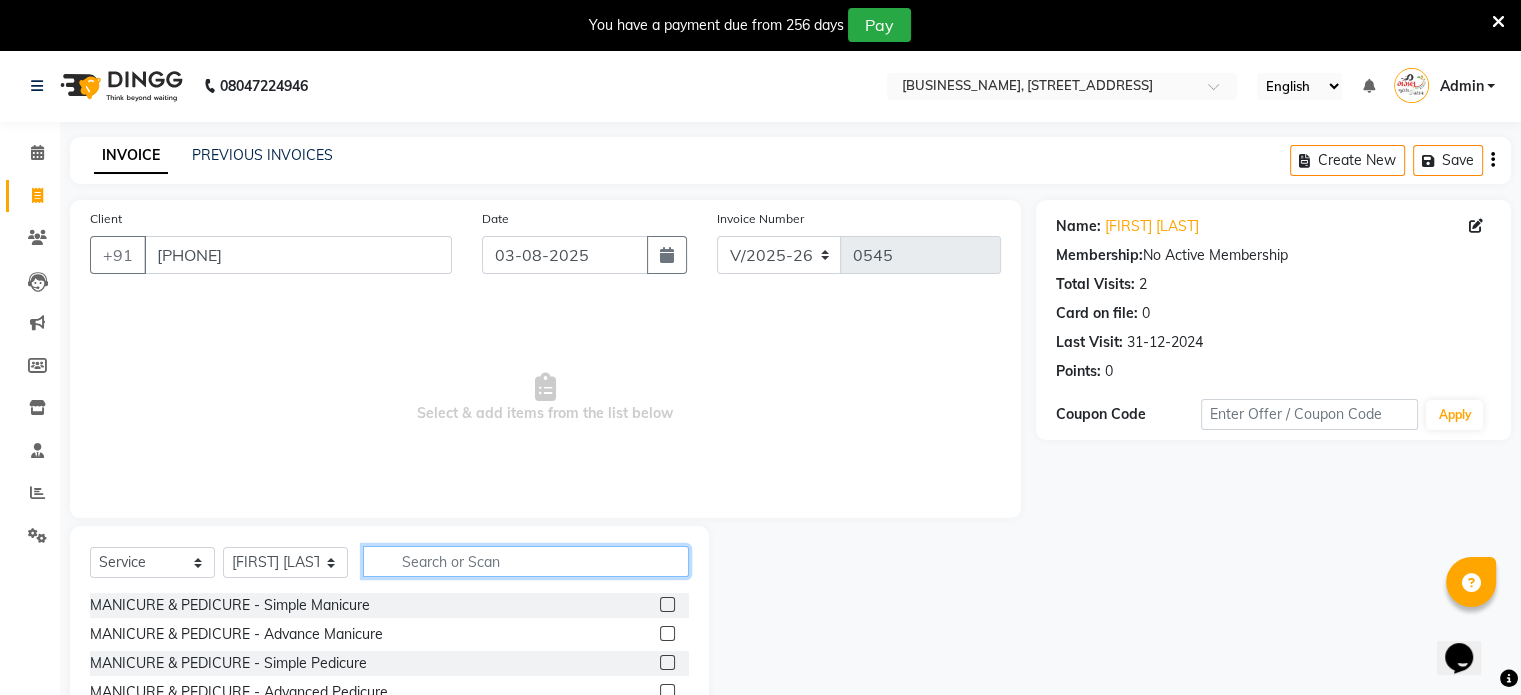 click 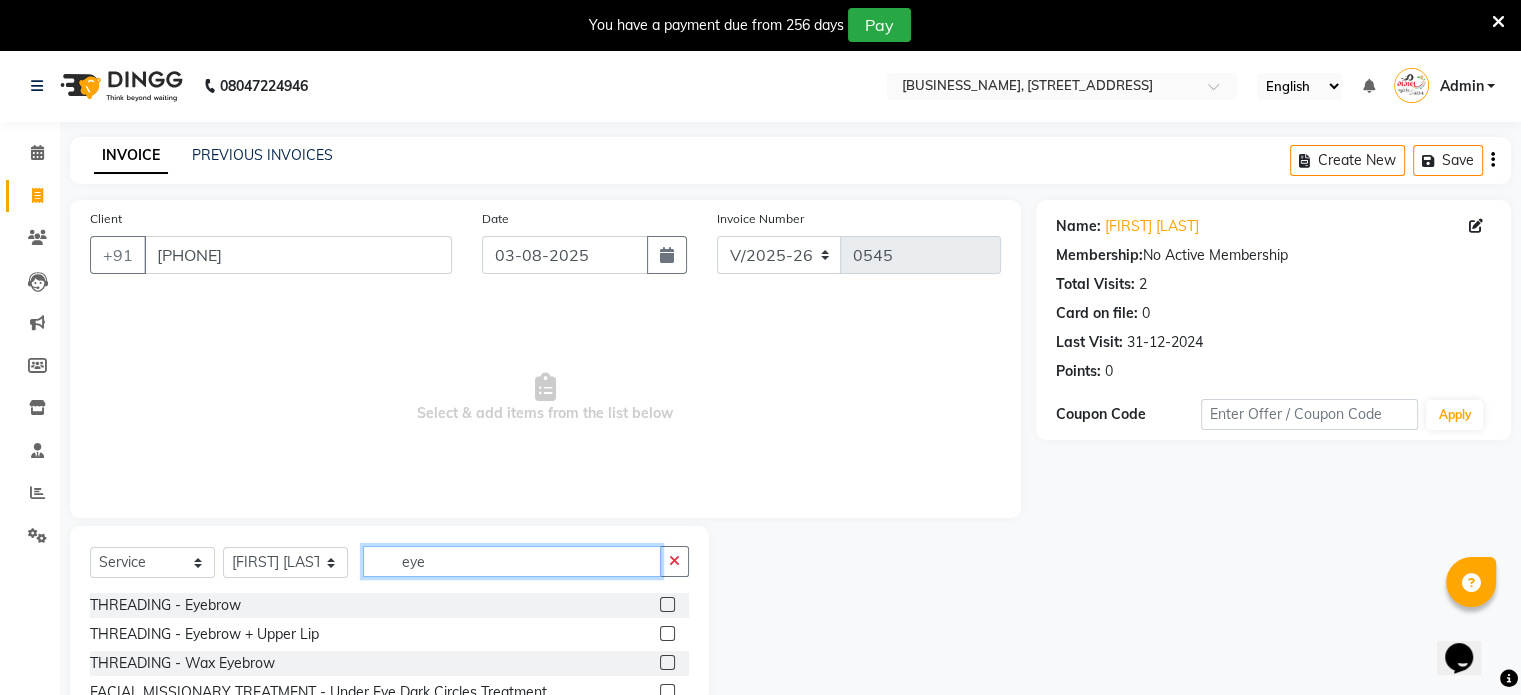 type on "eye" 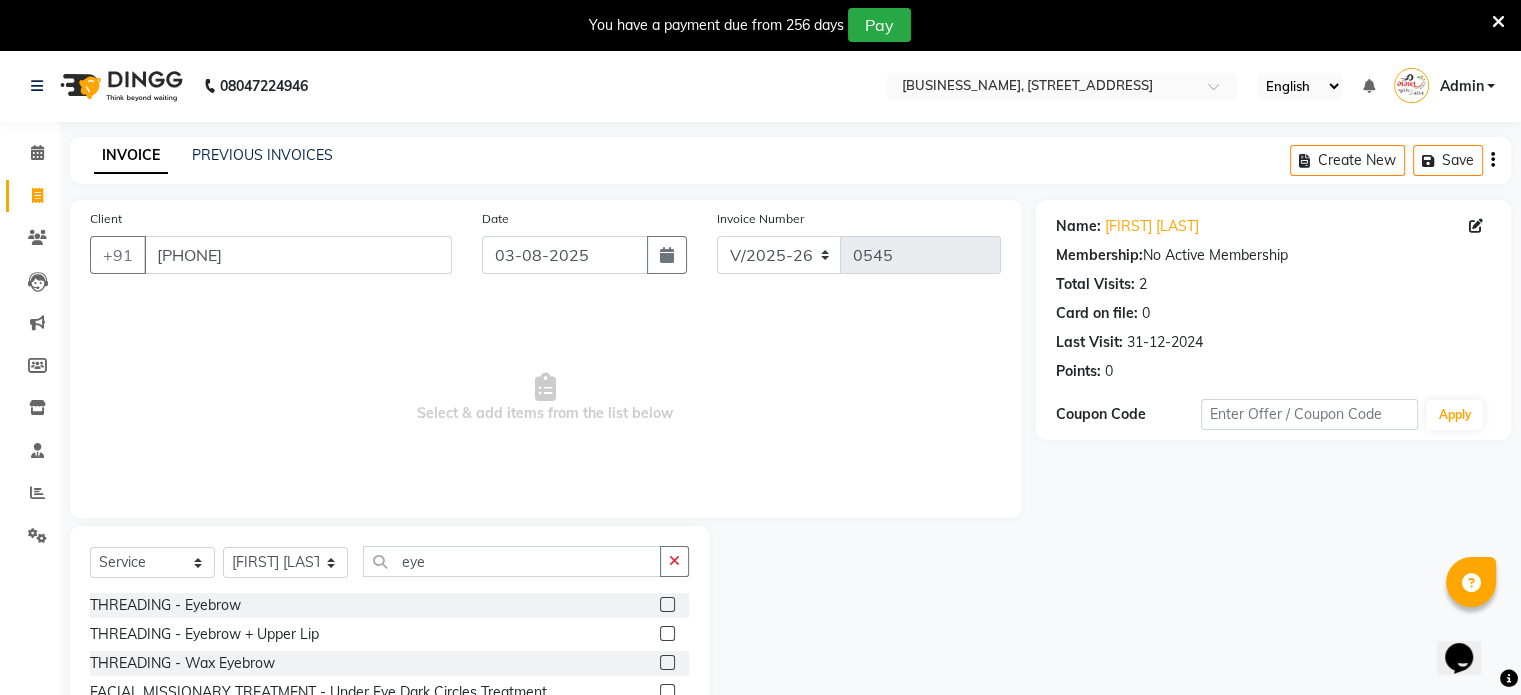 click 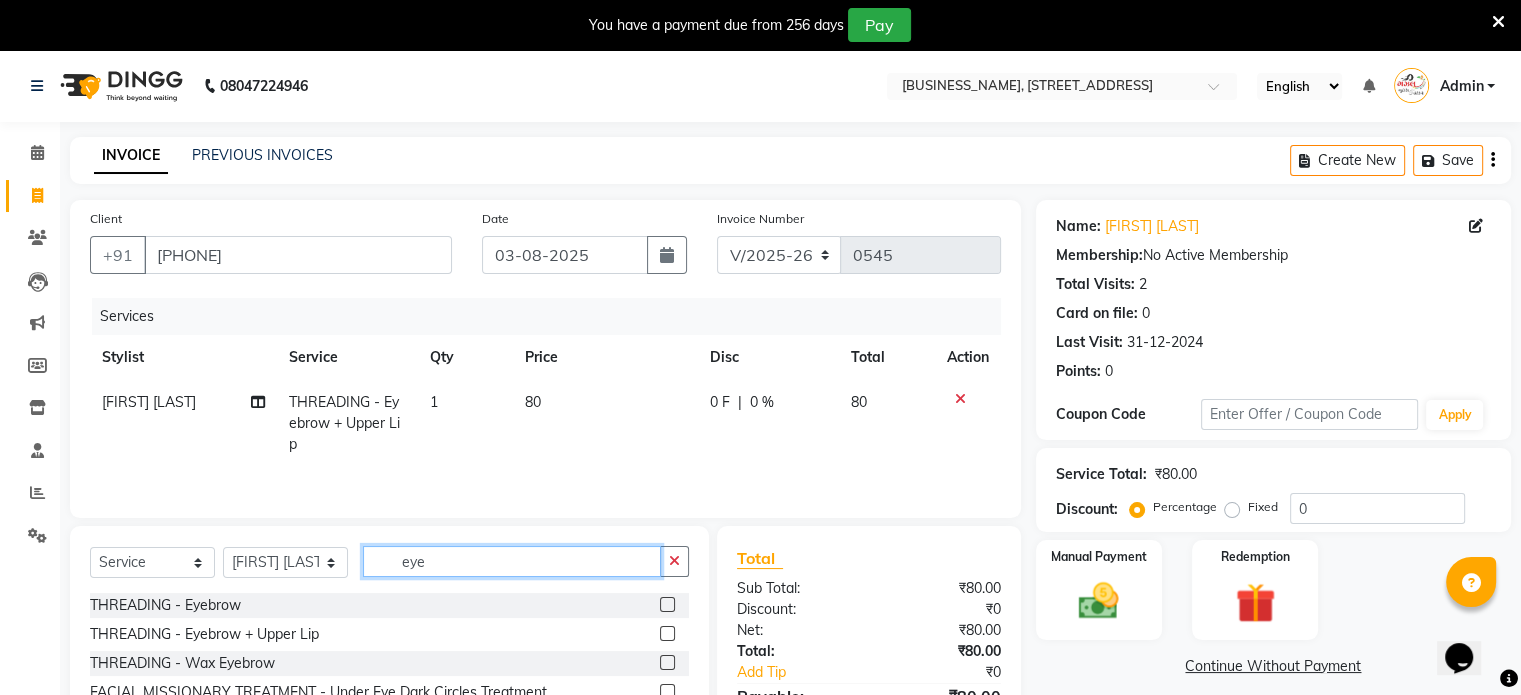 click on "eye" 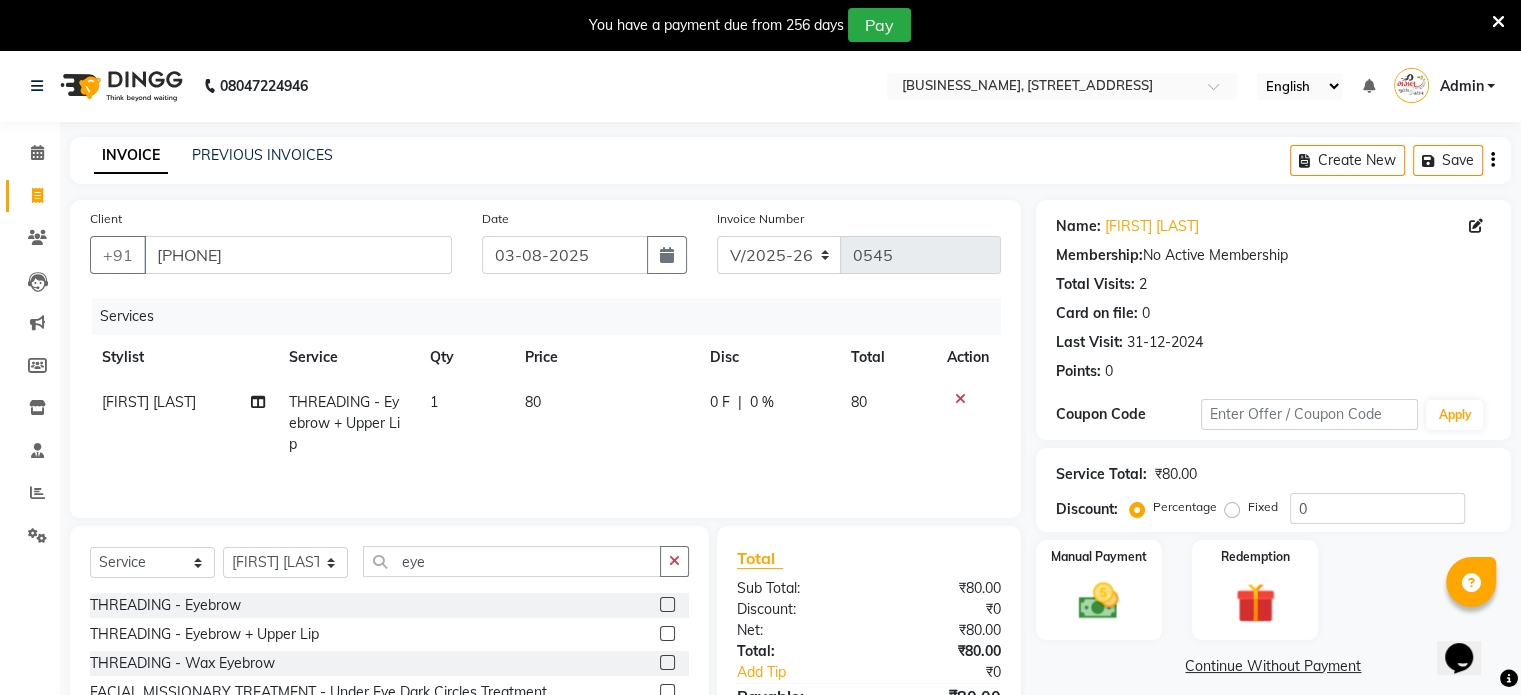 click 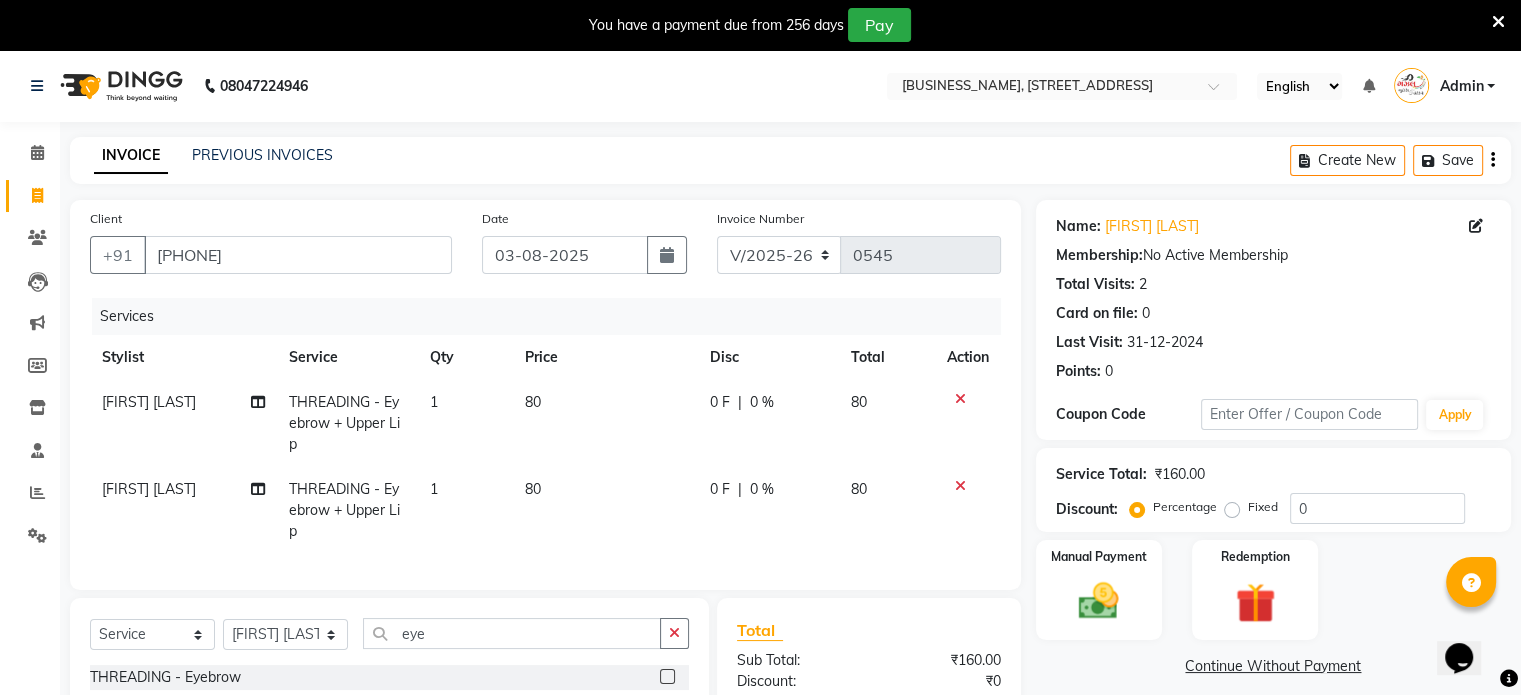 checkbox on "false" 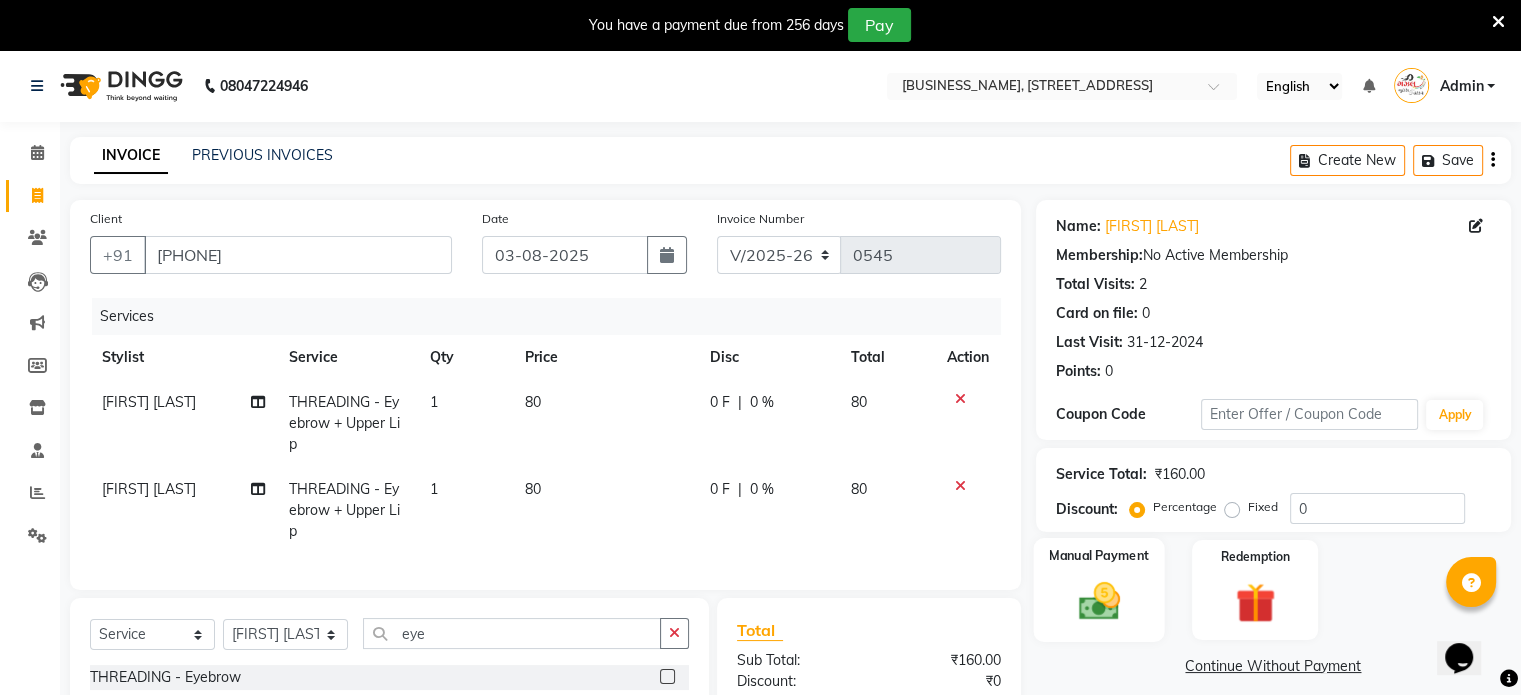 click on "Manual Payment" 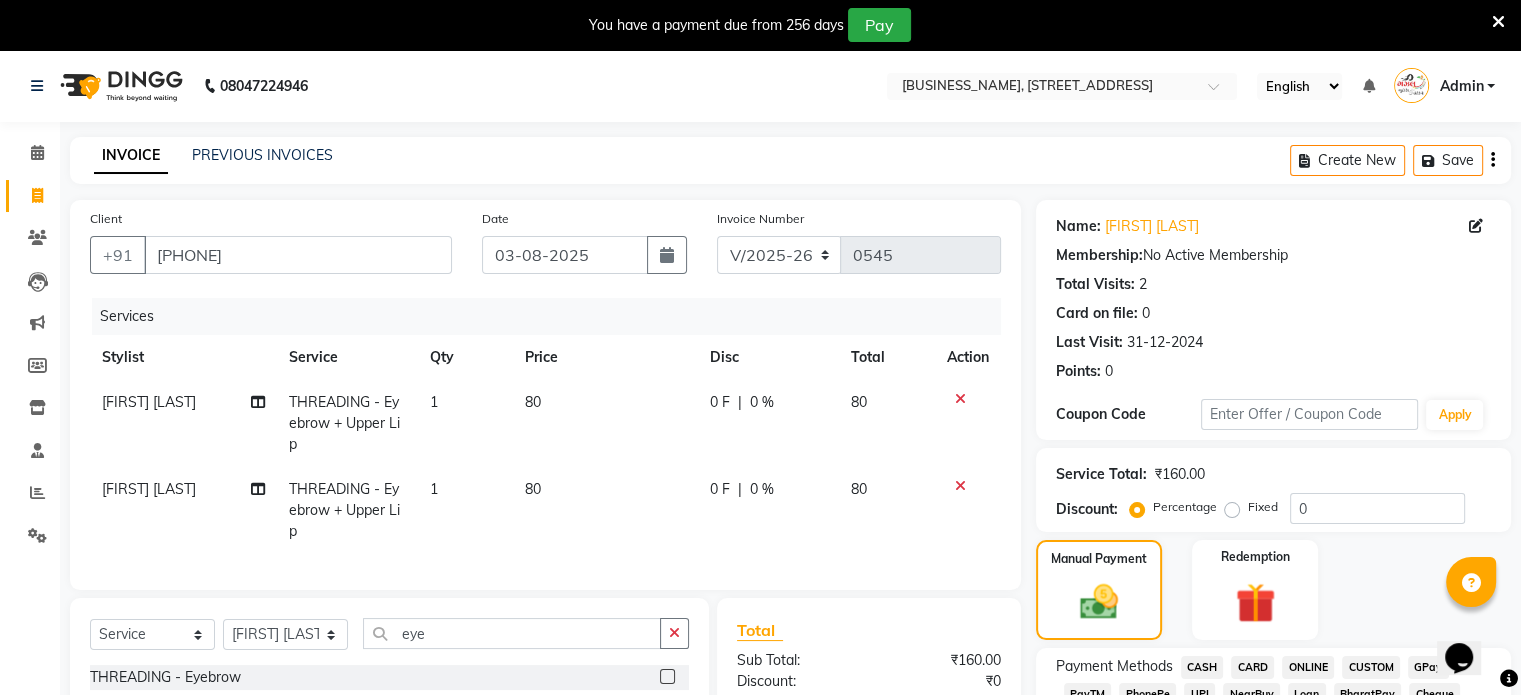 click on "ONLINE" 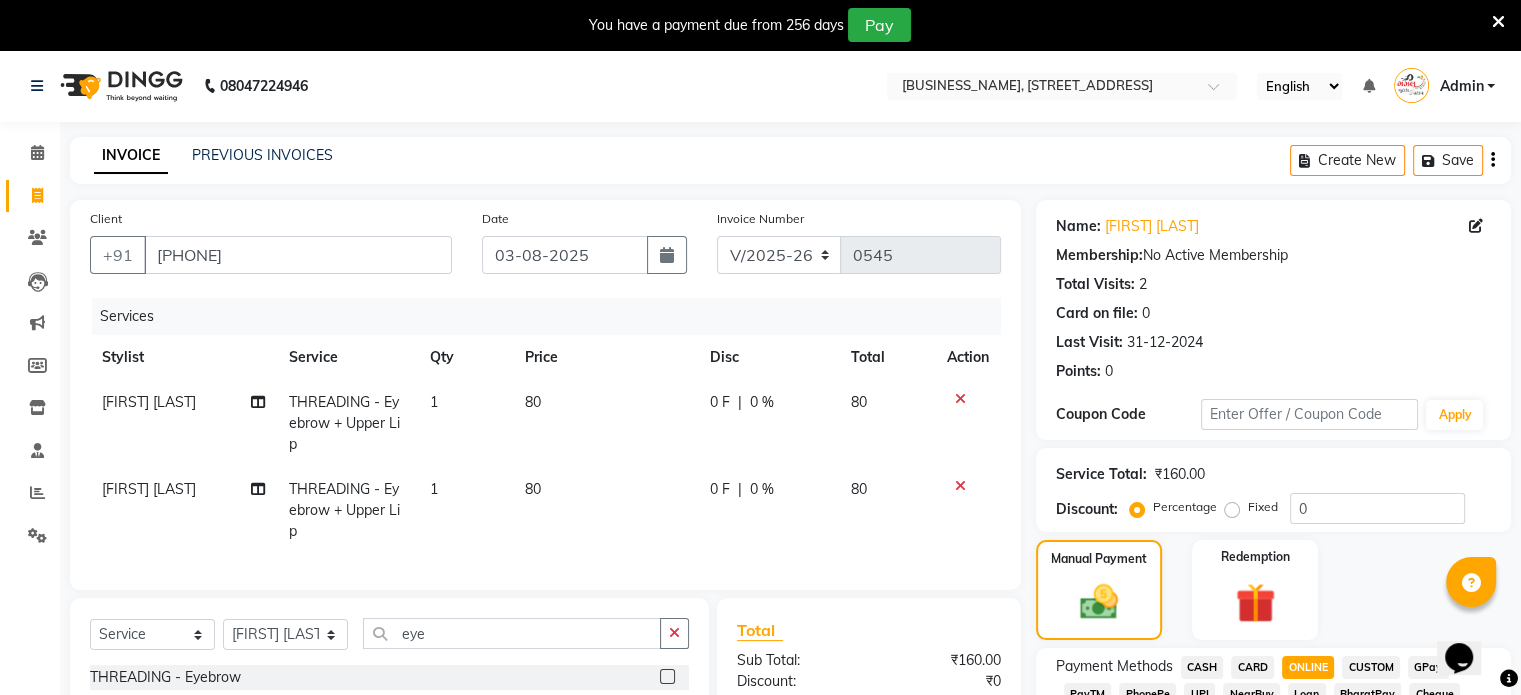 click on "Name: [FIRST] [LAST] Membership:  No Active Membership  Total Visits:  2 Card on file:  0 Last Visit:   31-12-2024 Points:   0  Coupon Code Apply Service Total:  ₹160.00  Discount:  Percentage   Fixed  0 Manual Payment Redemption Payment Methods  CASH   CARD   ONLINE   CUSTOM   GPay   PayTM   PhonePe   UPI   NearBuy   Loan   BharatPay   Cheque   MosamBee   MI Voucher   Bank   Family   Visa Card   Master Card   BharatPay Card   UPI BharatPay   Other Cards   Juice by MCB   MyT Money   MariDeal   DefiDeal   Deal.mu   THD   TCL   CEdge   Card M   UPI M   UPI Axis   UPI Union   Card (Indian Bank)   Card (DL Bank)   RS   BTC   Wellnessta   Razorpay   Complimentary   Nift   Spa Finder   Spa Week   Venmo   BFL   LoanTap   SaveIN   GMoney   ATH Movil   On Account   Chamber Gift Card   Trade   Comp   Donation   Card on File   Envision   BRAC Card   City Card   bKash   Credit Card   Debit Card   Shoutlo   LUZO   Jazz Cash   AmEx   Discover   Tabby   Online W   Room Charge   Room Charge USD   Room Charge Euro   Bad Debts" 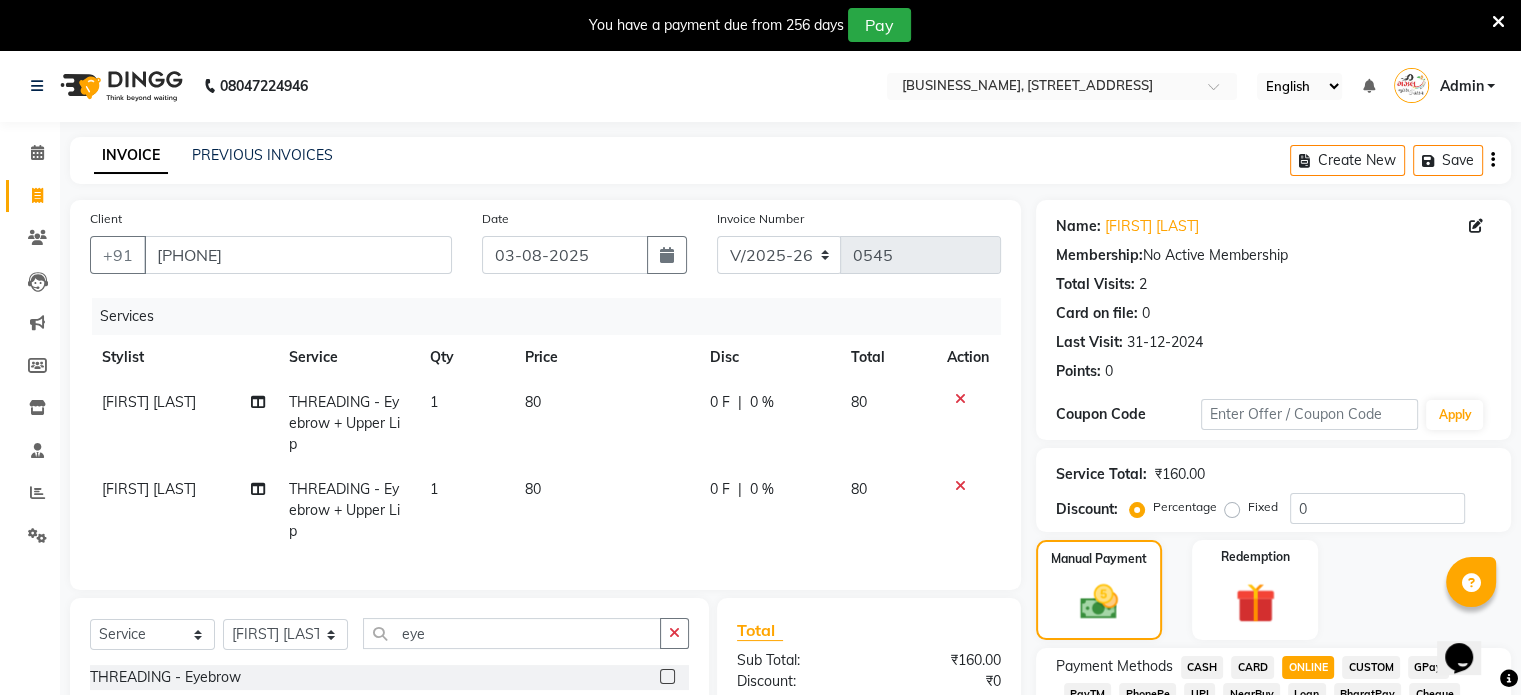 scroll, scrollTop: 608, scrollLeft: 0, axis: vertical 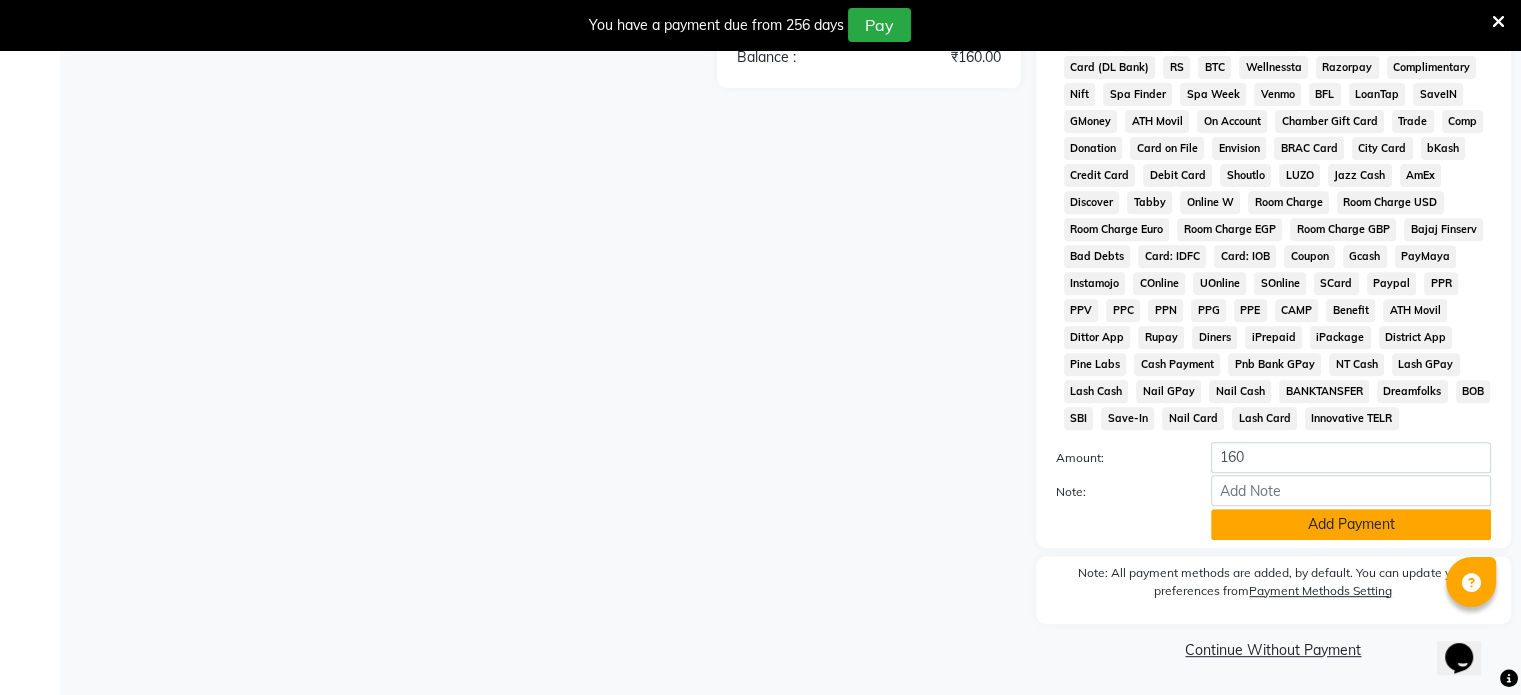 click on "Add Payment" 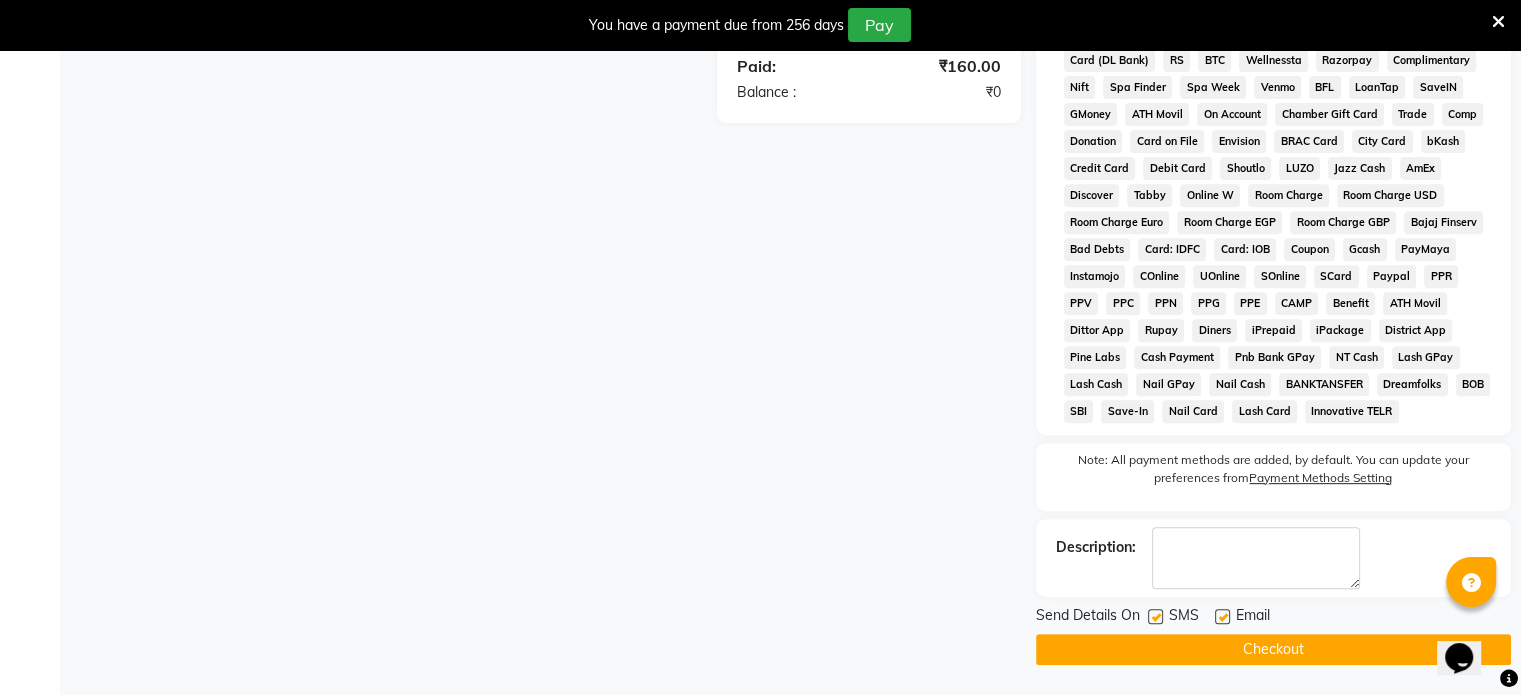 click on "Checkout" 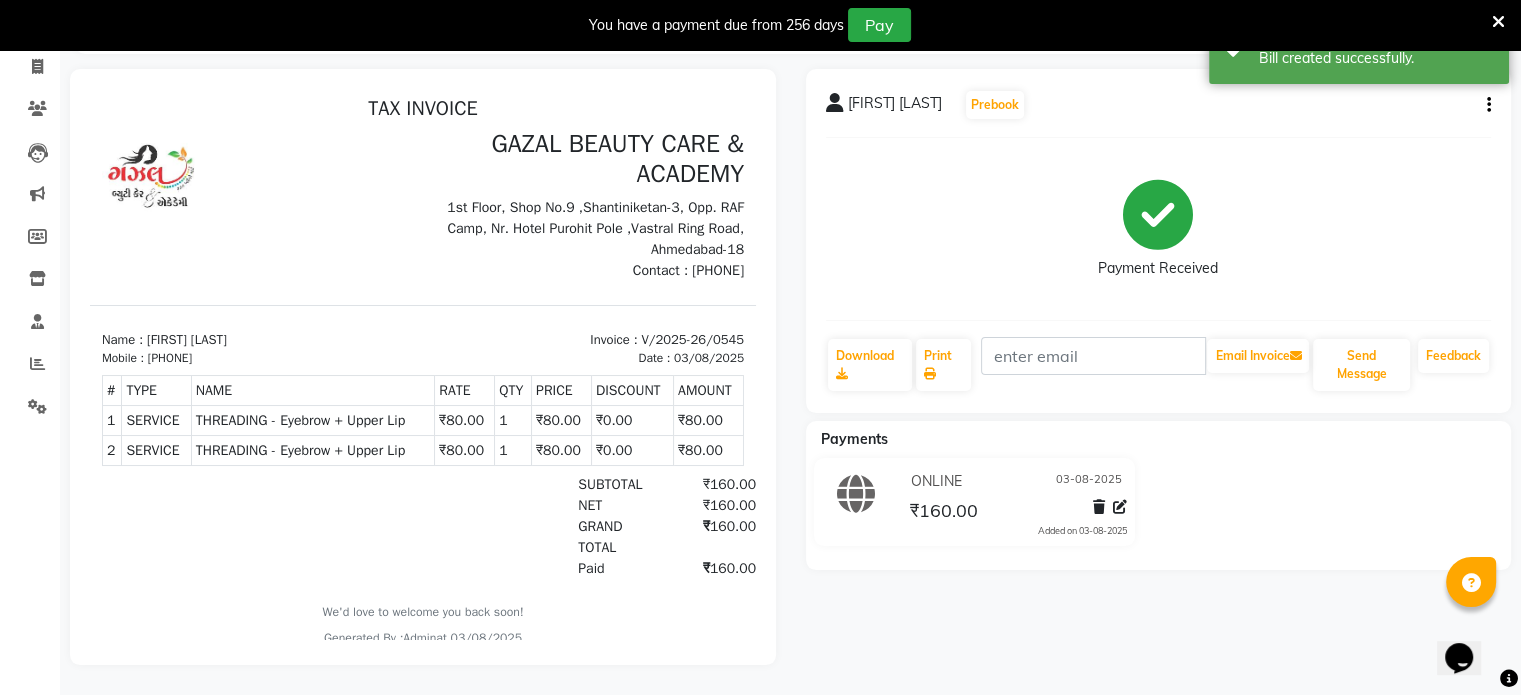 scroll, scrollTop: 0, scrollLeft: 0, axis: both 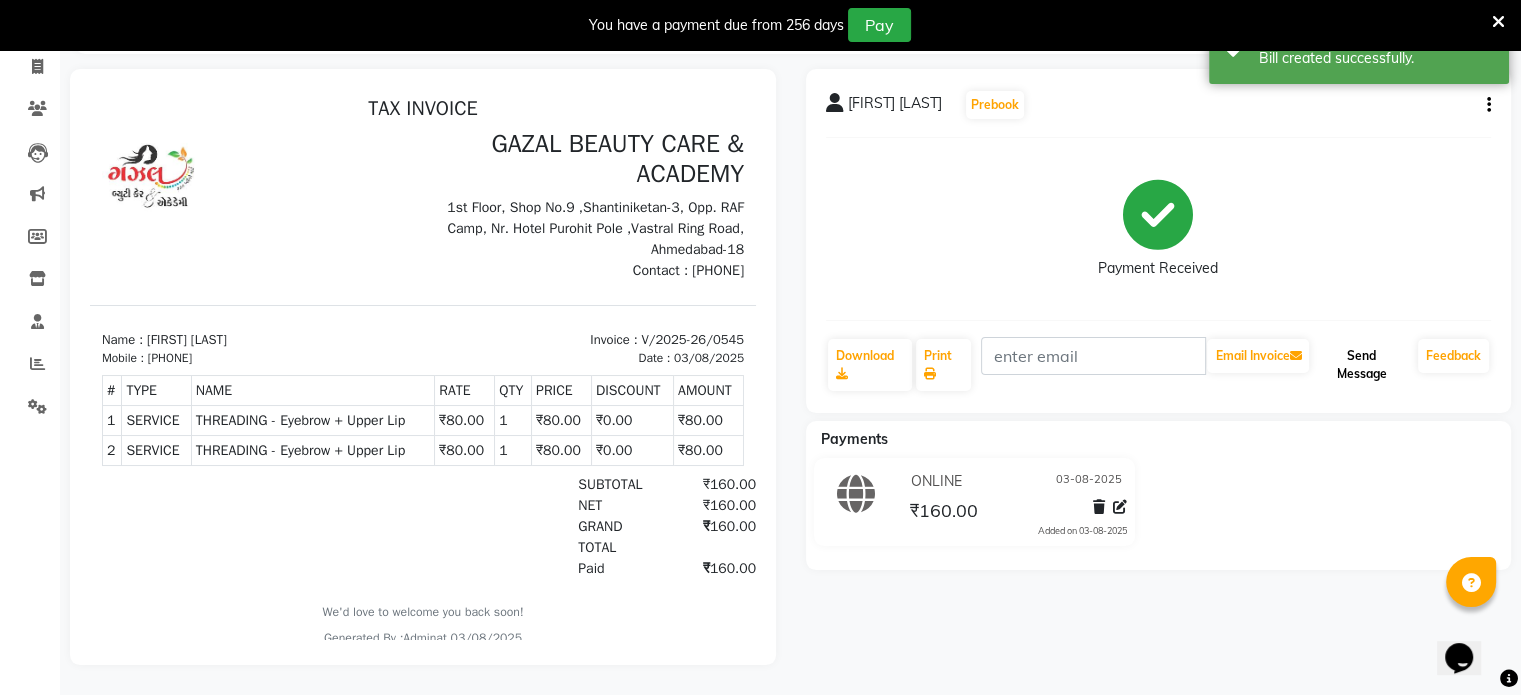 click on "Send Message" 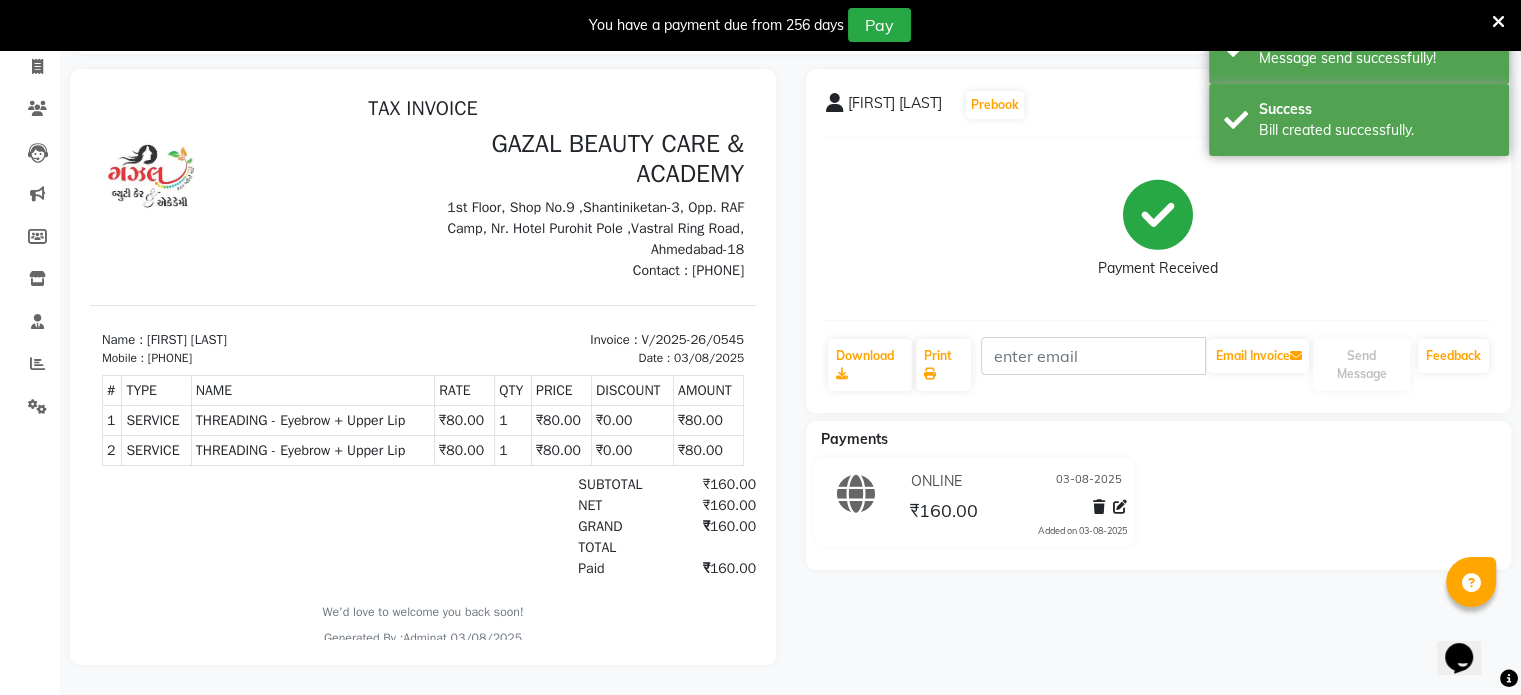 scroll, scrollTop: 51, scrollLeft: 0, axis: vertical 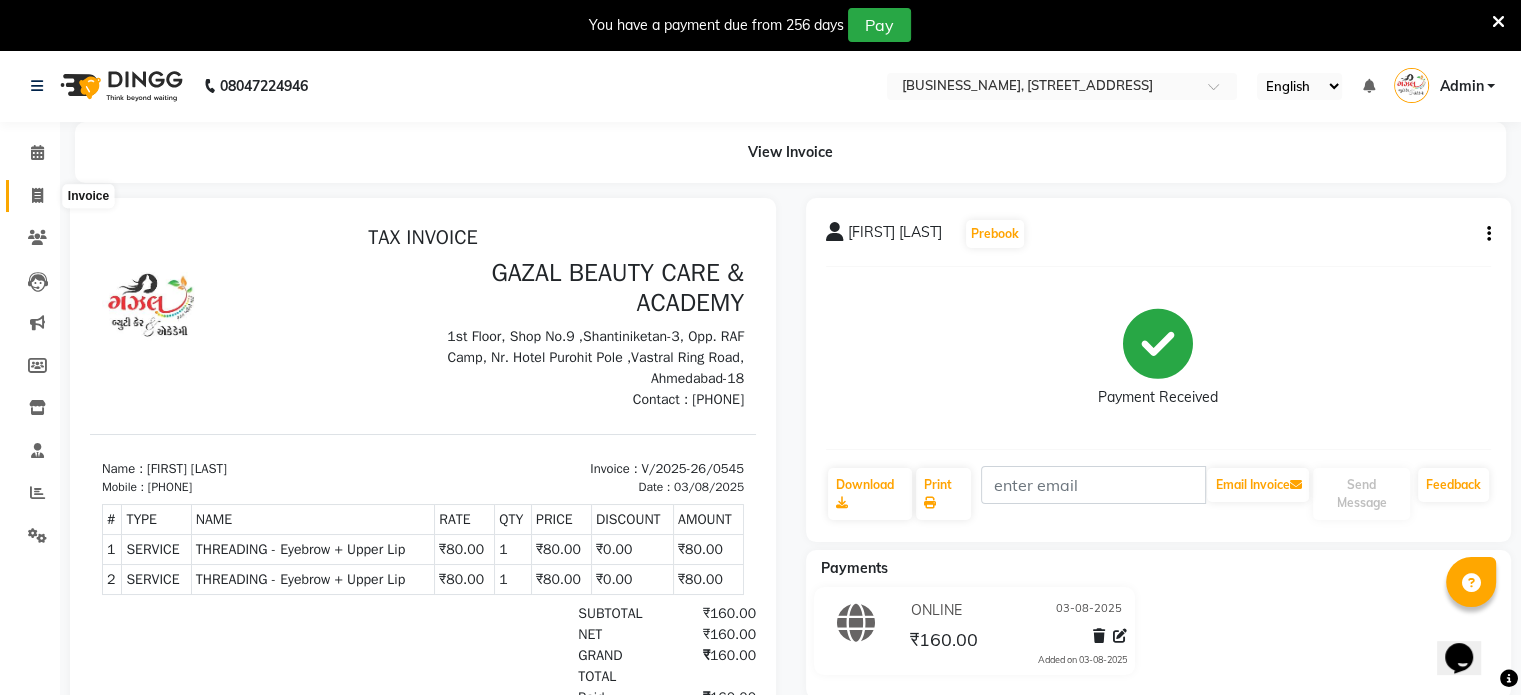 click 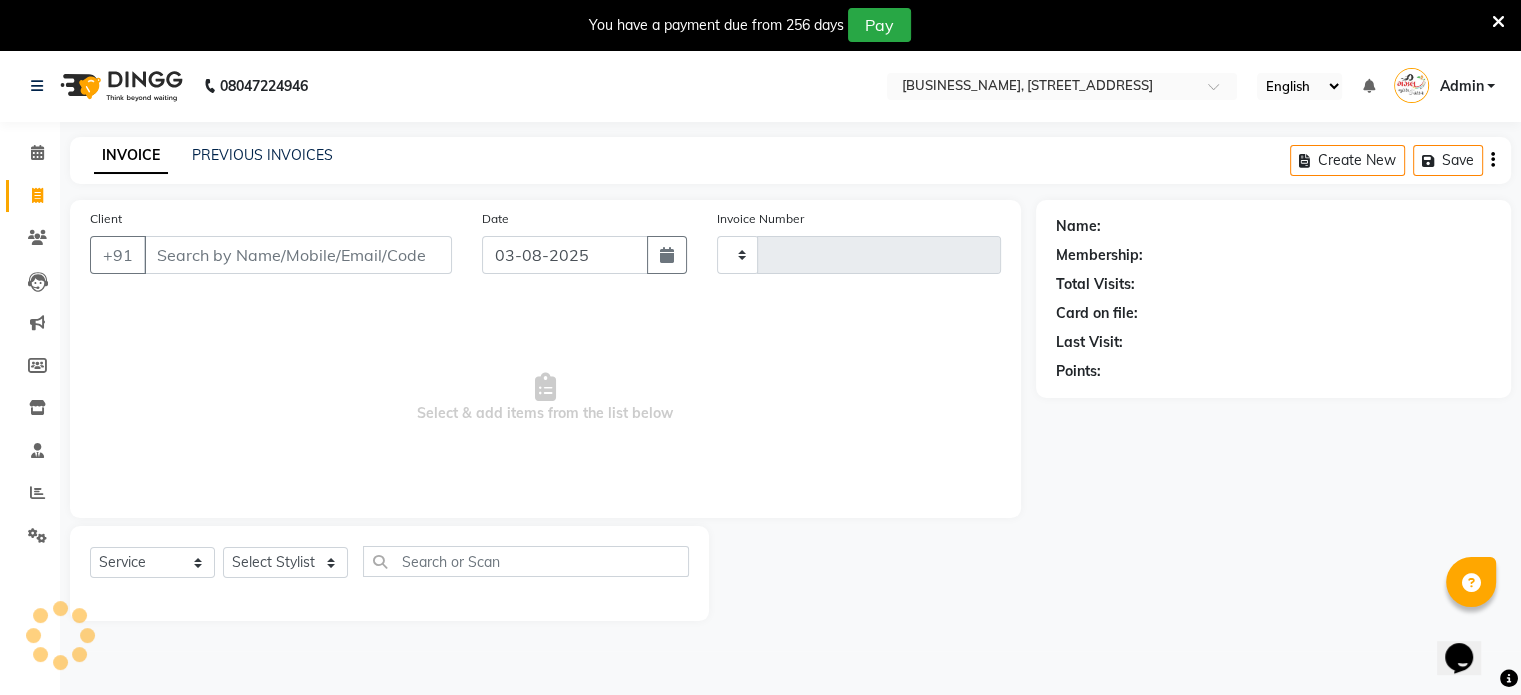 scroll, scrollTop: 50, scrollLeft: 0, axis: vertical 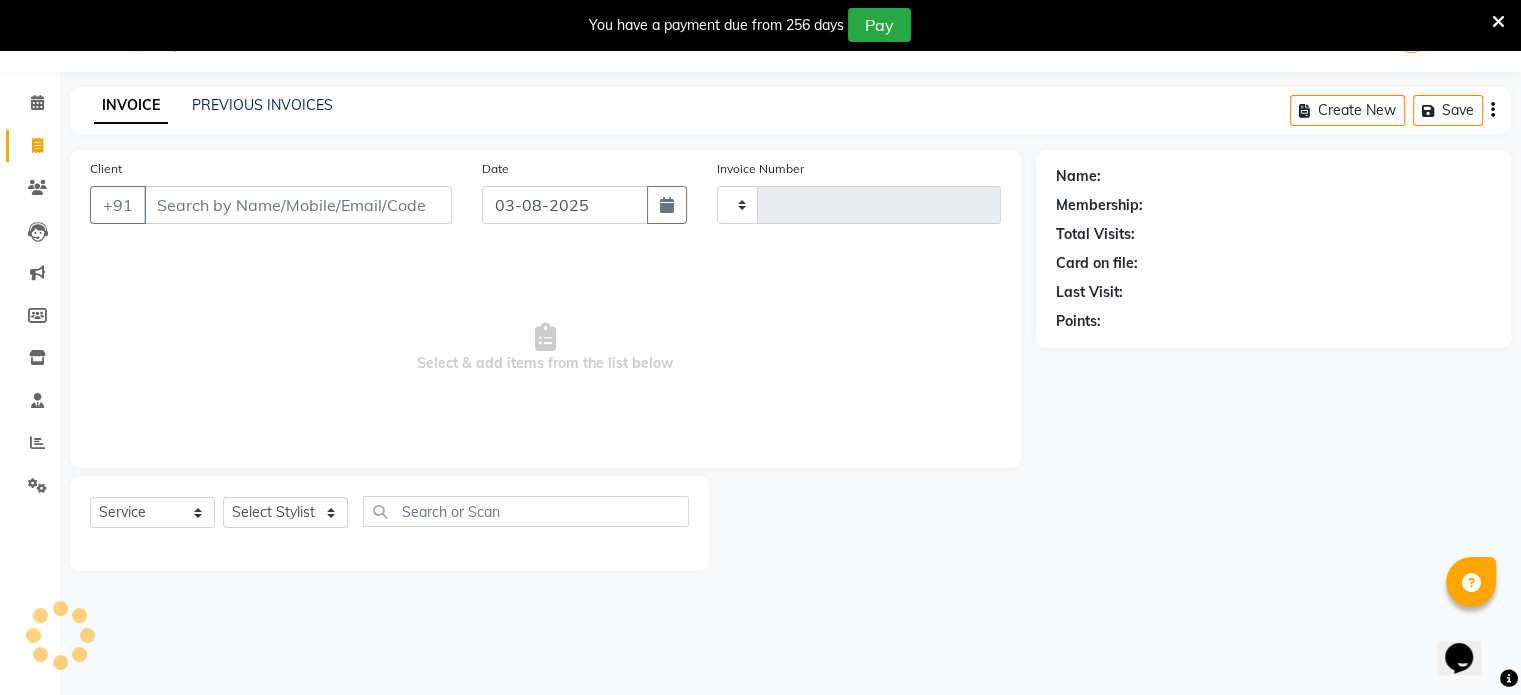type on "0546" 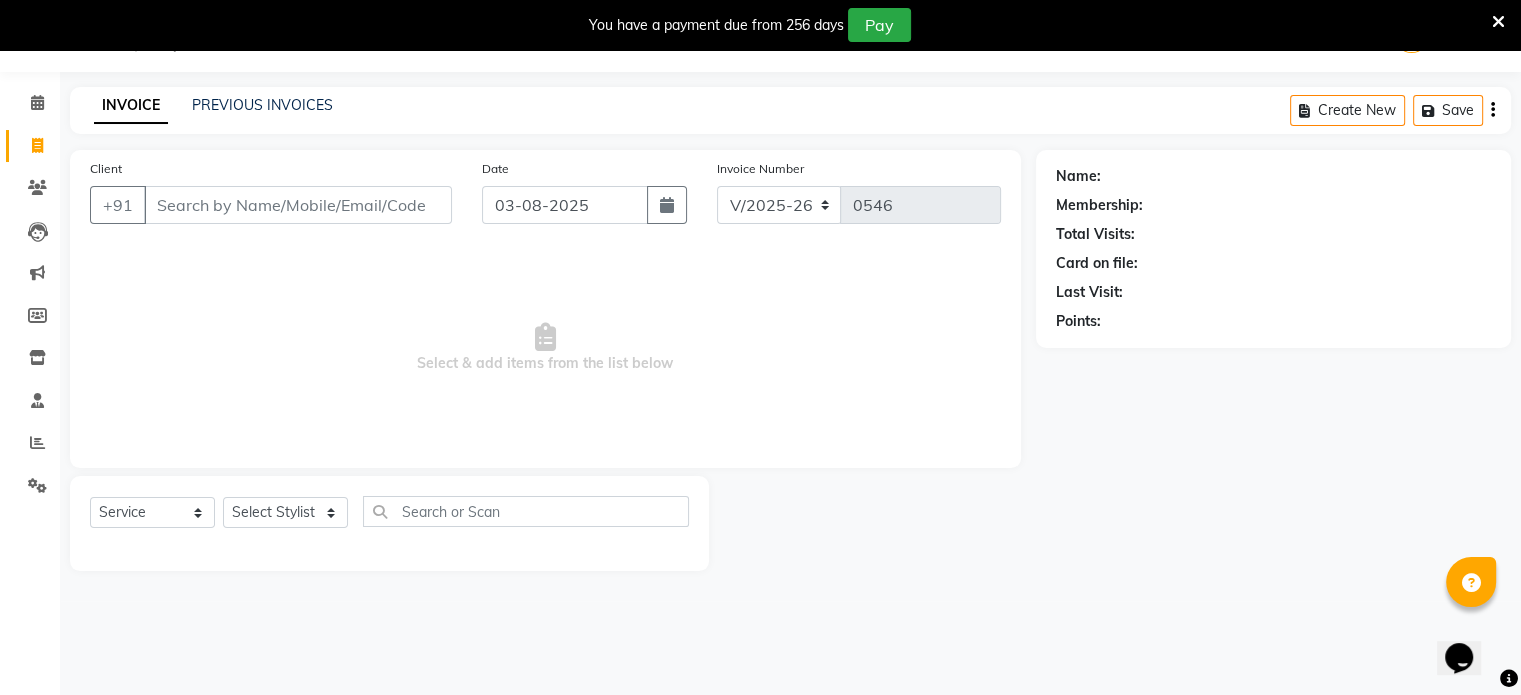 click on "Client" at bounding box center (298, 205) 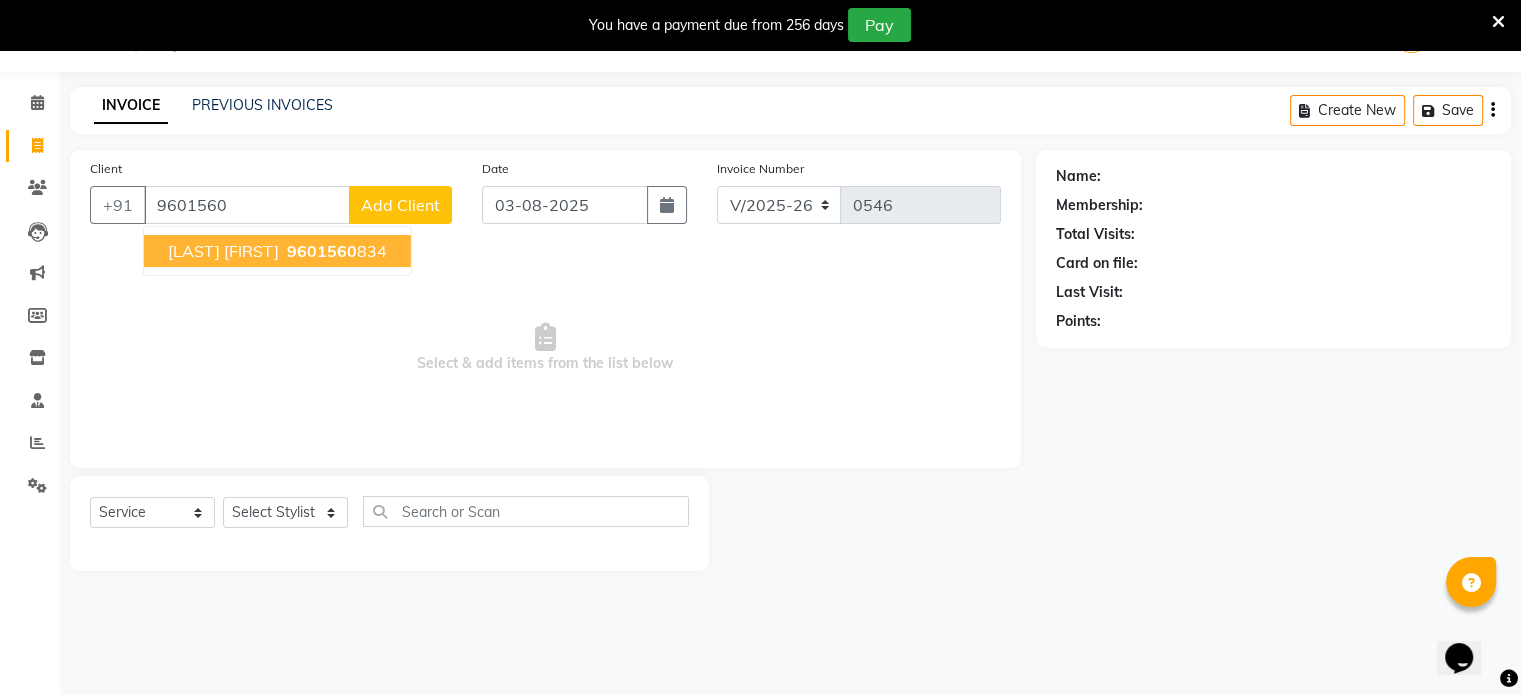 click on "[LAST] [FIRST]" at bounding box center [223, 251] 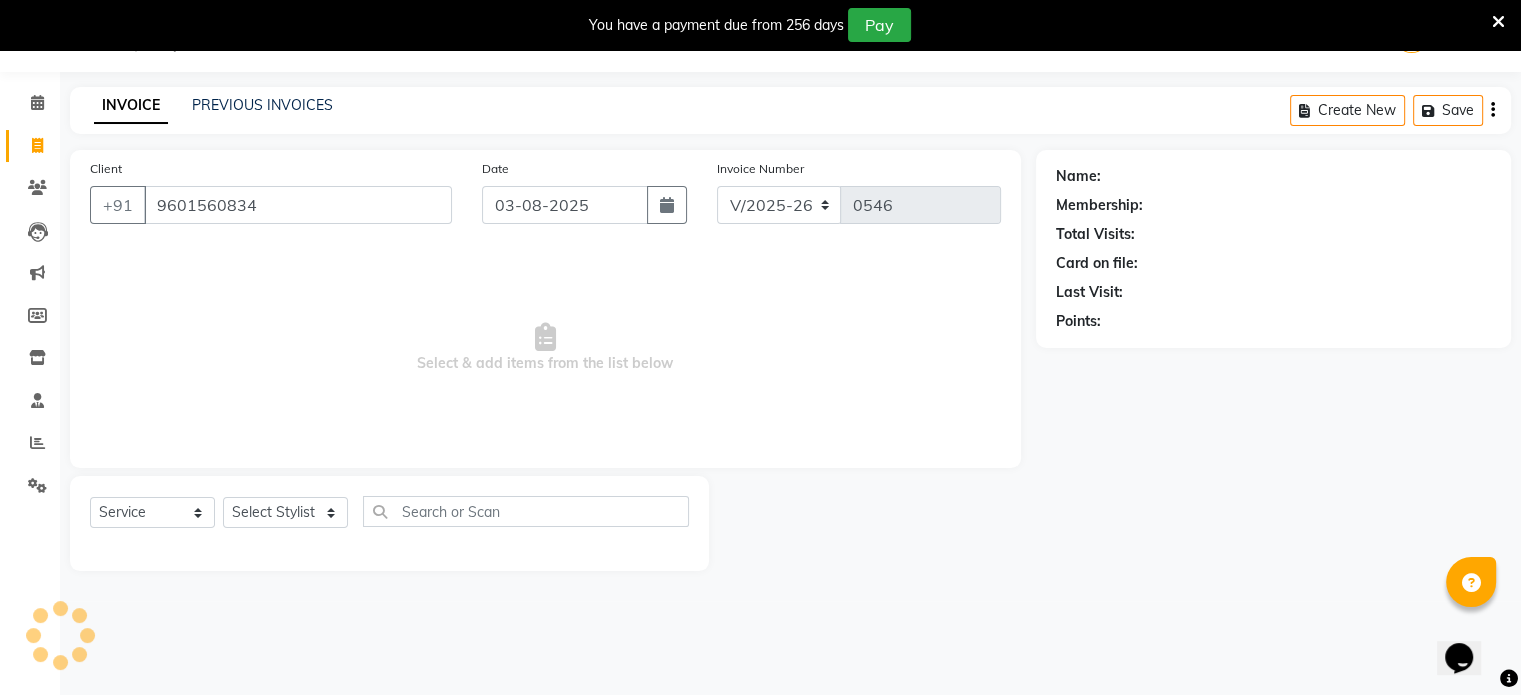 type on "9601560834" 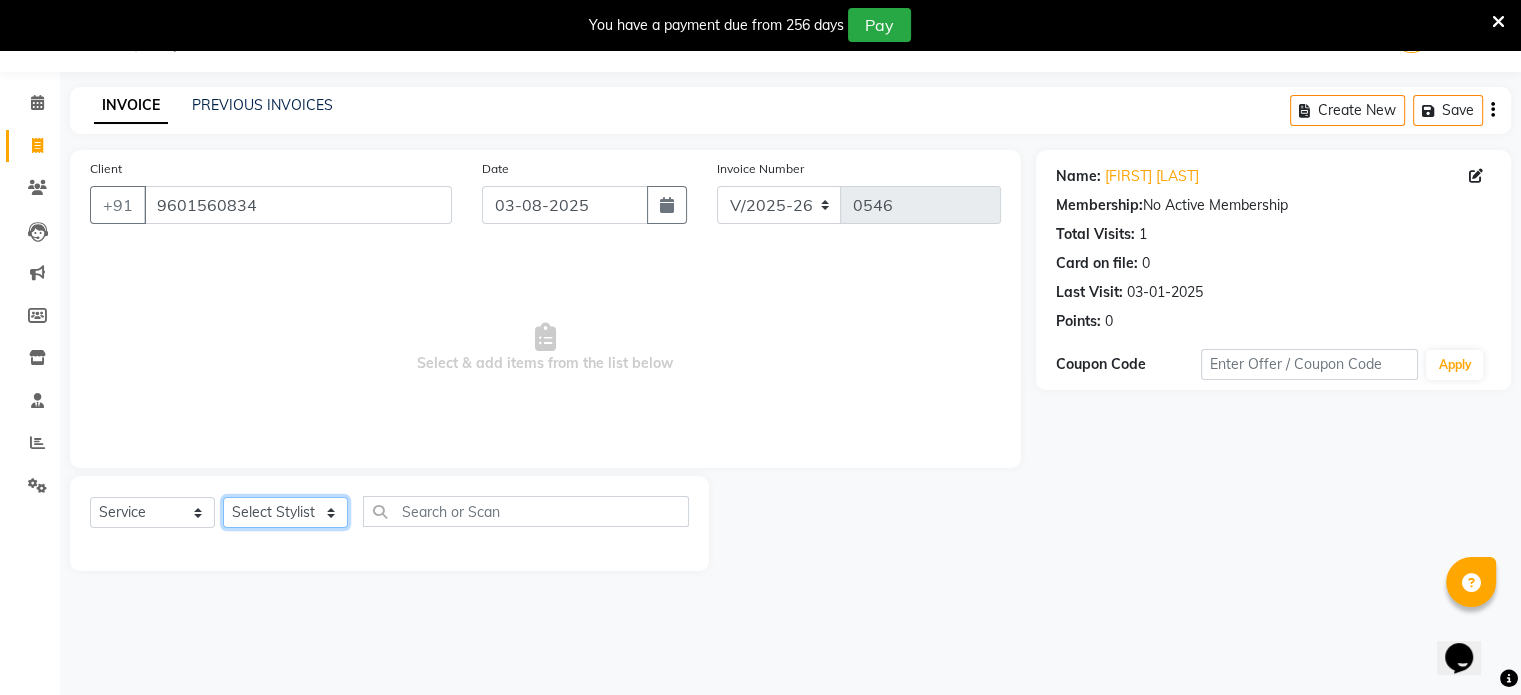 click on "Select Stylist [FIRST] [LAST] [FIRST] [LAST] [FIRST] [LAST] [FIRST] [LAST] [FIRST] [LAST]" 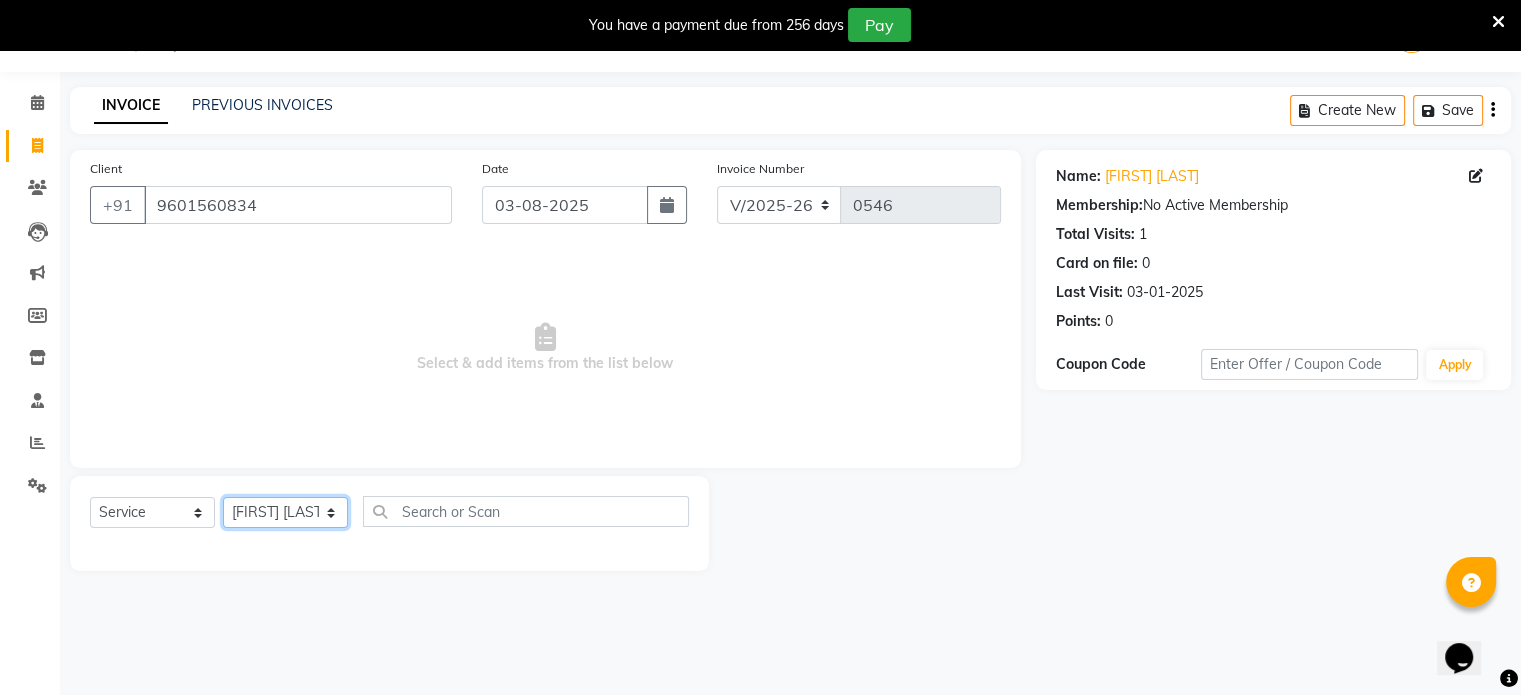 click on "Select Stylist [FIRST] [LAST] [FIRST] [LAST] [FIRST] [LAST] [FIRST] [LAST] [FIRST] [LAST]" 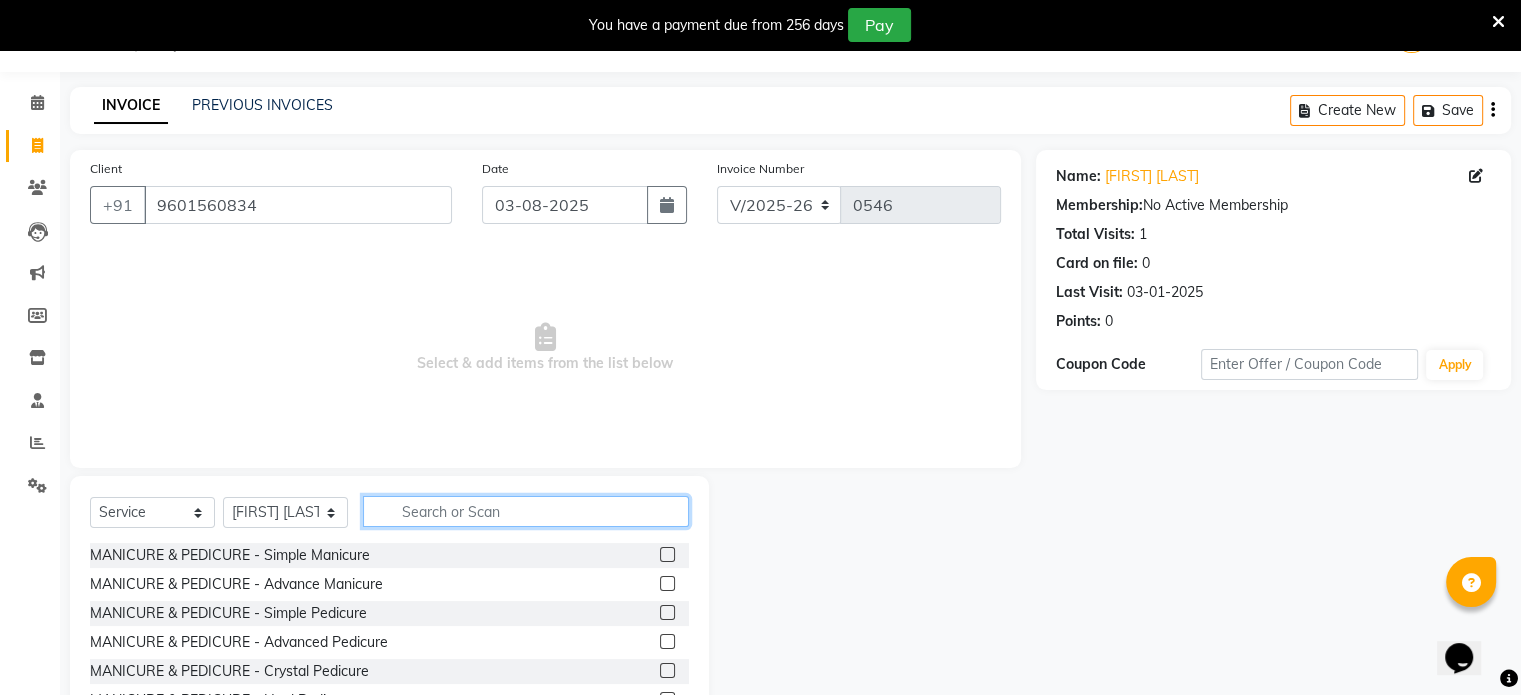 click 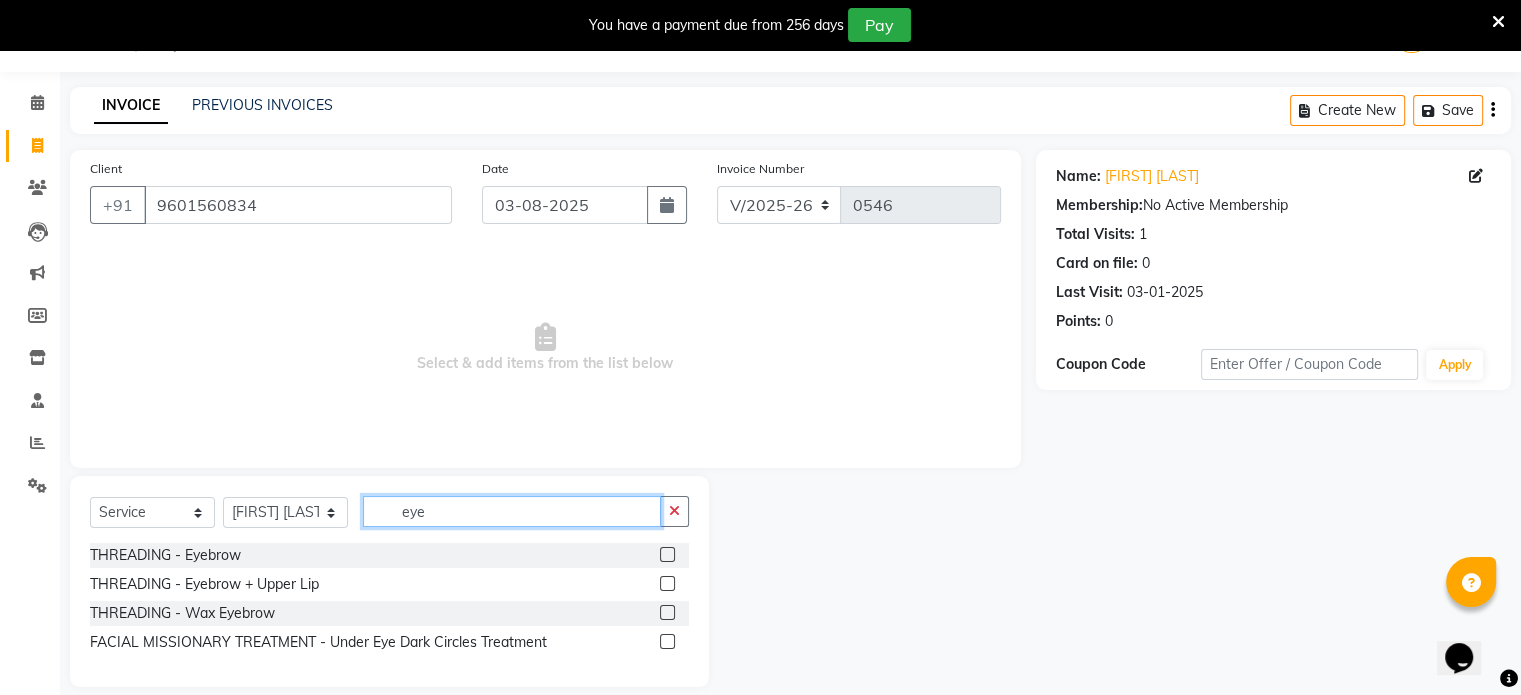 type on "eye" 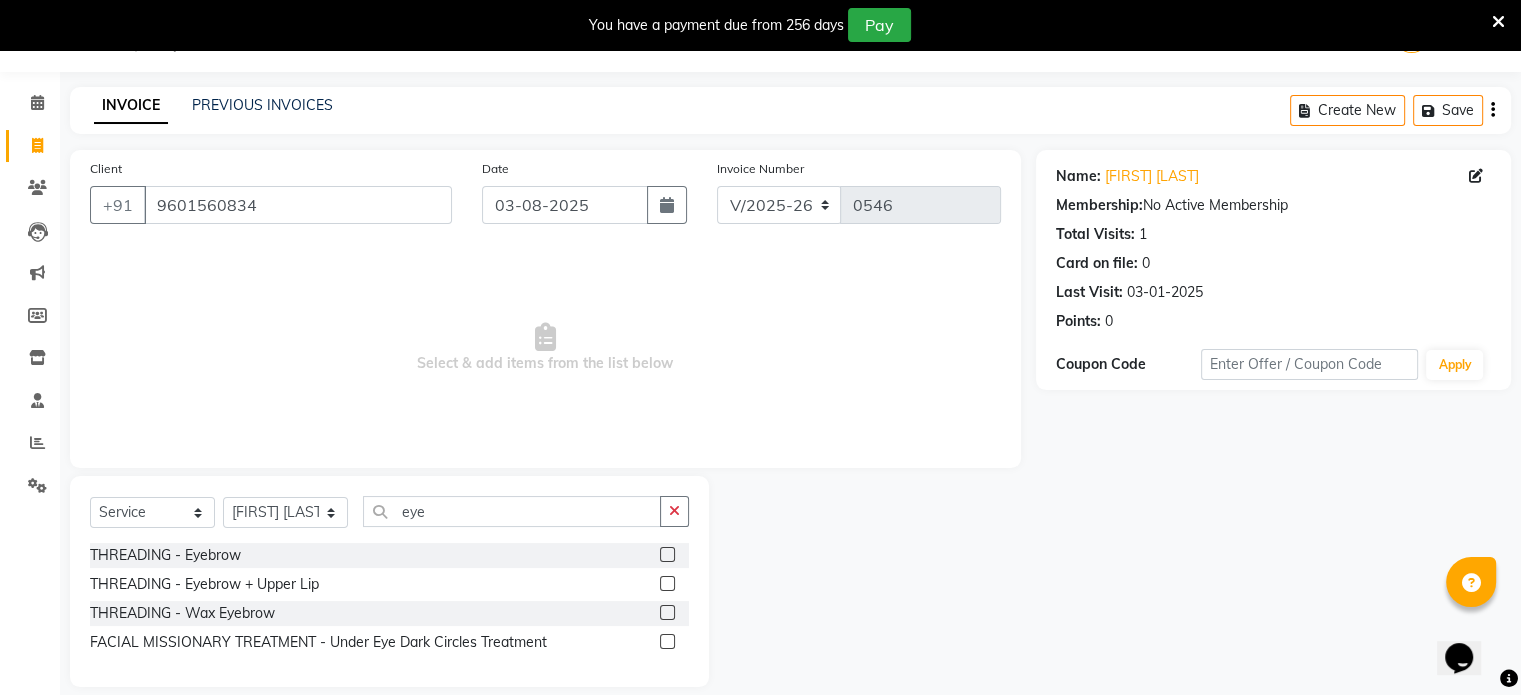 click 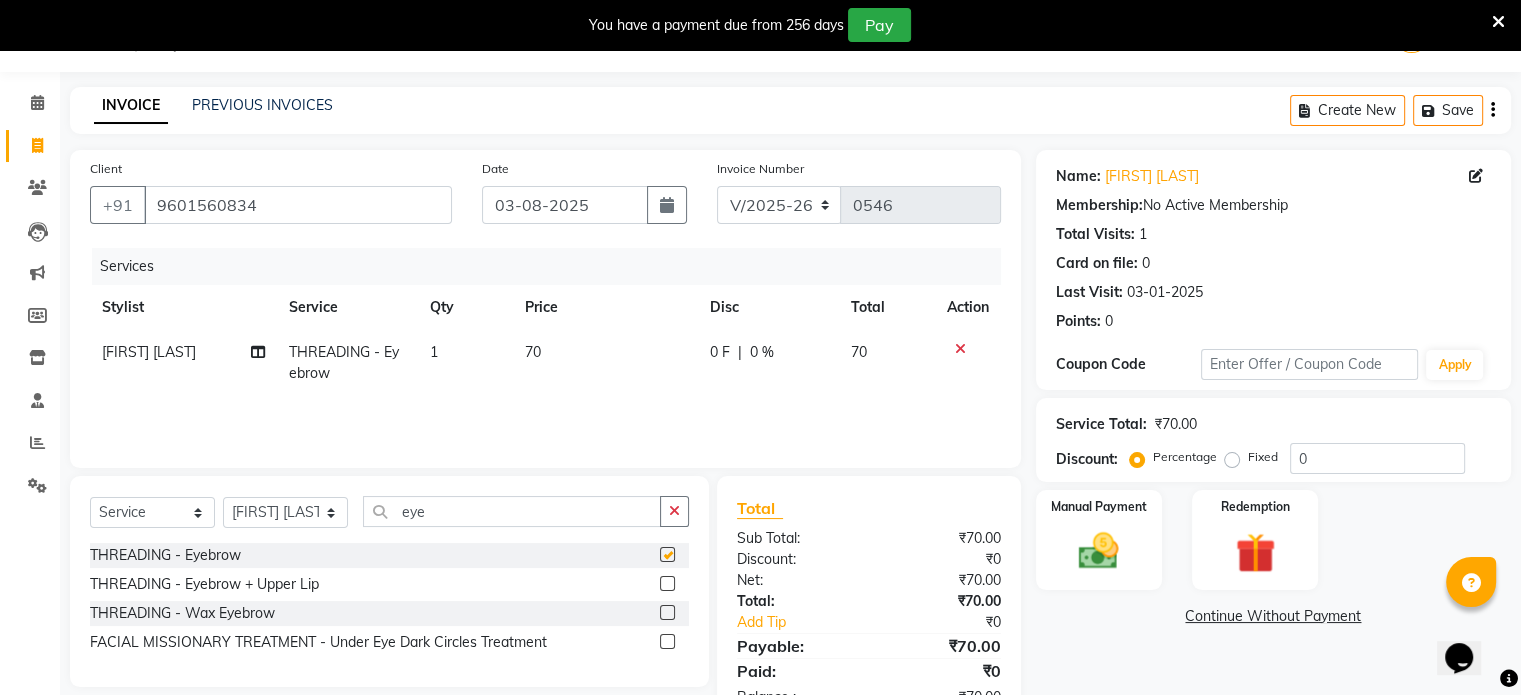 checkbox on "false" 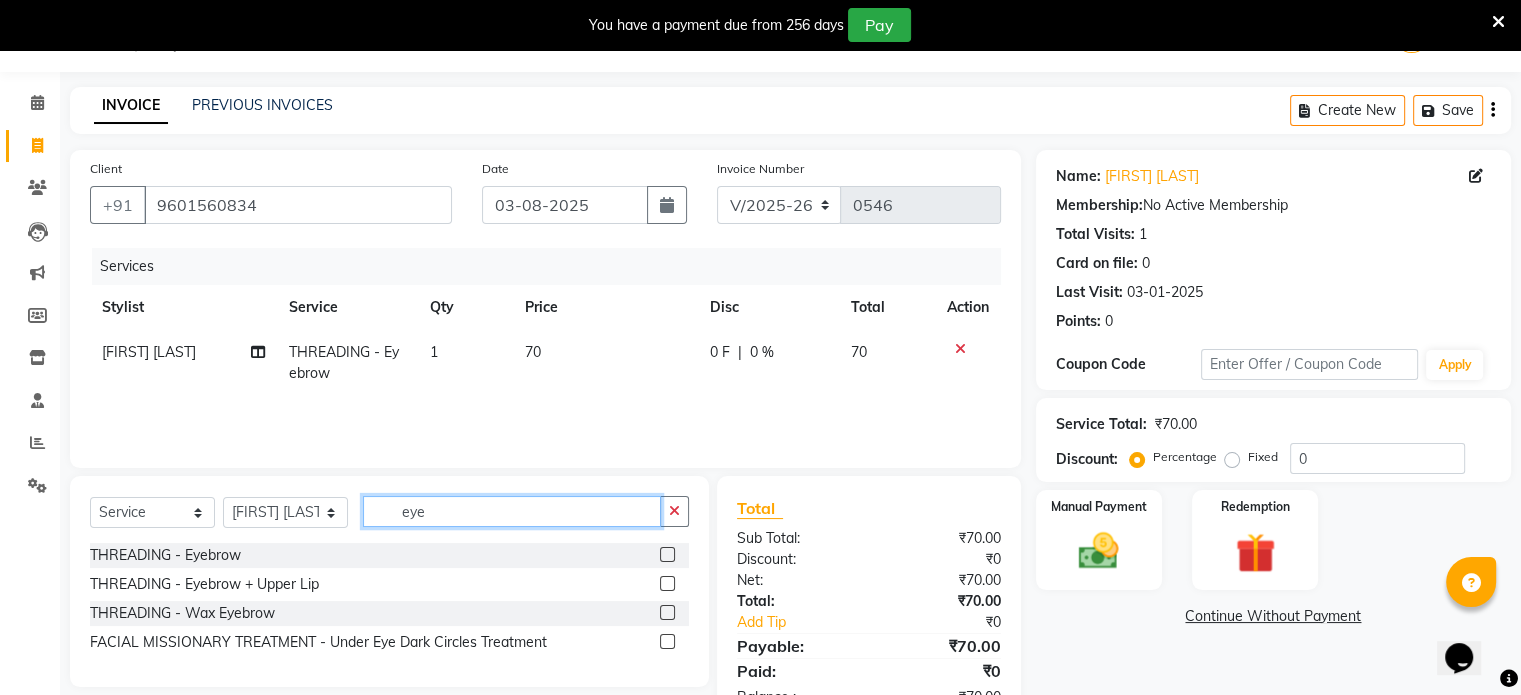 click on "eye" 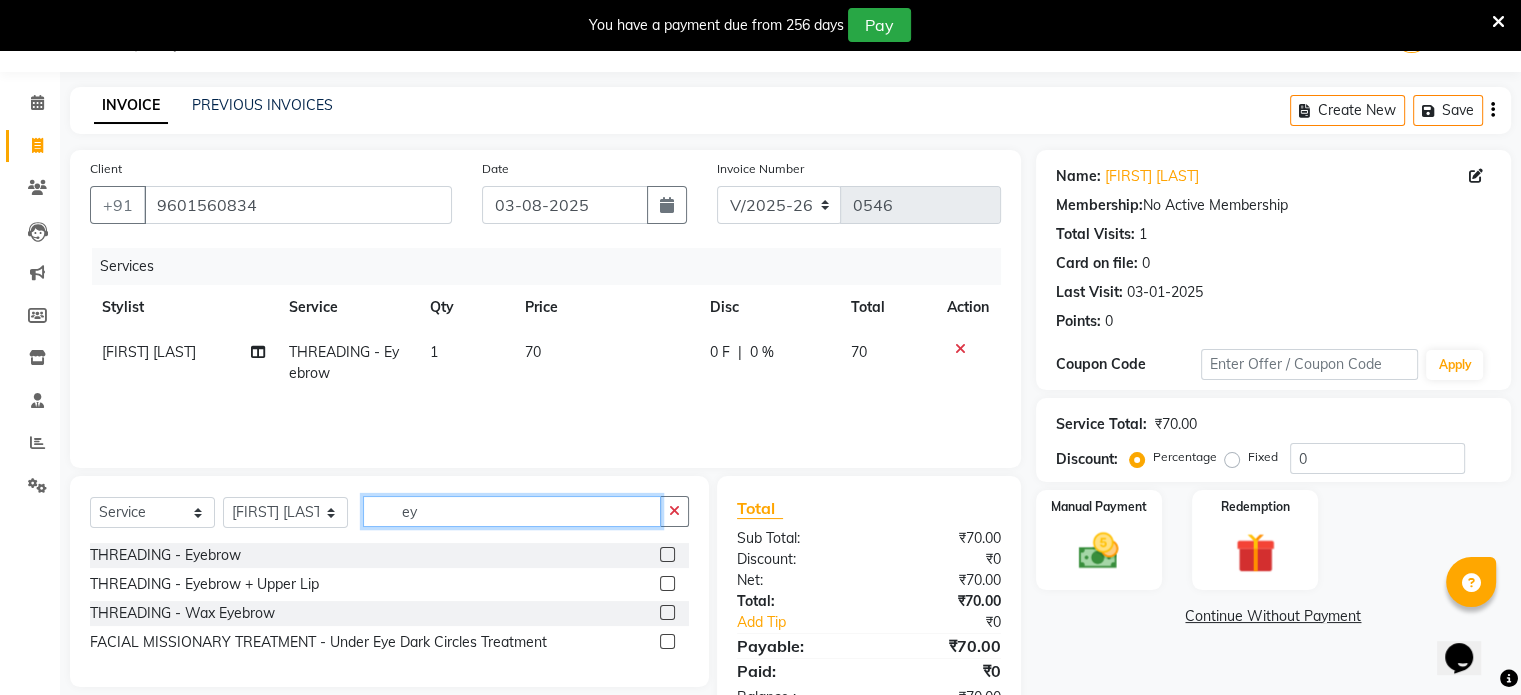 type on "e" 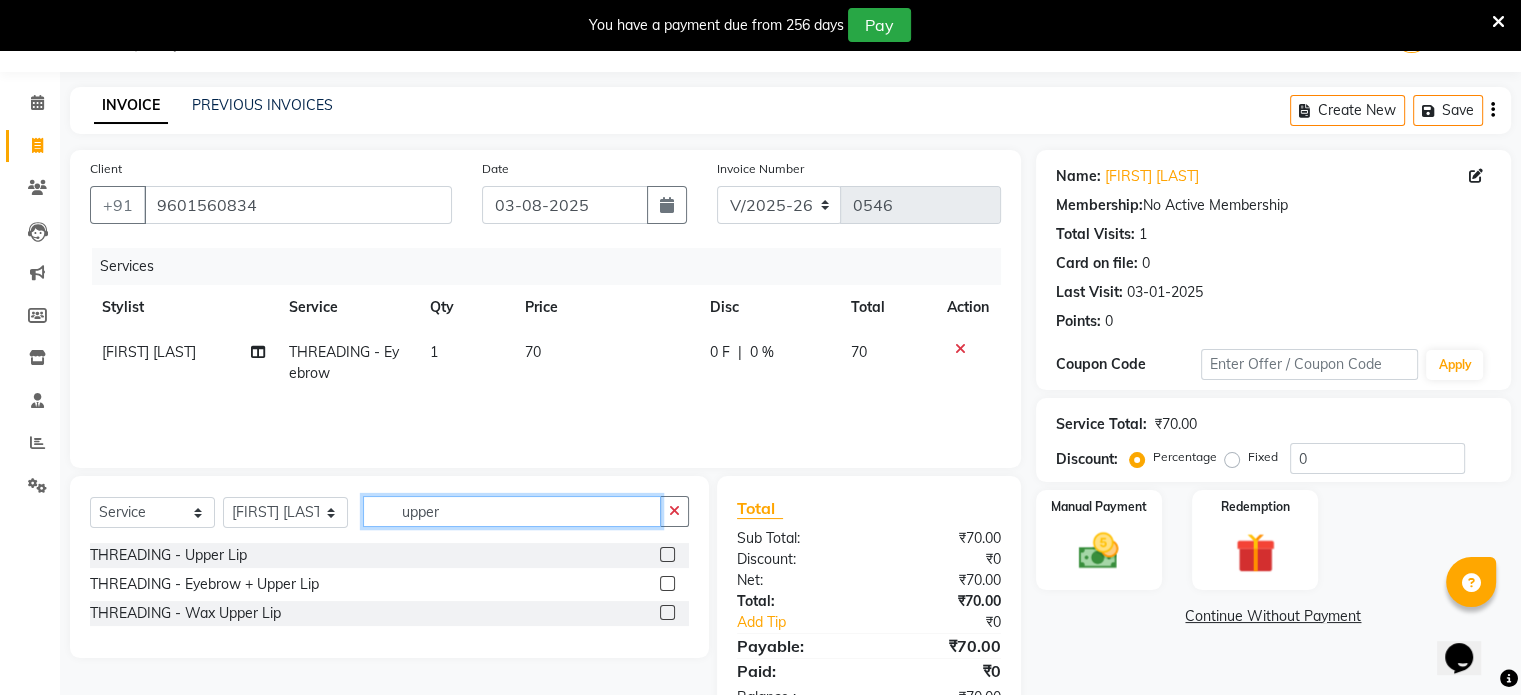type on "upper" 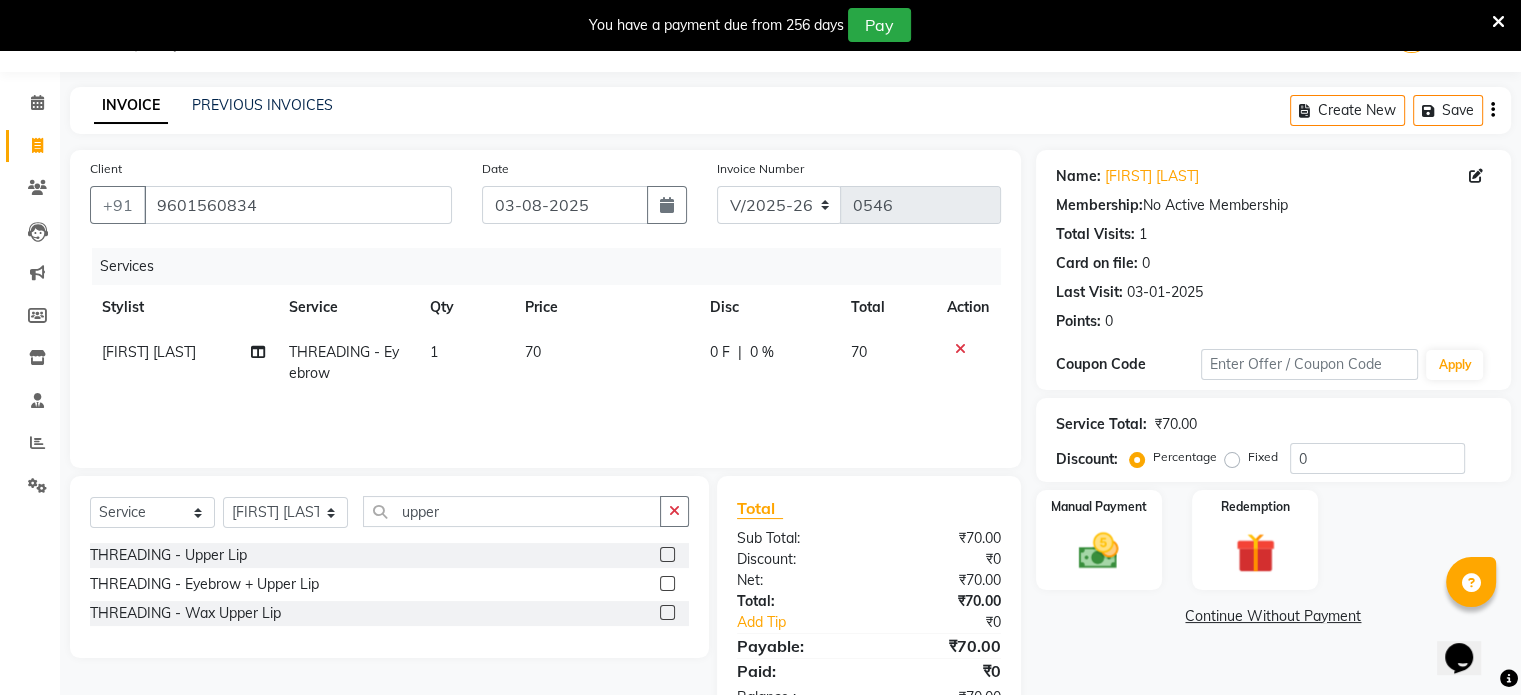 click 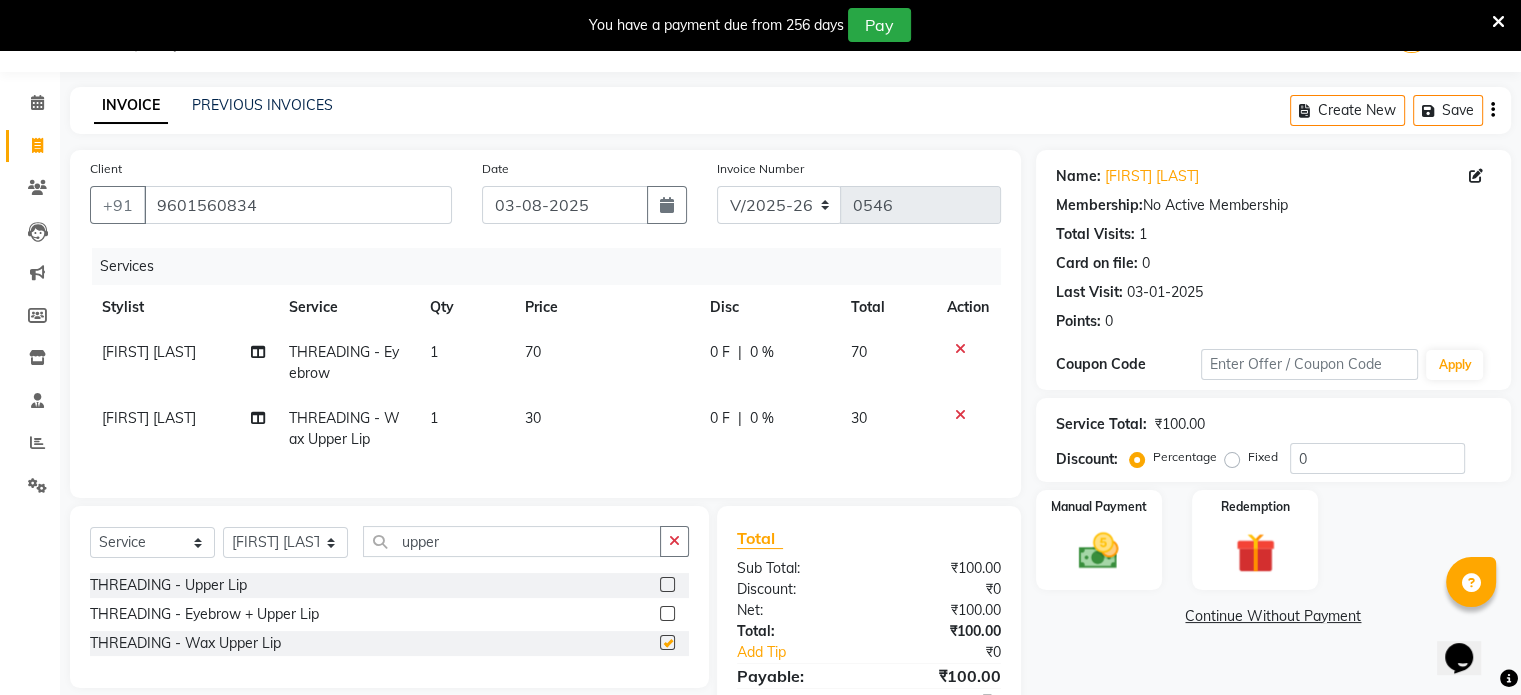 checkbox on "false" 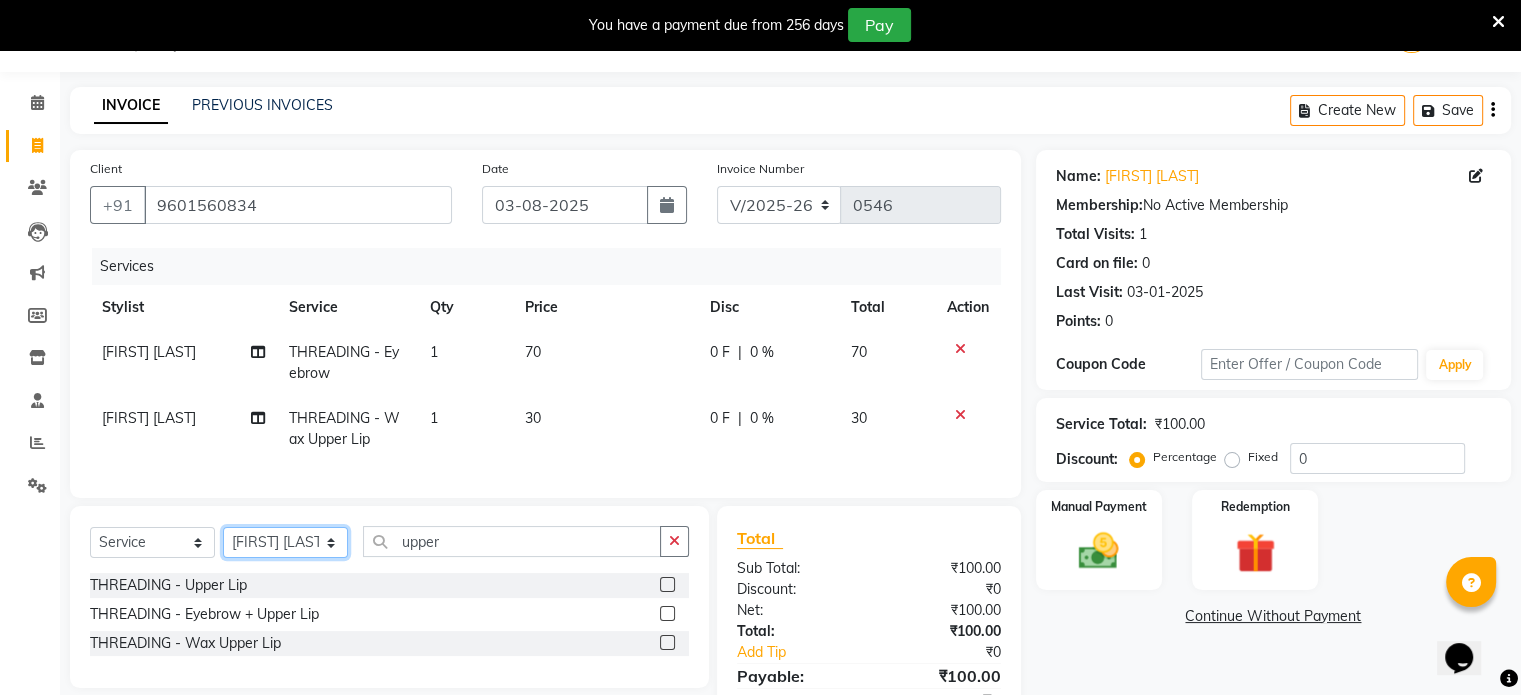 click on "Select Stylist [FIRST] [LAST] [FIRST] [LAST] [FIRST] [LAST] [FIRST] [LAST] [FIRST] [LAST]" 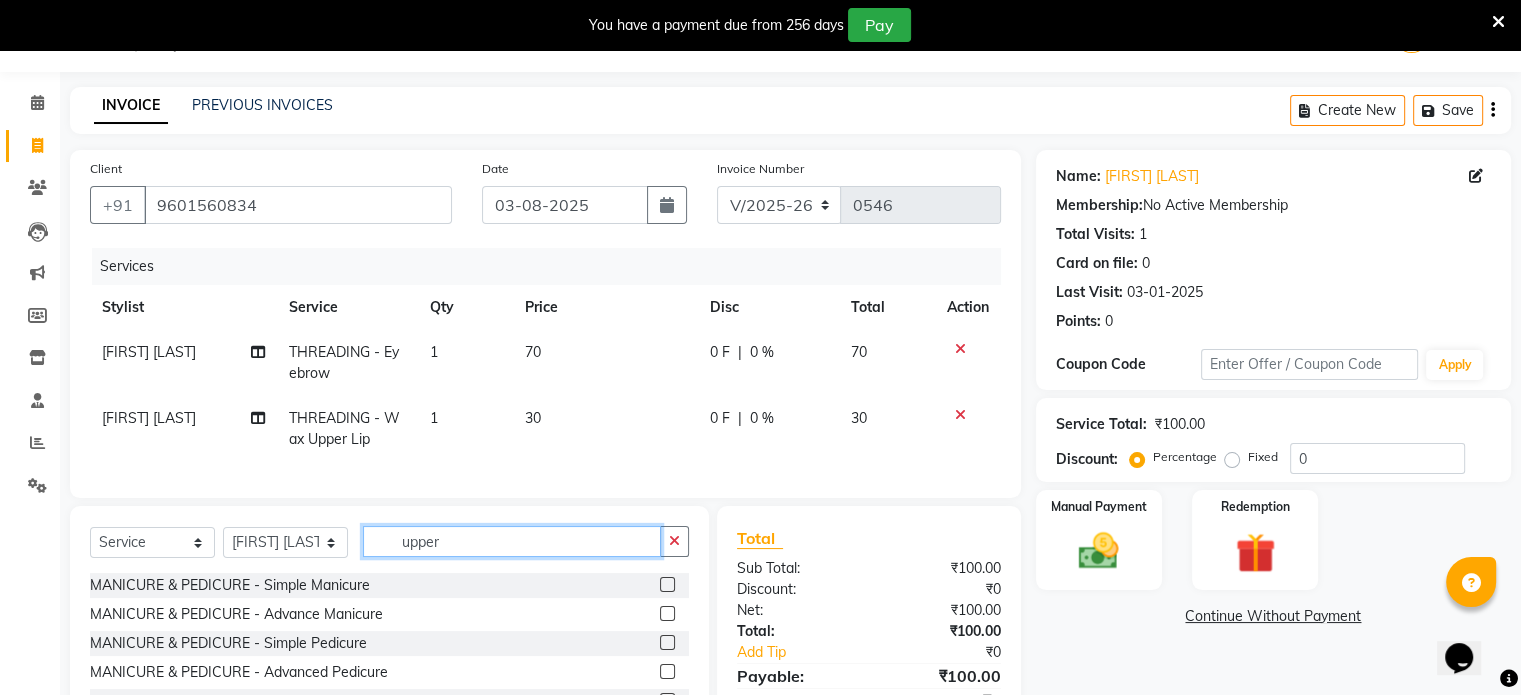 click on "upper" 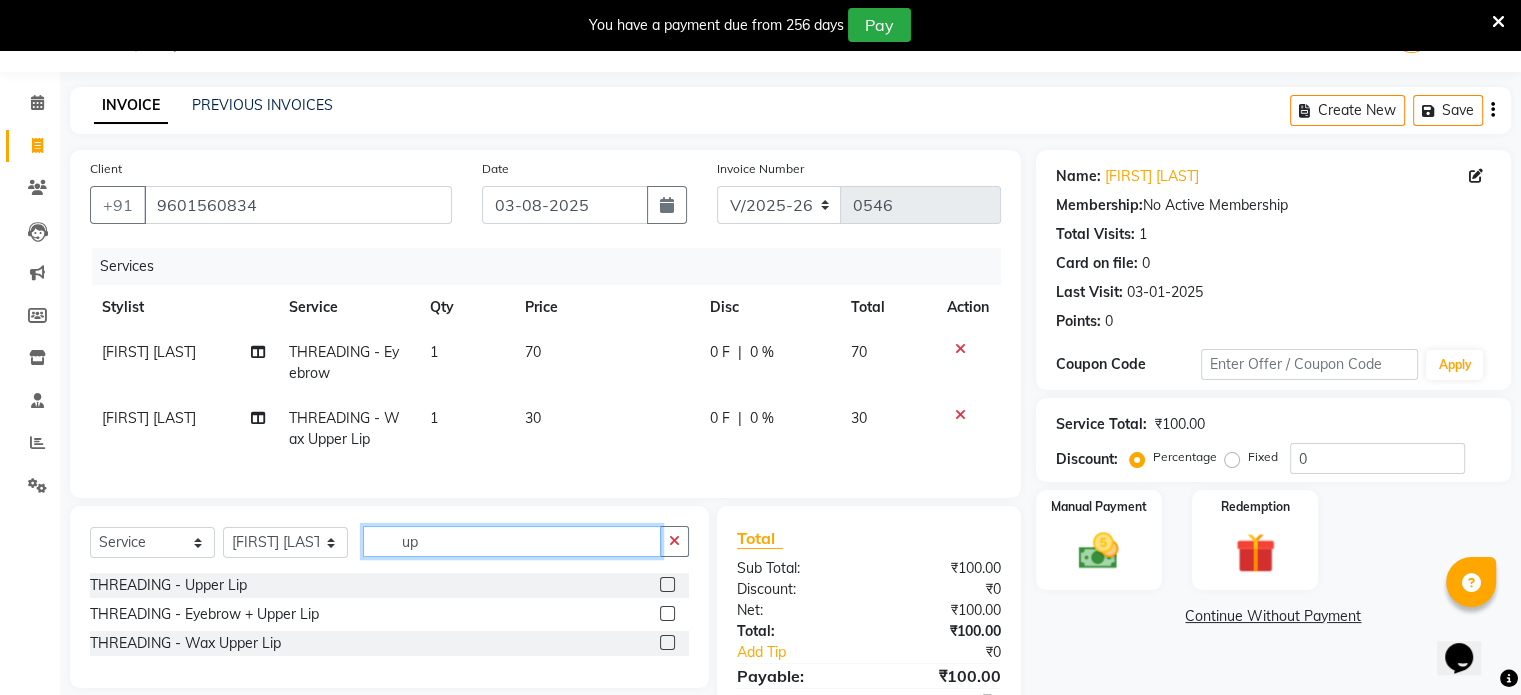 type on "u" 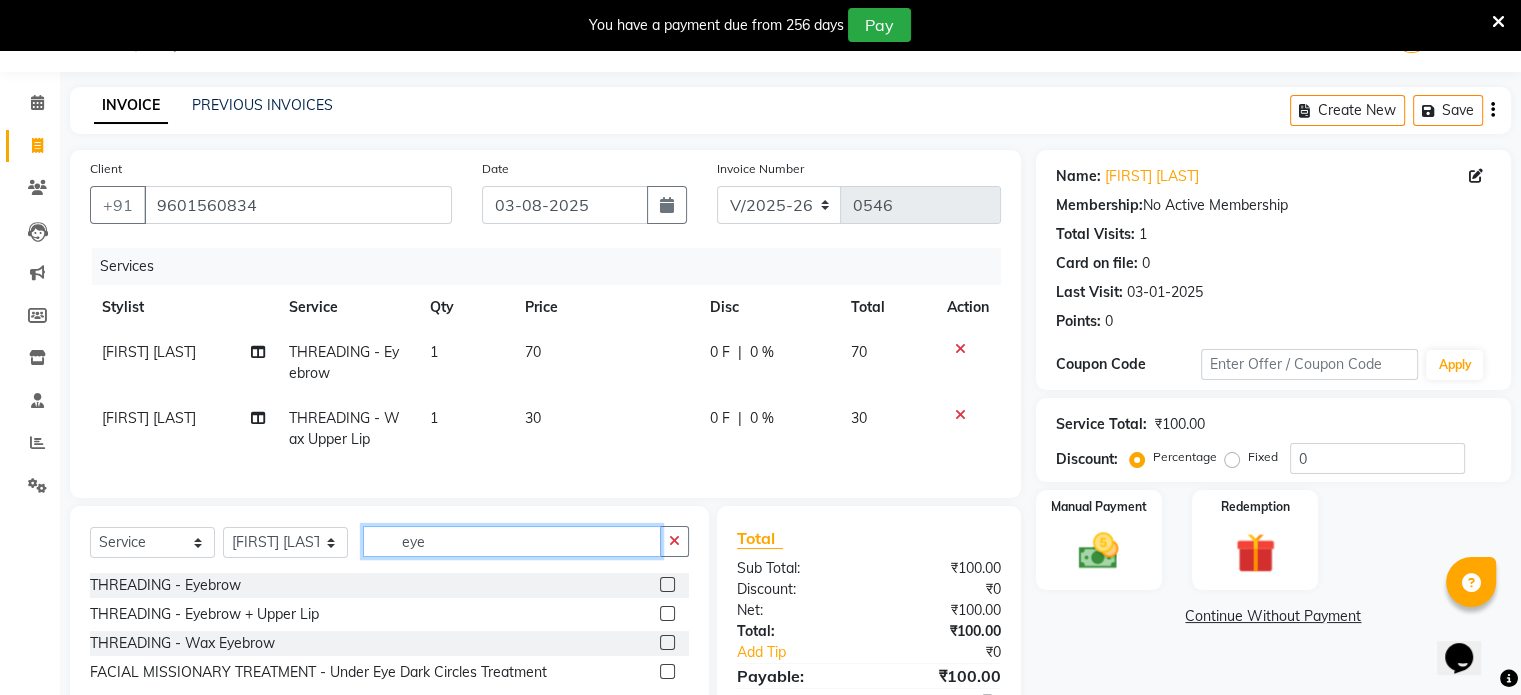 type on "eye" 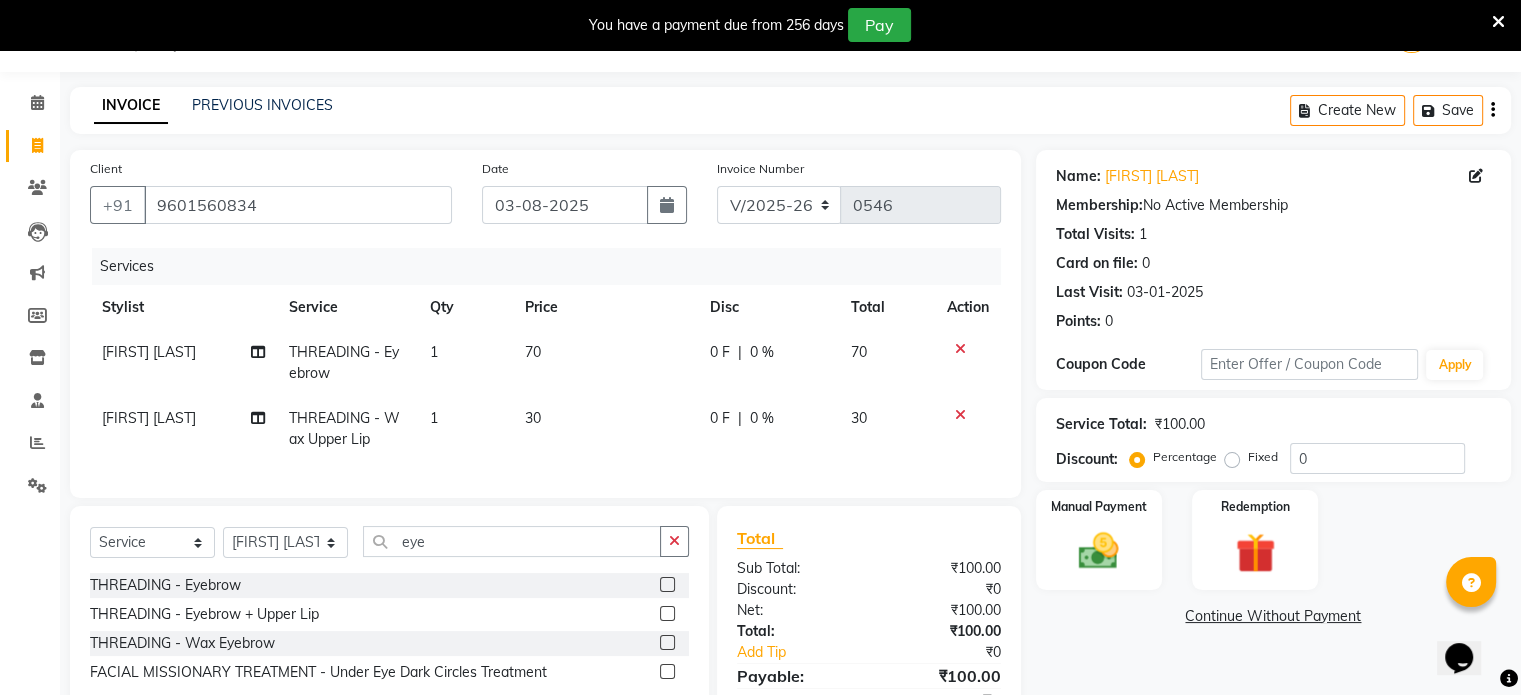 click 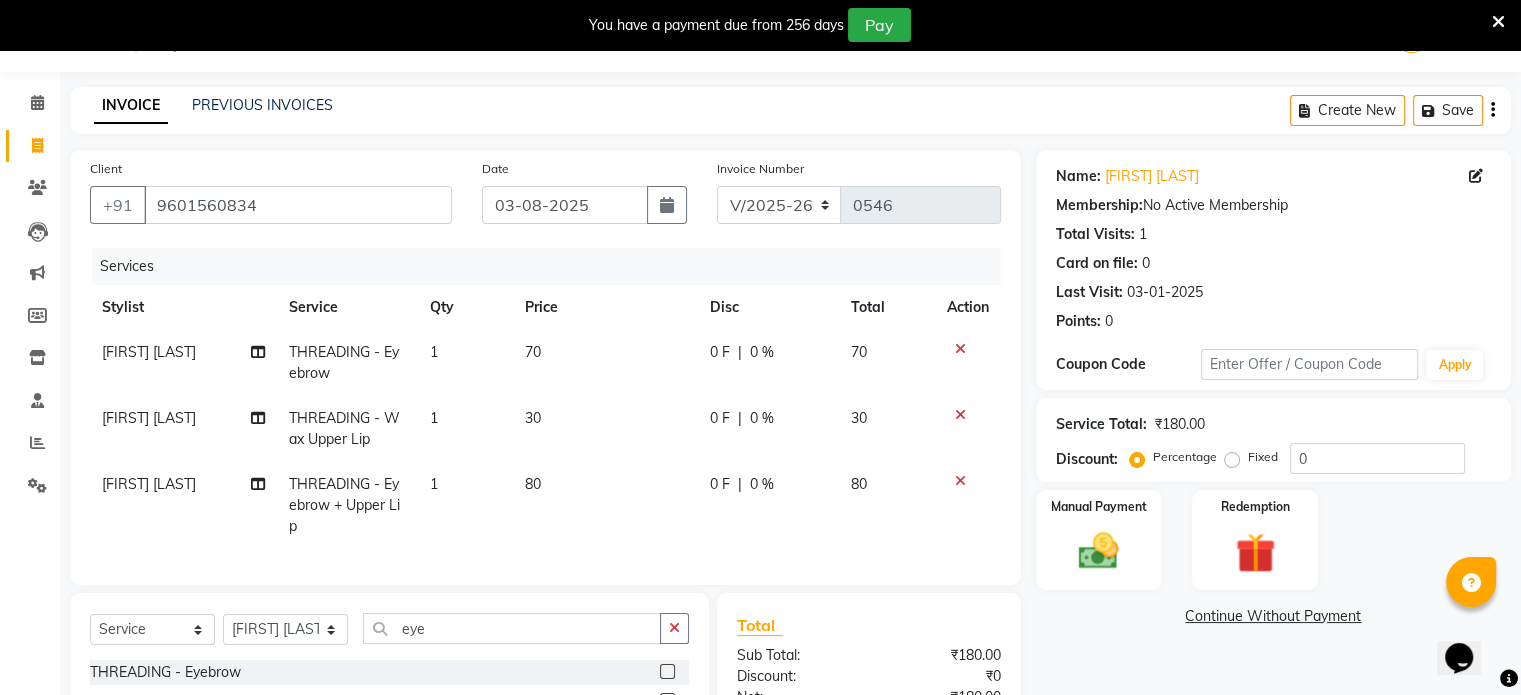 checkbox on "false" 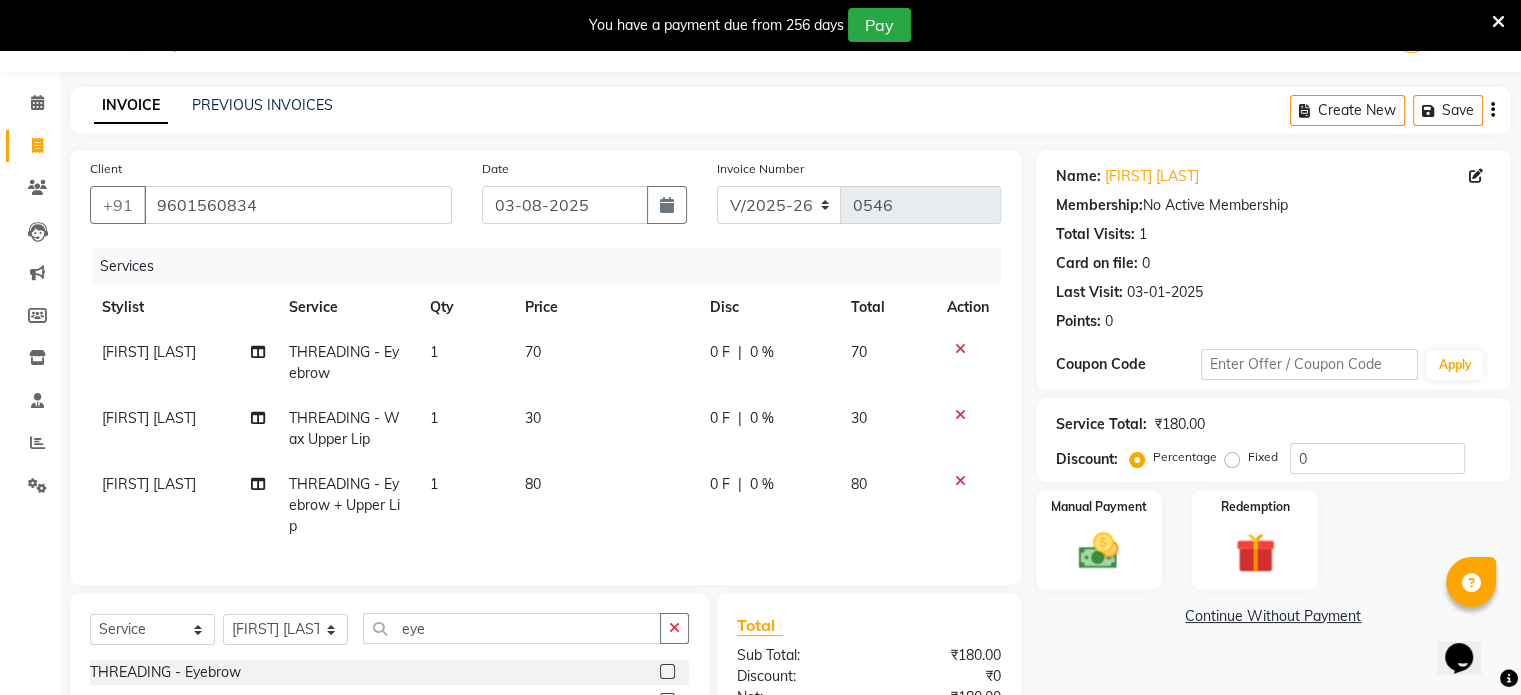 scroll, scrollTop: 245, scrollLeft: 0, axis: vertical 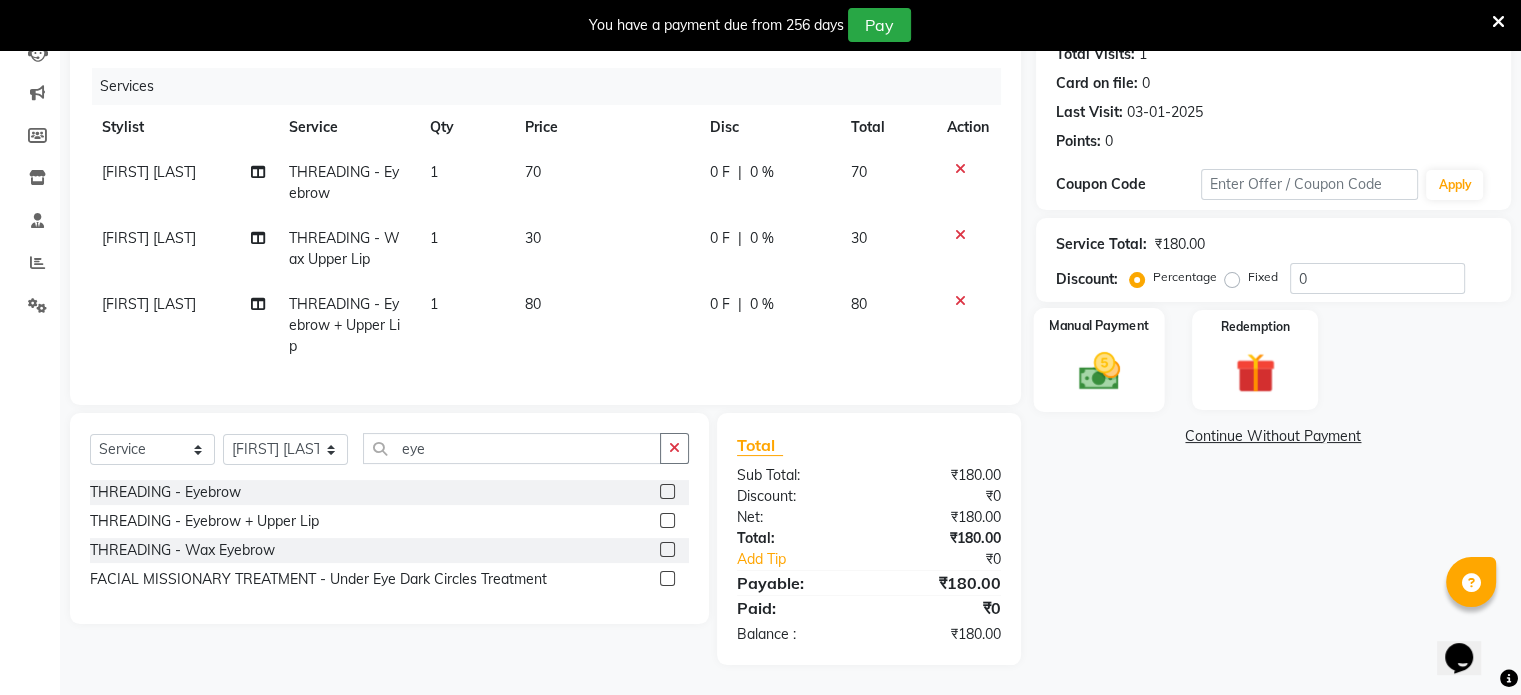 click on "Manual Payment" 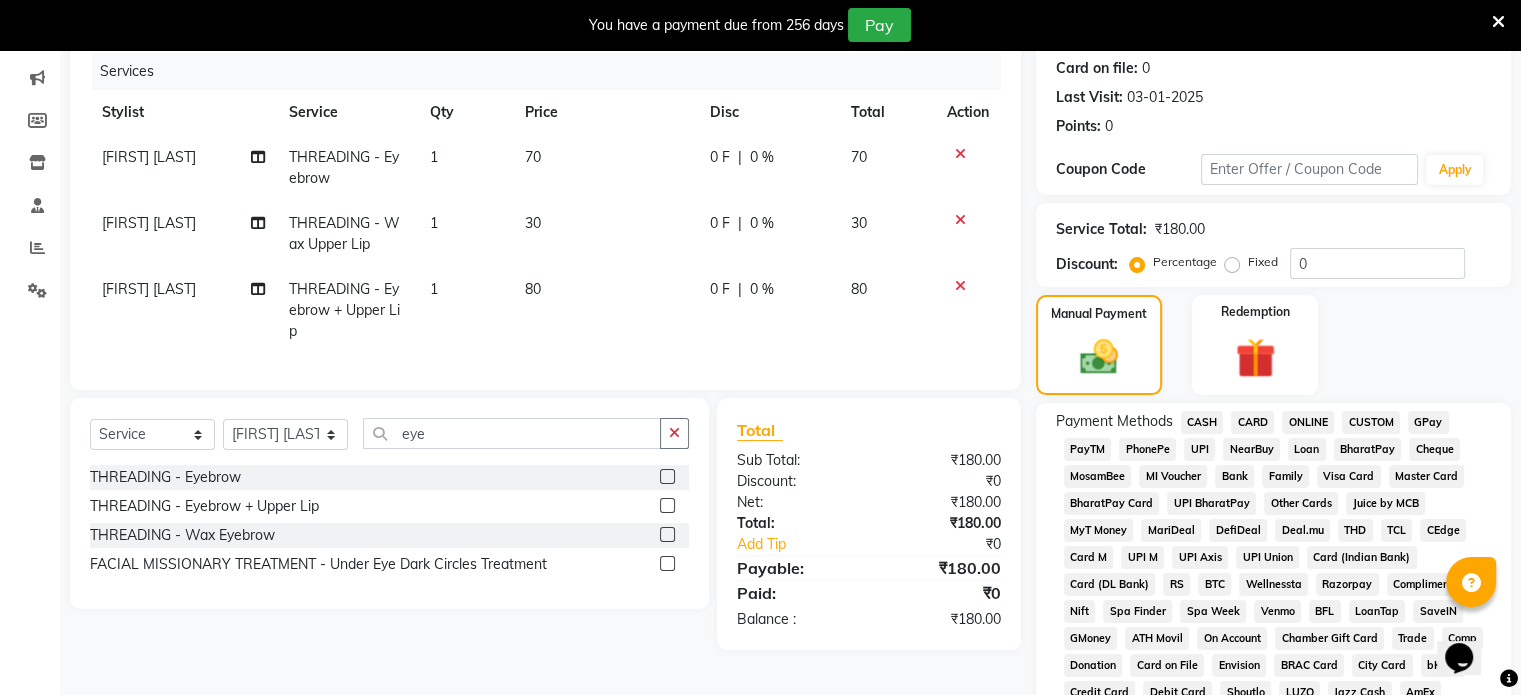 click on "CASH" 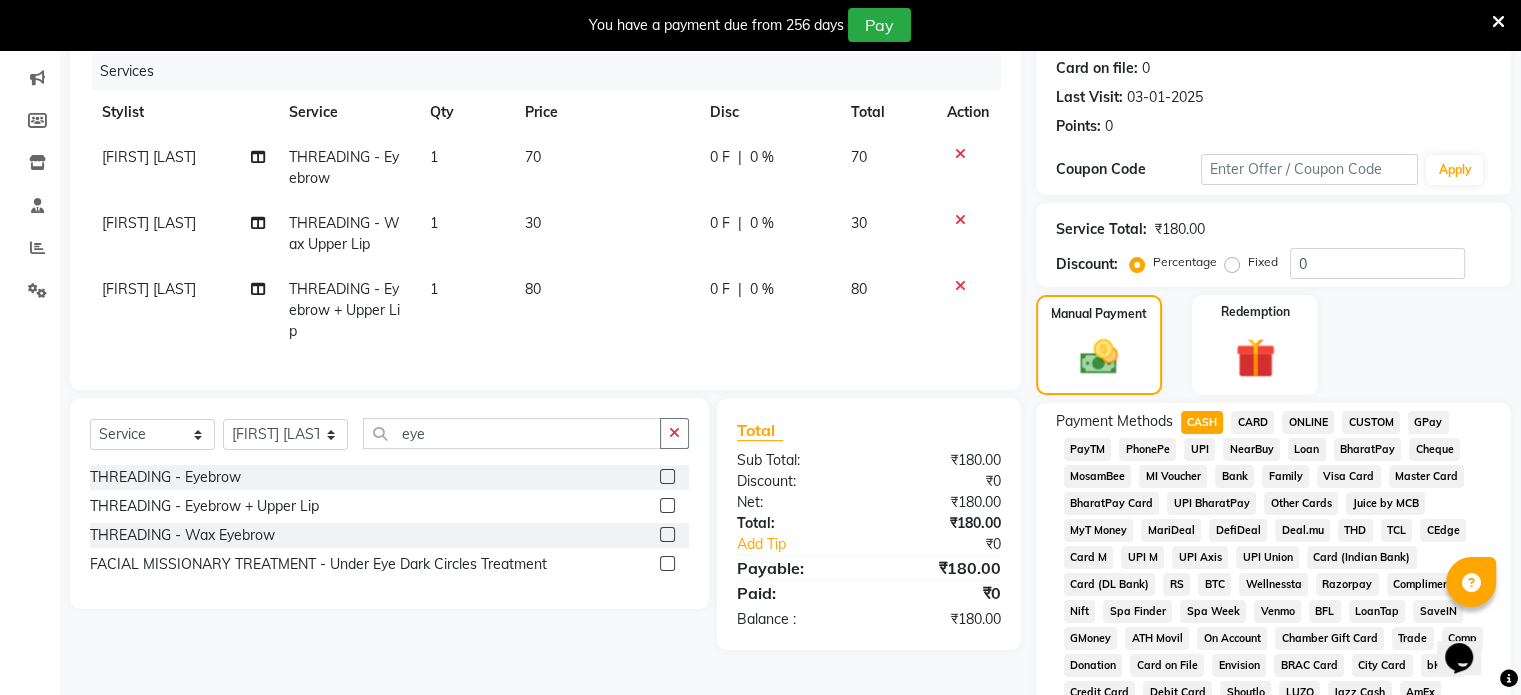 scroll, scrollTop: 778, scrollLeft: 0, axis: vertical 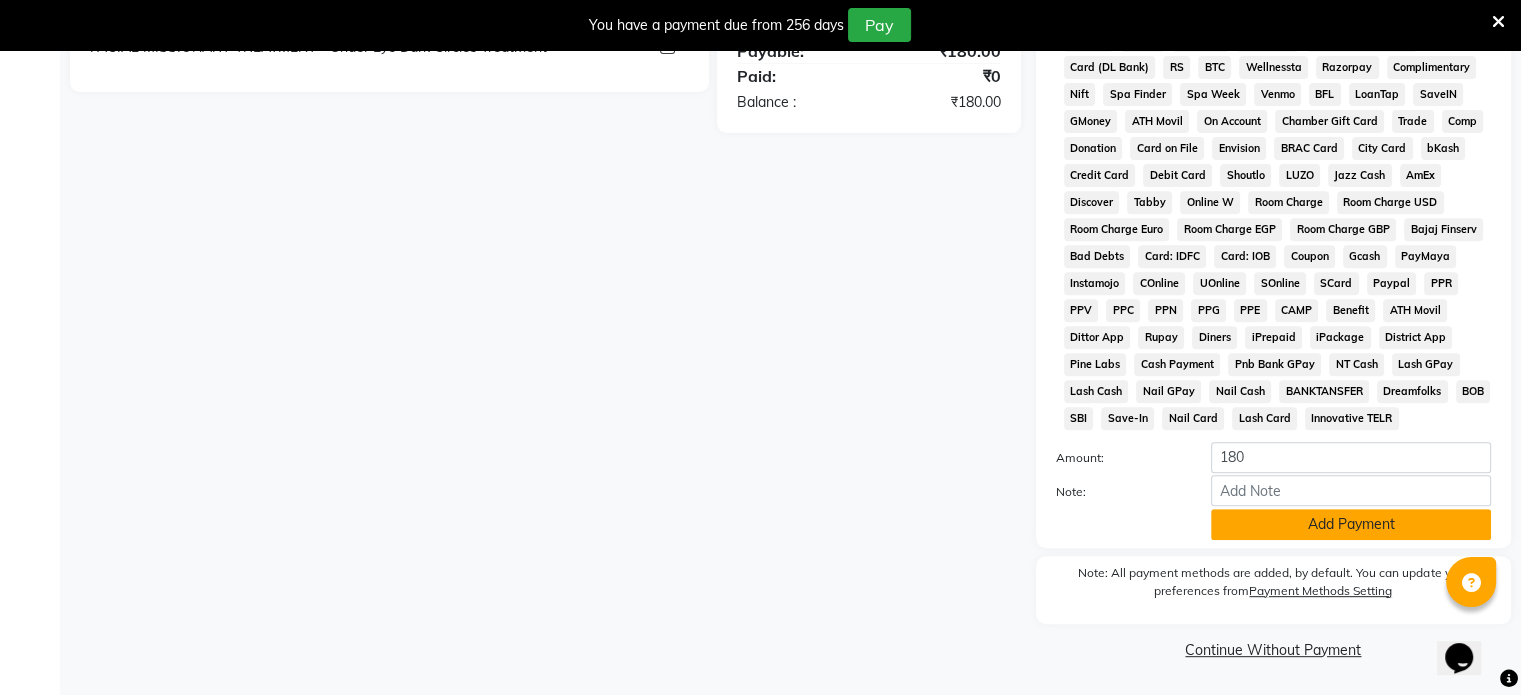 click on "Add Payment" 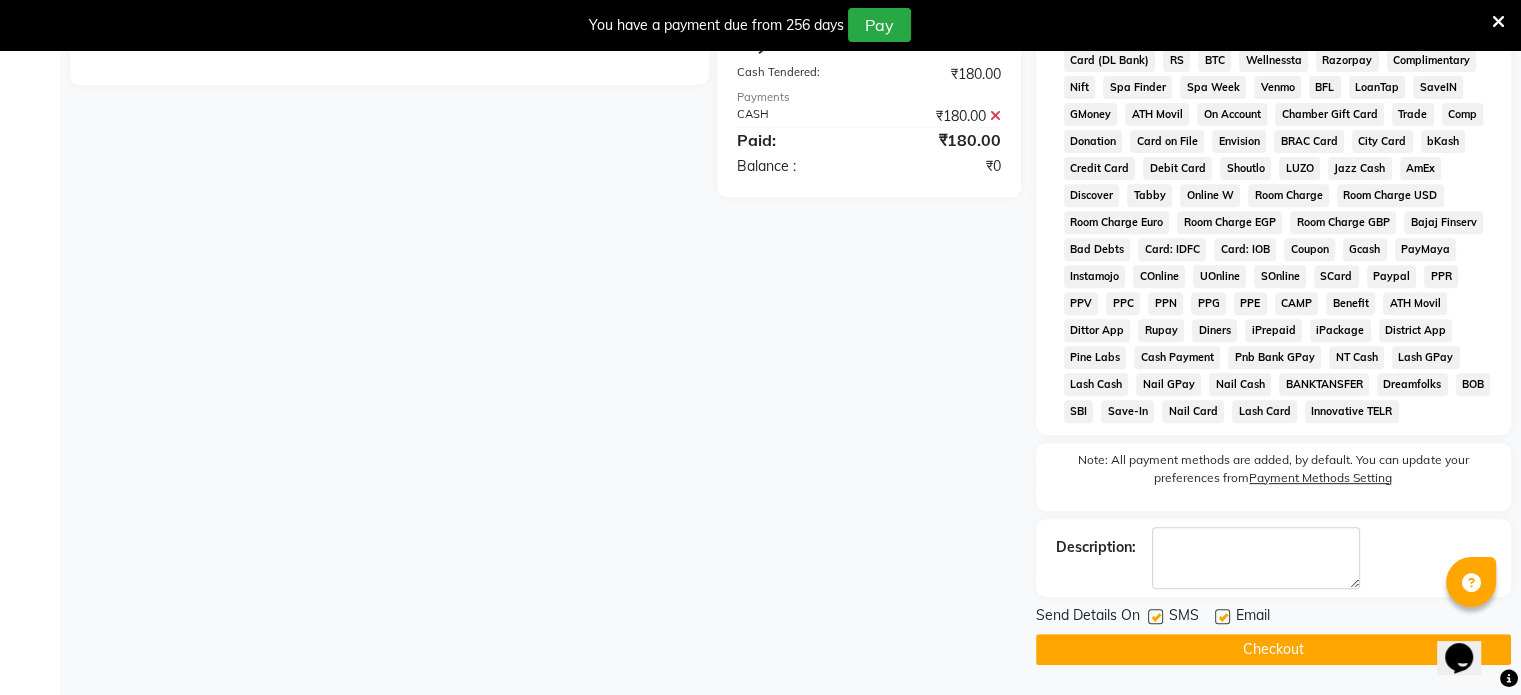 click on "Checkout" 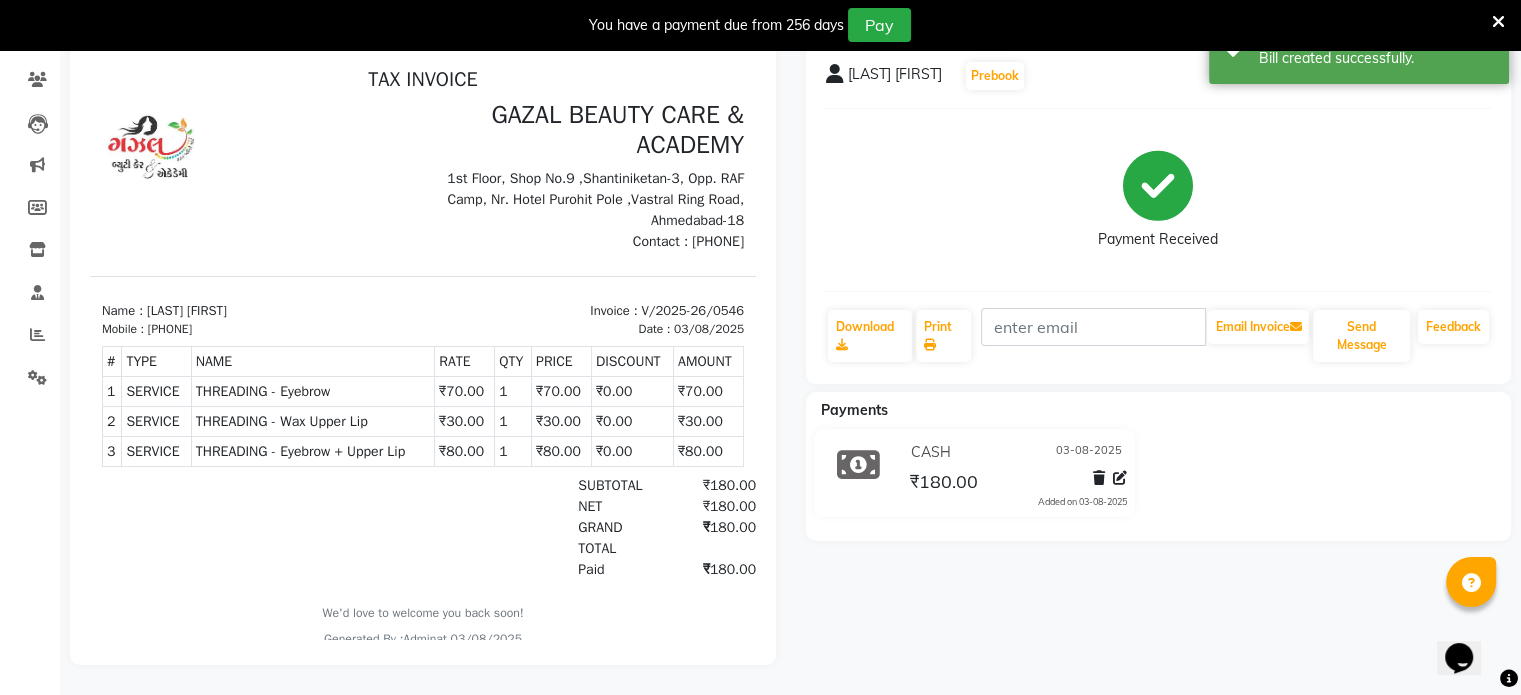 scroll, scrollTop: 0, scrollLeft: 0, axis: both 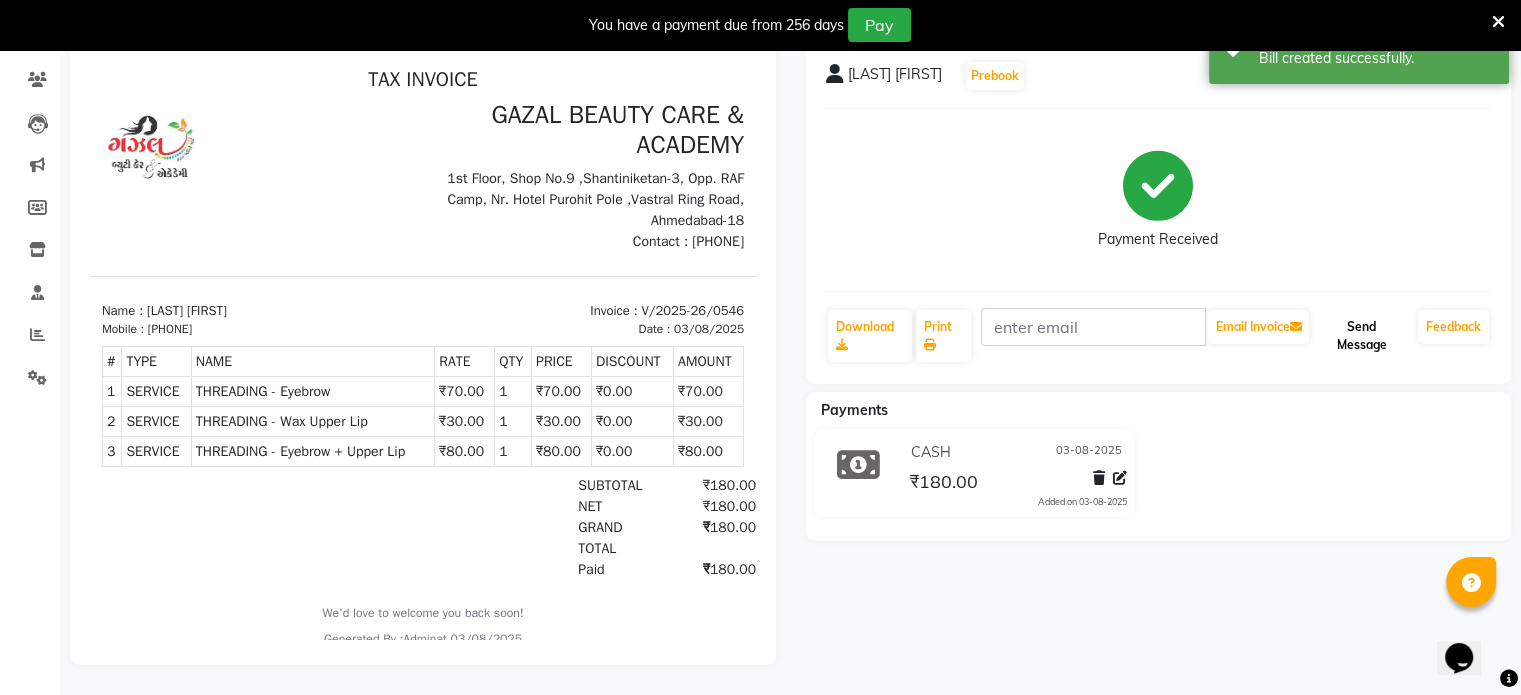 click on "Send Message" 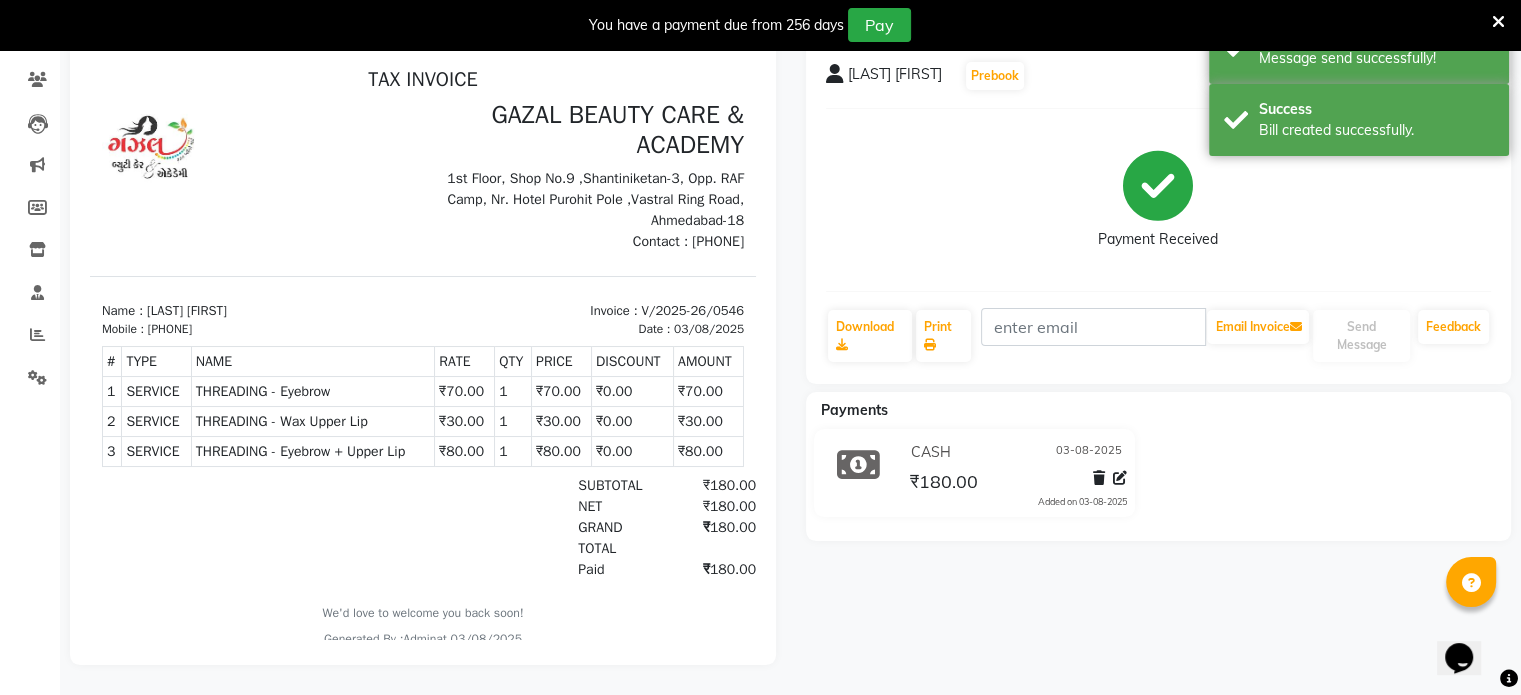 scroll, scrollTop: 0, scrollLeft: 0, axis: both 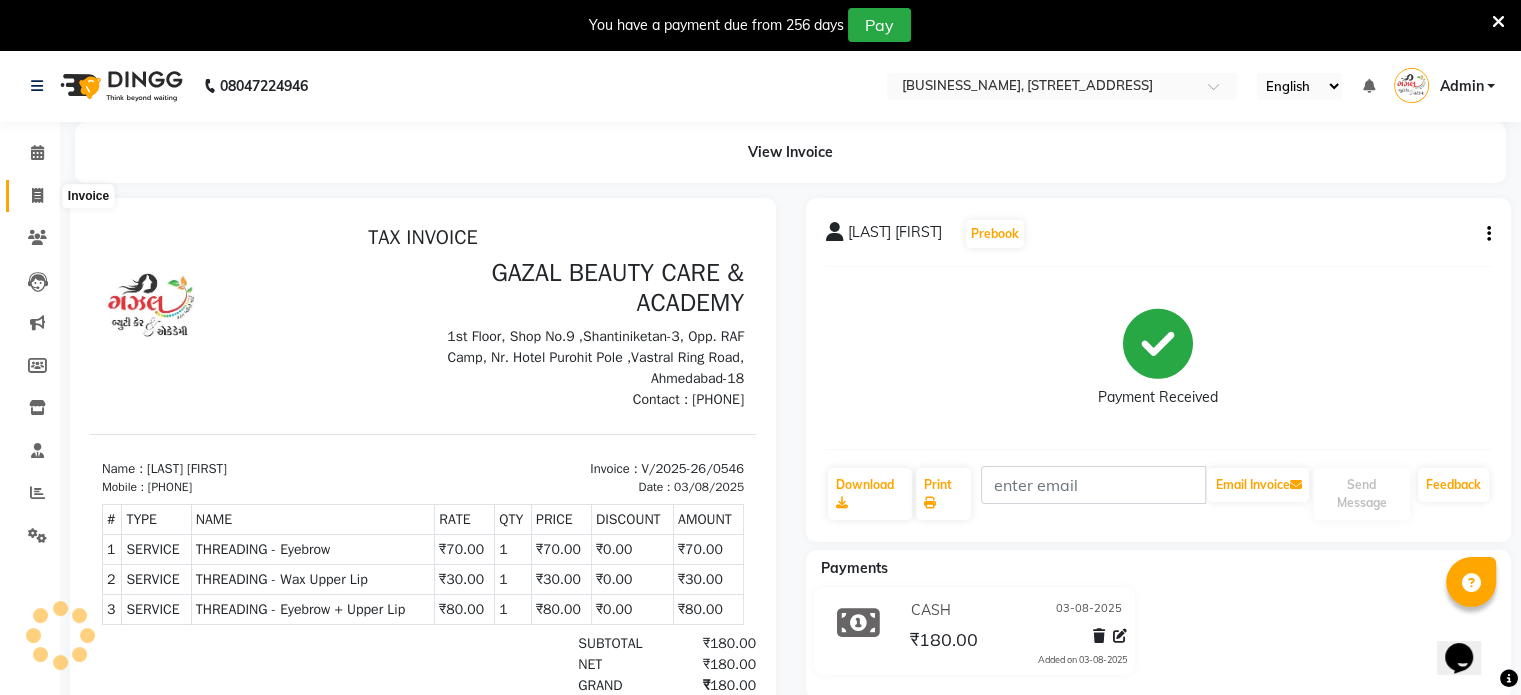 click 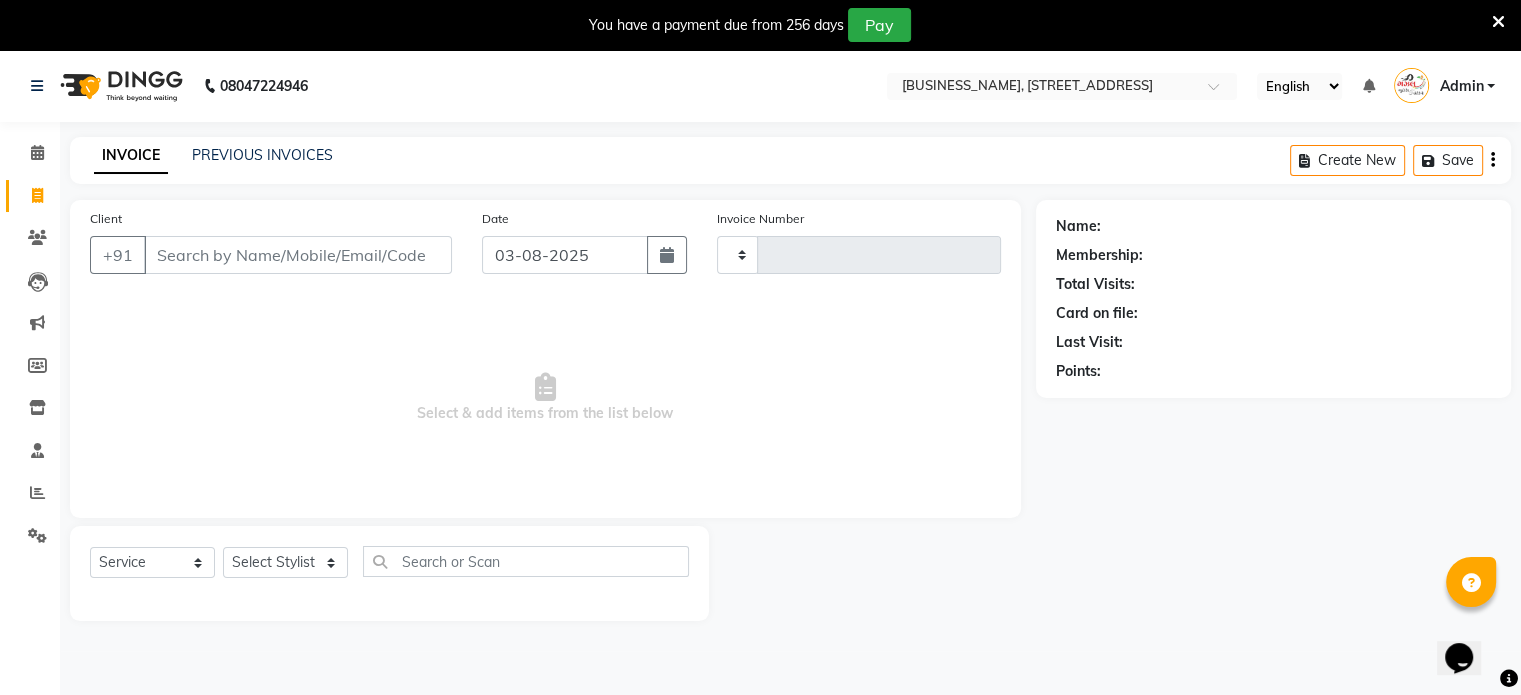 scroll, scrollTop: 50, scrollLeft: 0, axis: vertical 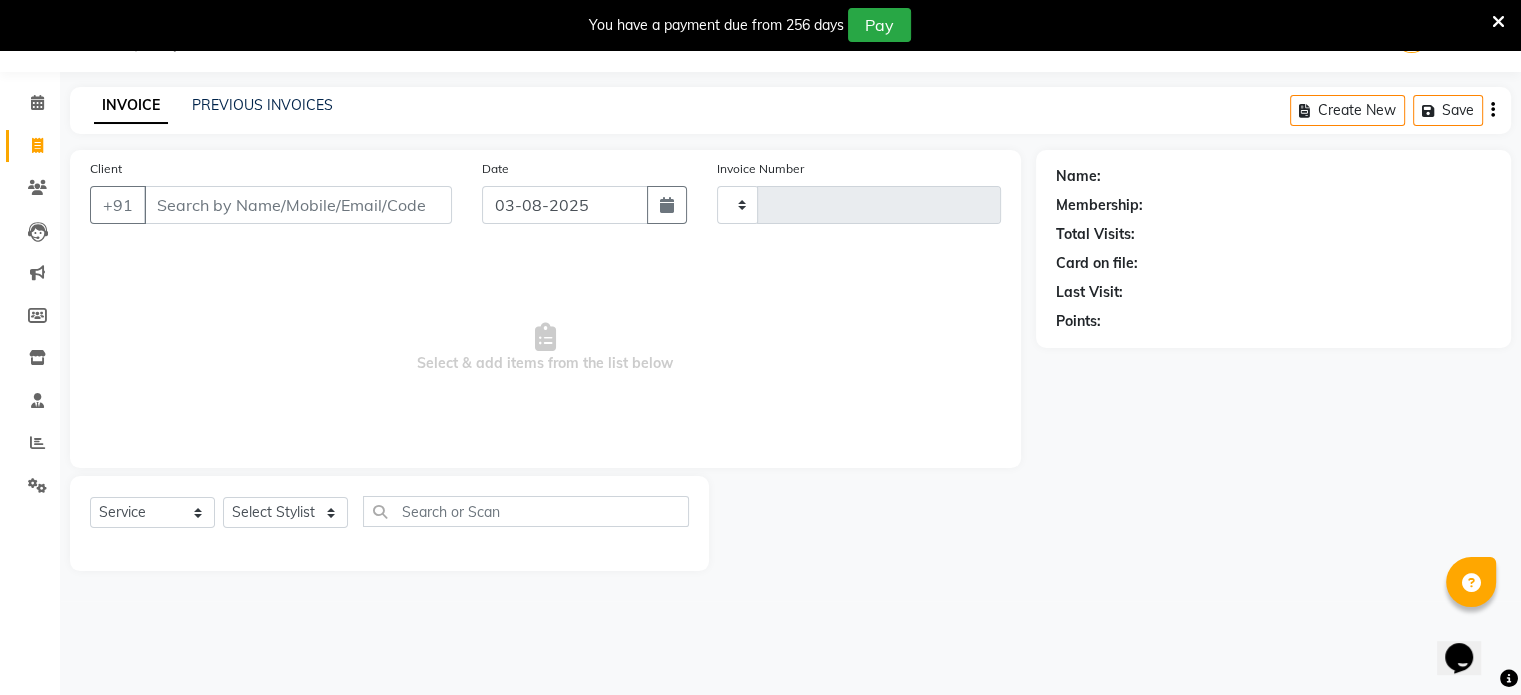 type on "0547" 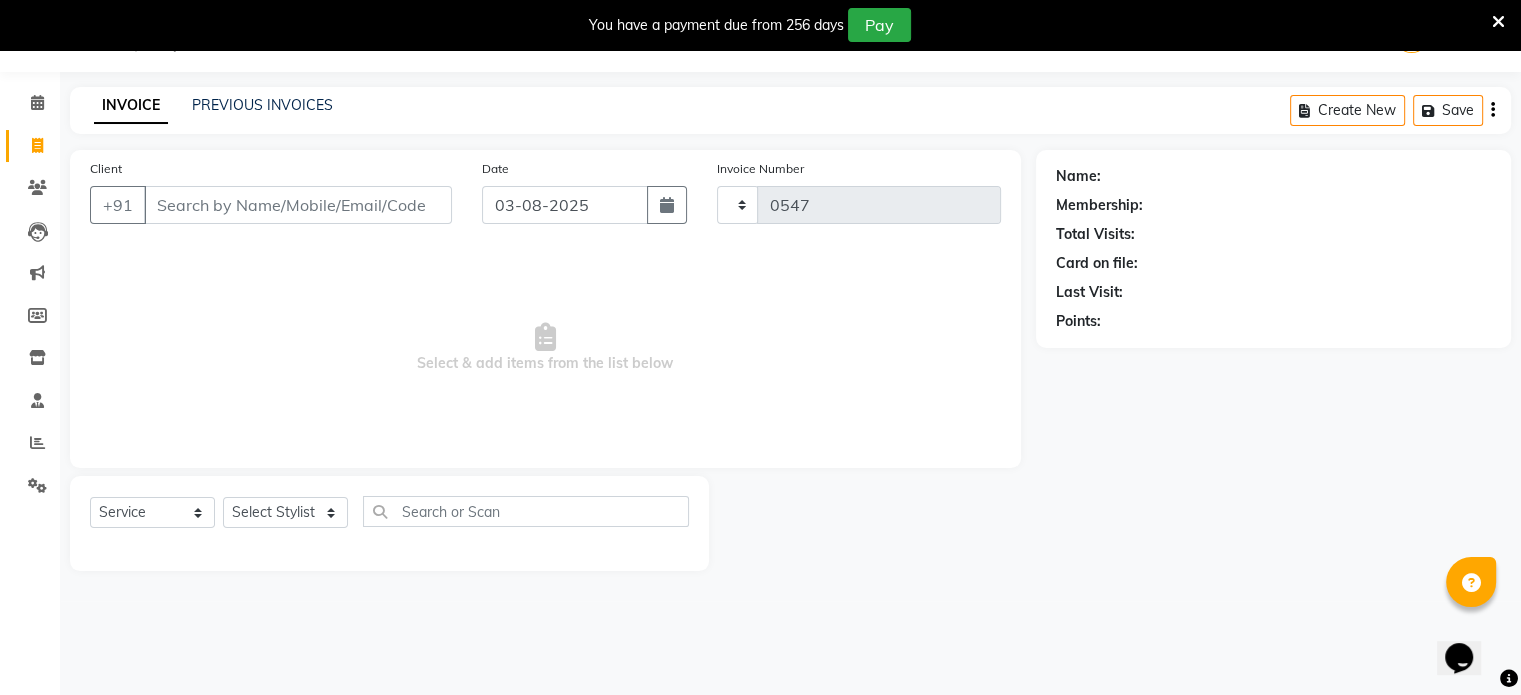 select on "7049" 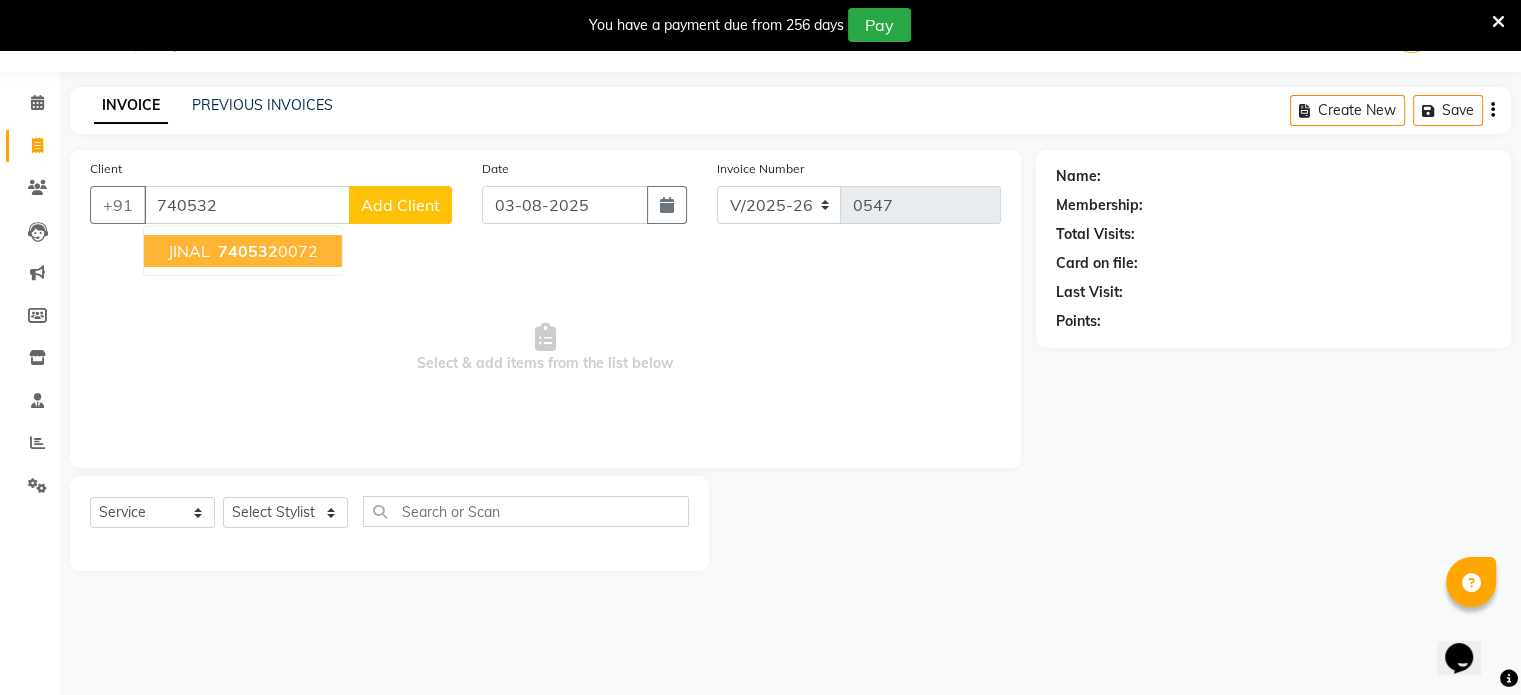 click on "JINAL" at bounding box center (189, 251) 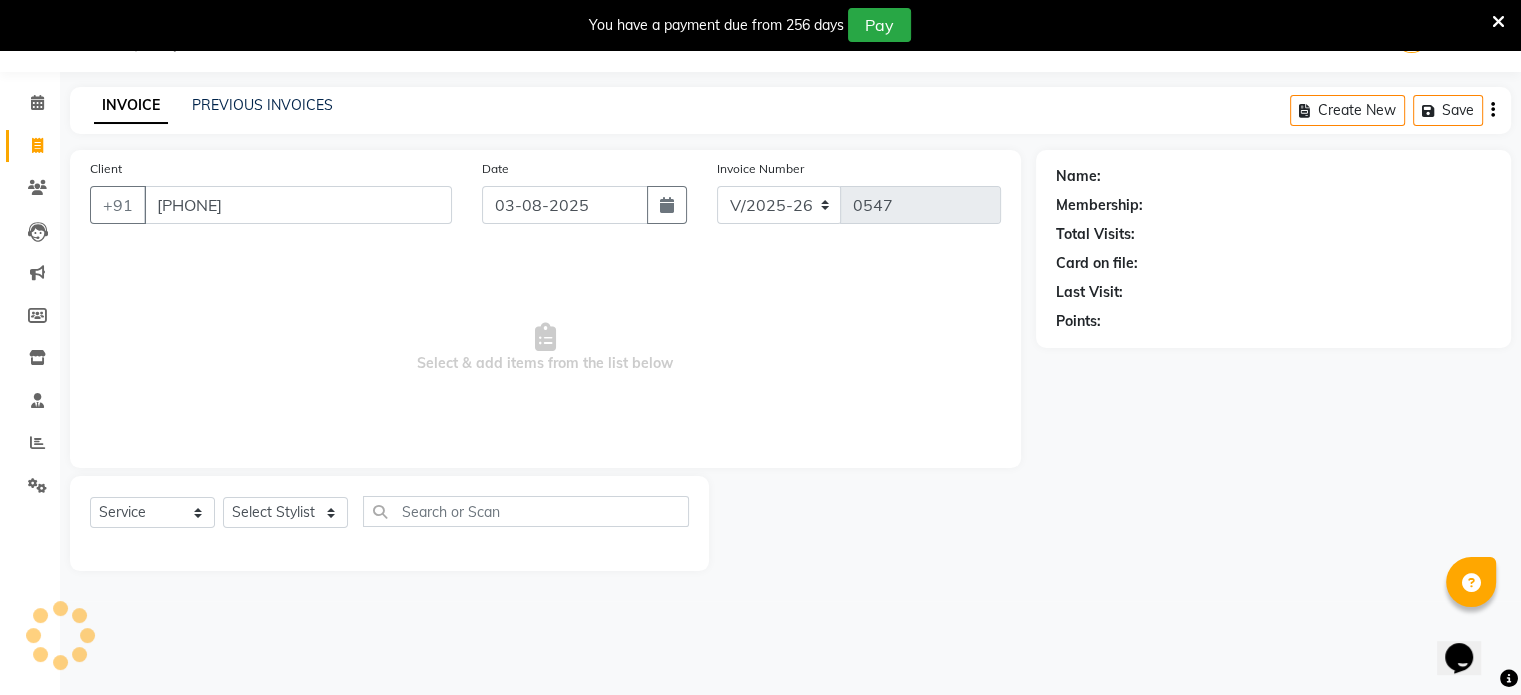 type on "[PHONE]" 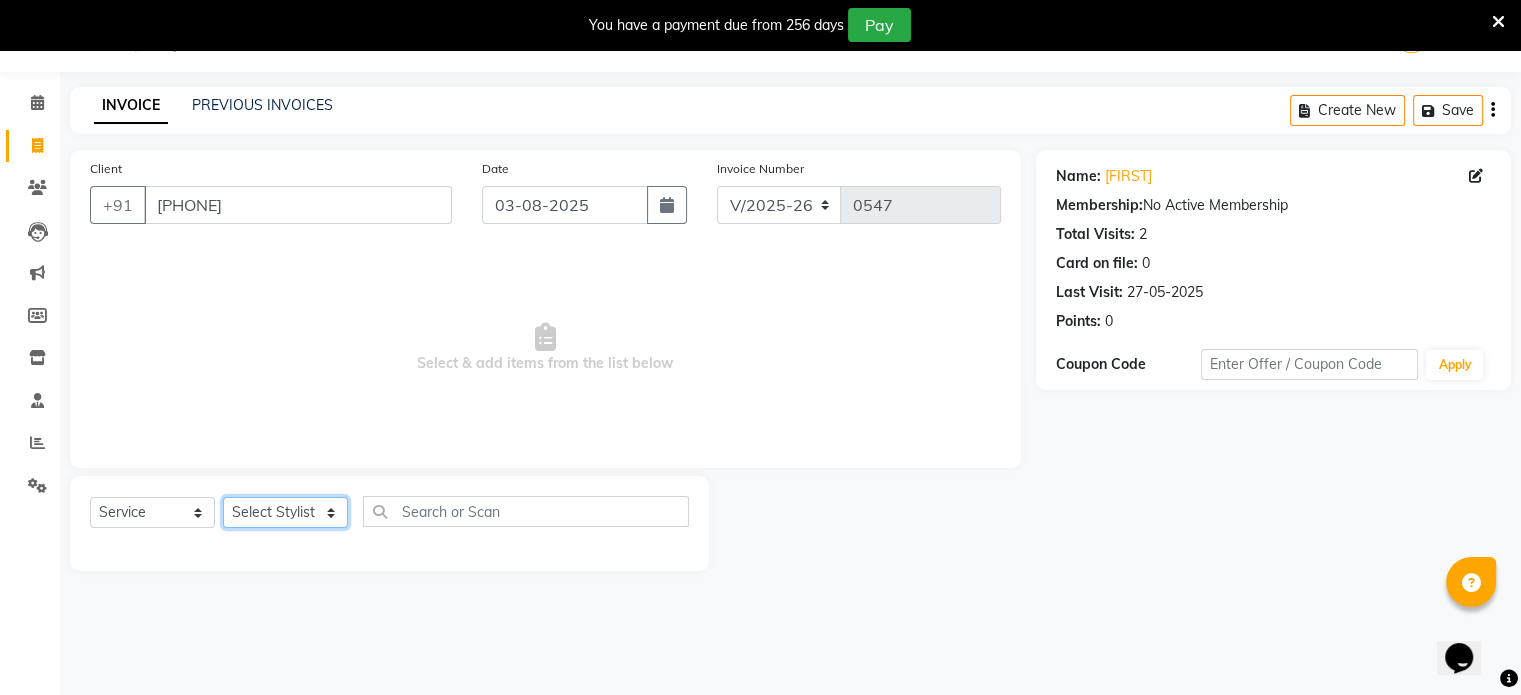 click on "Select Stylist [FIRST] [LAST] [FIRST] [LAST] [FIRST] [LAST] [FIRST] [LAST] [FIRST] [LAST]" 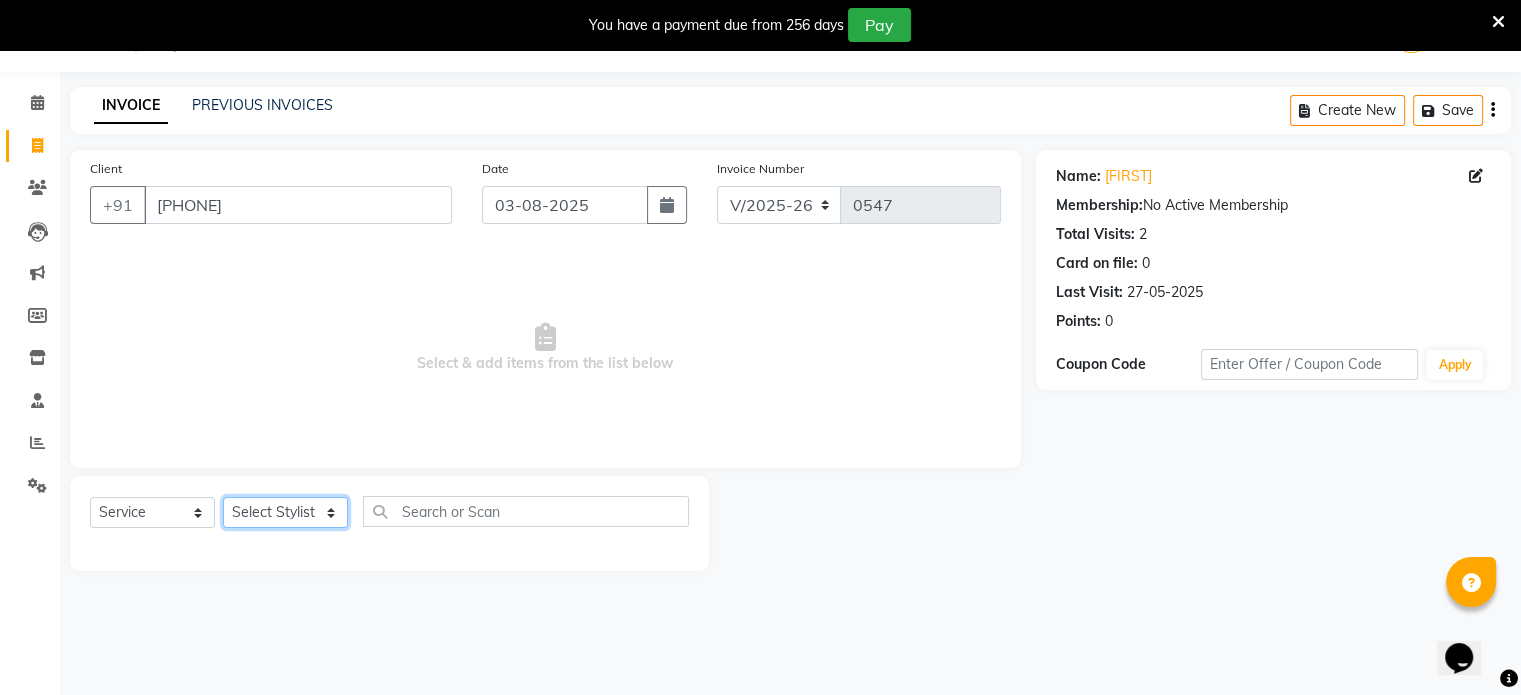 select on "59040" 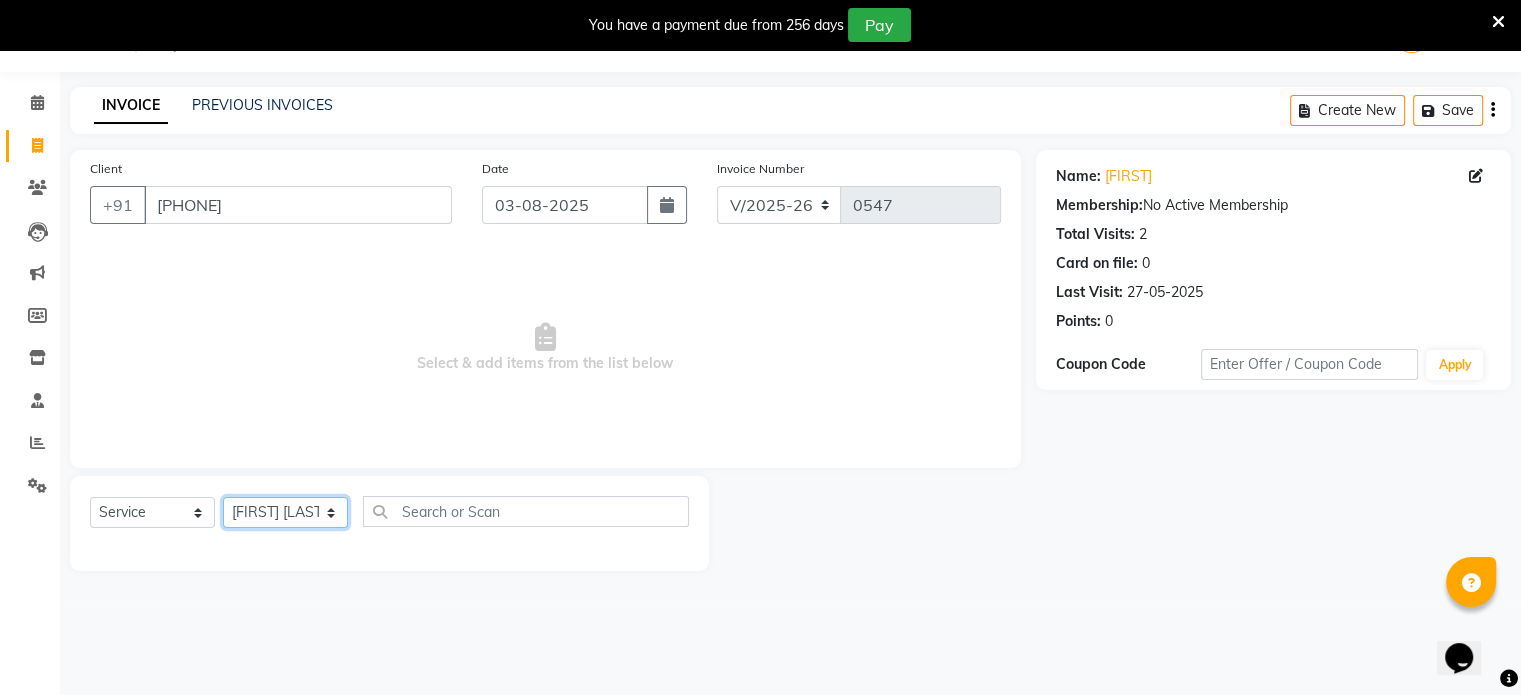 click on "Select Stylist [FIRST] [LAST] [FIRST] [LAST] [FIRST] [LAST] [FIRST] [LAST] [FIRST] [LAST]" 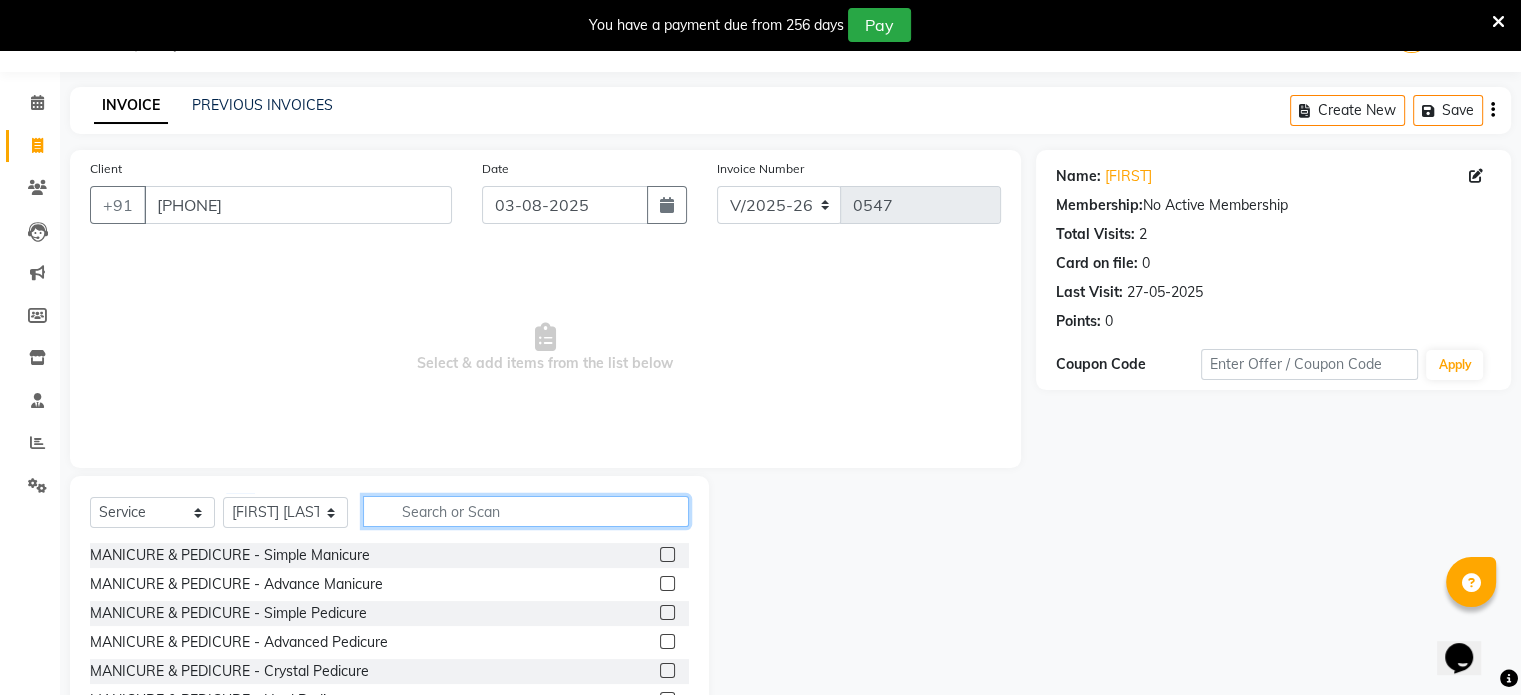 click 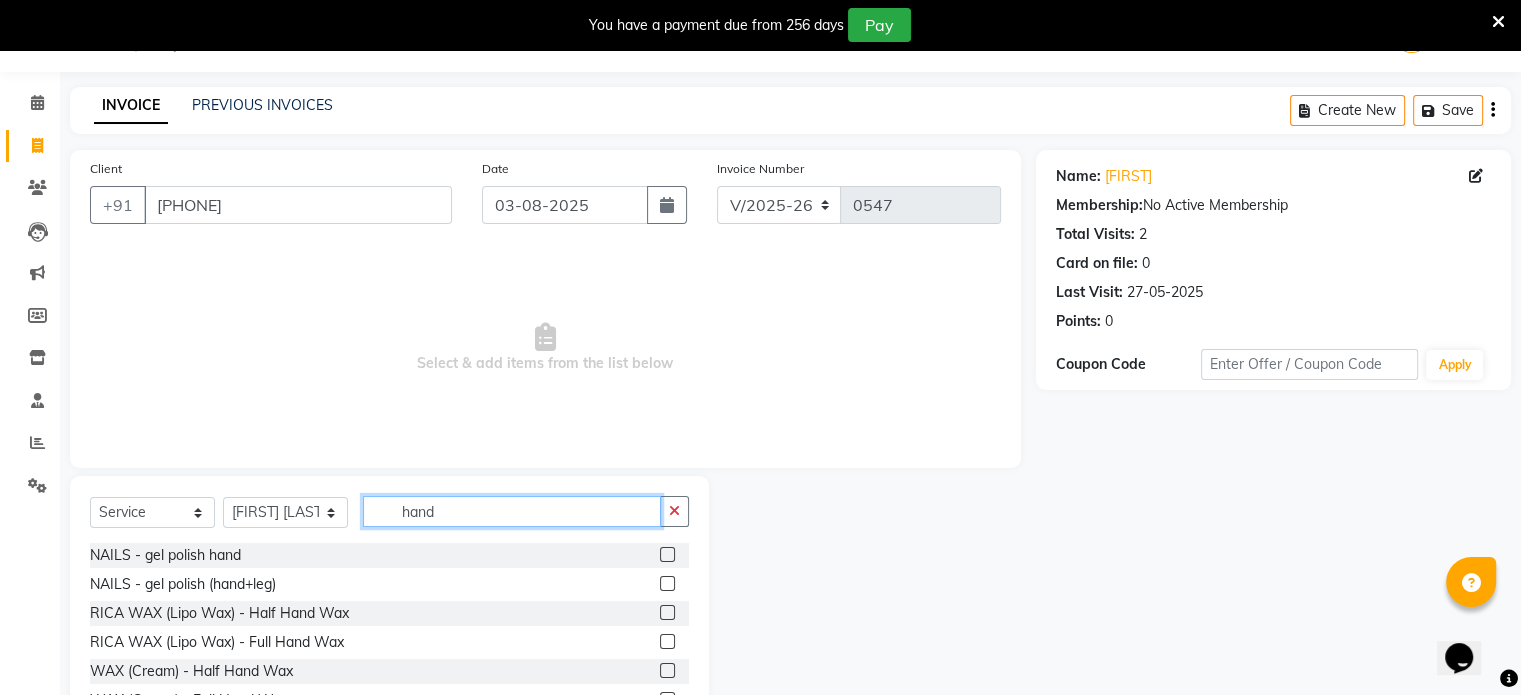 type on "hand" 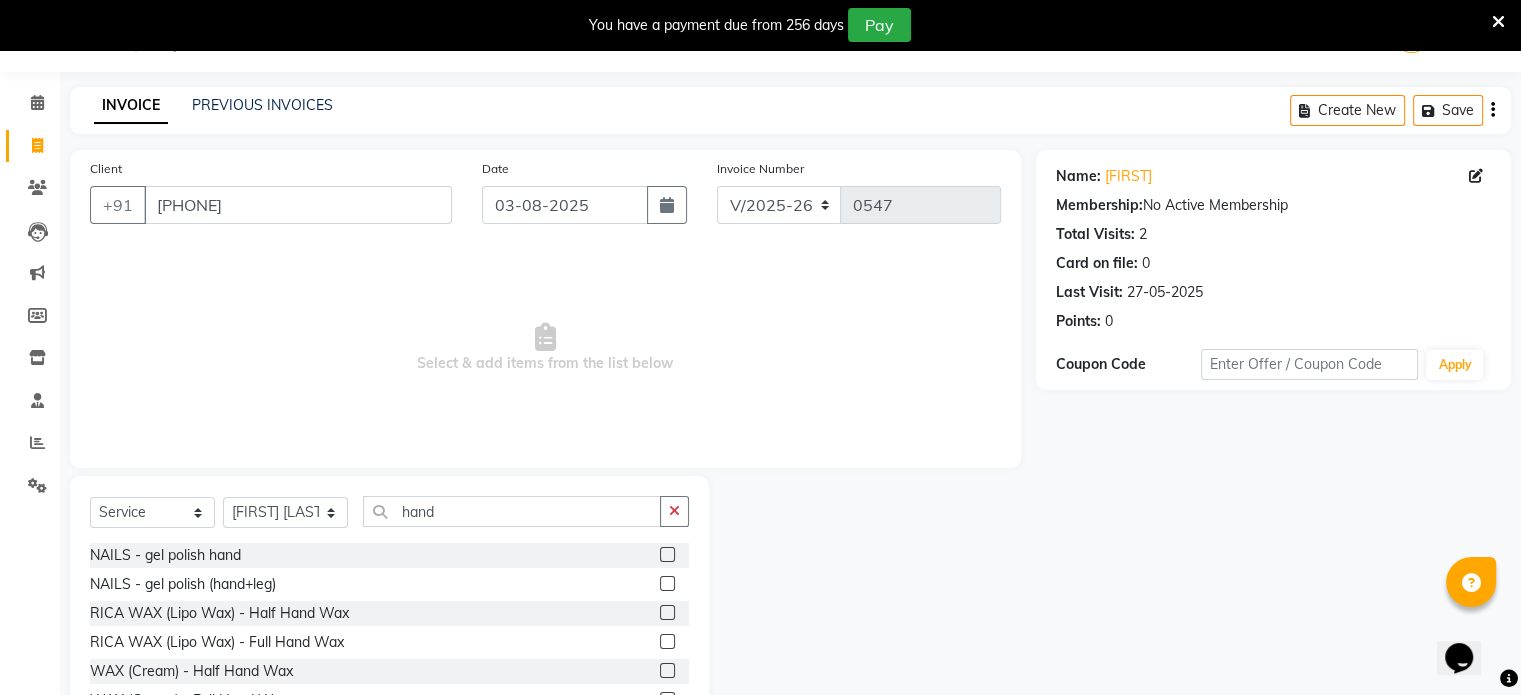 click 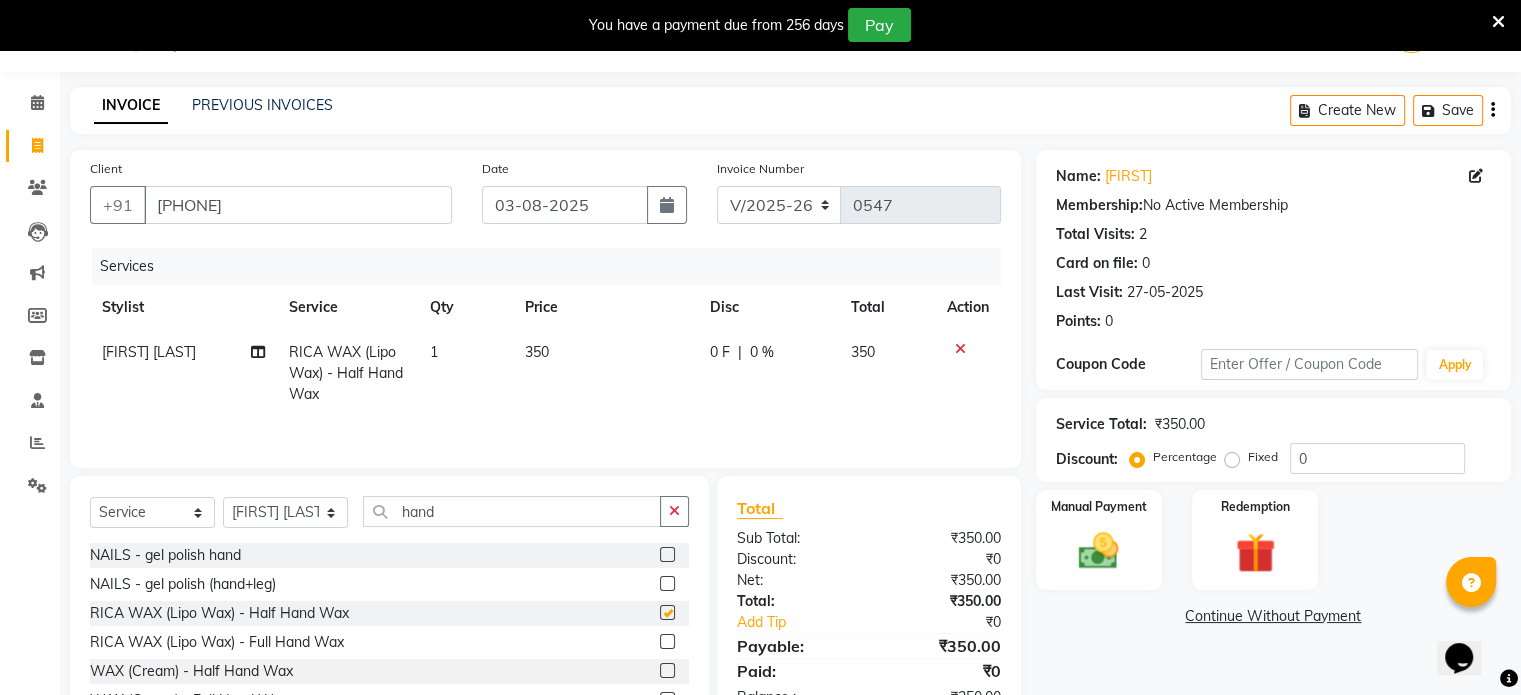 checkbox on "false" 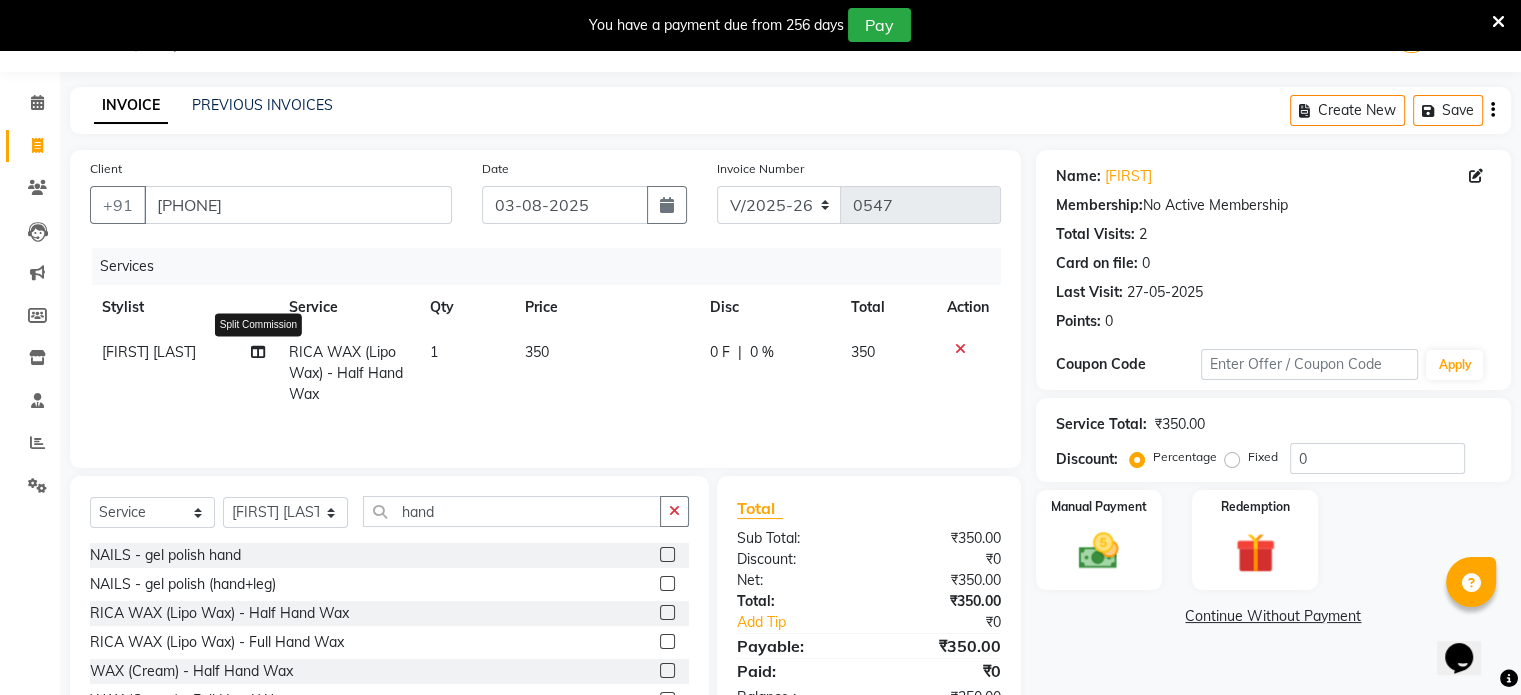 click 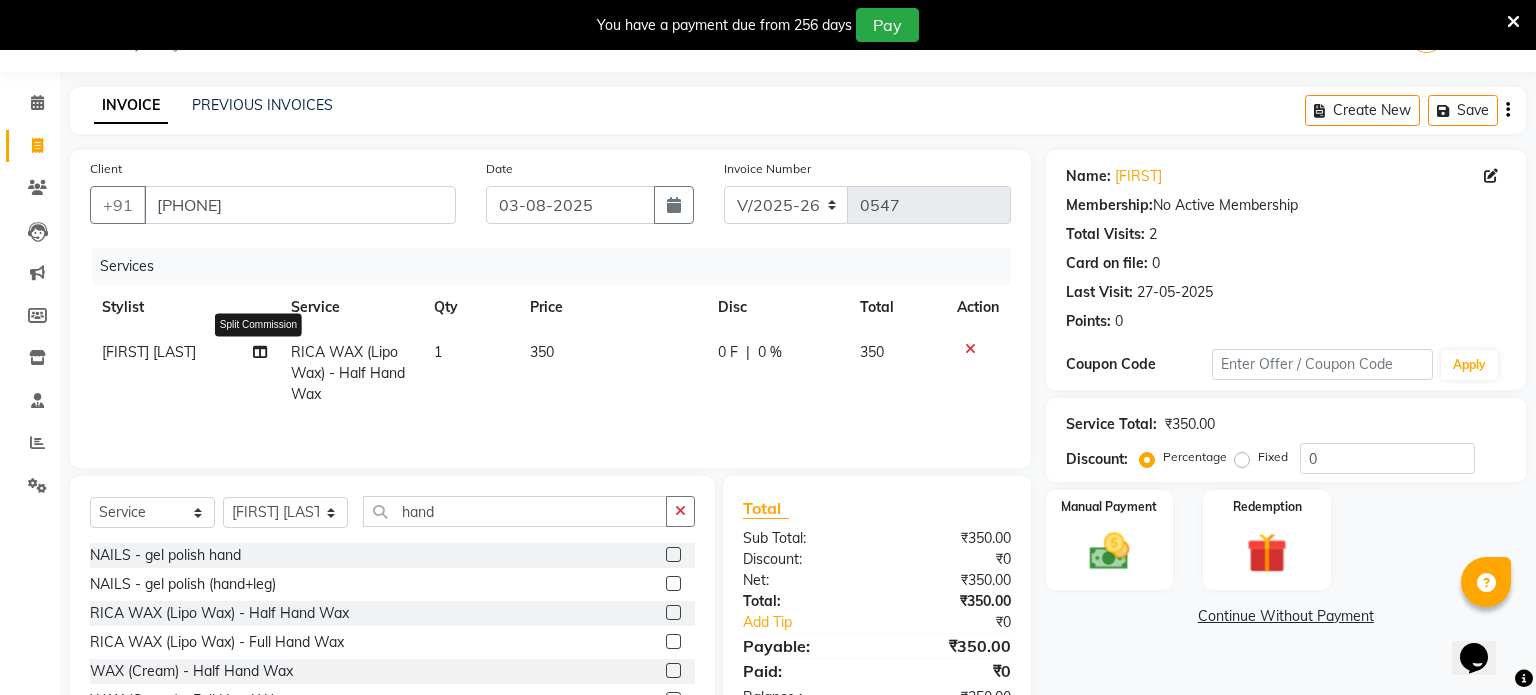 select on "59040" 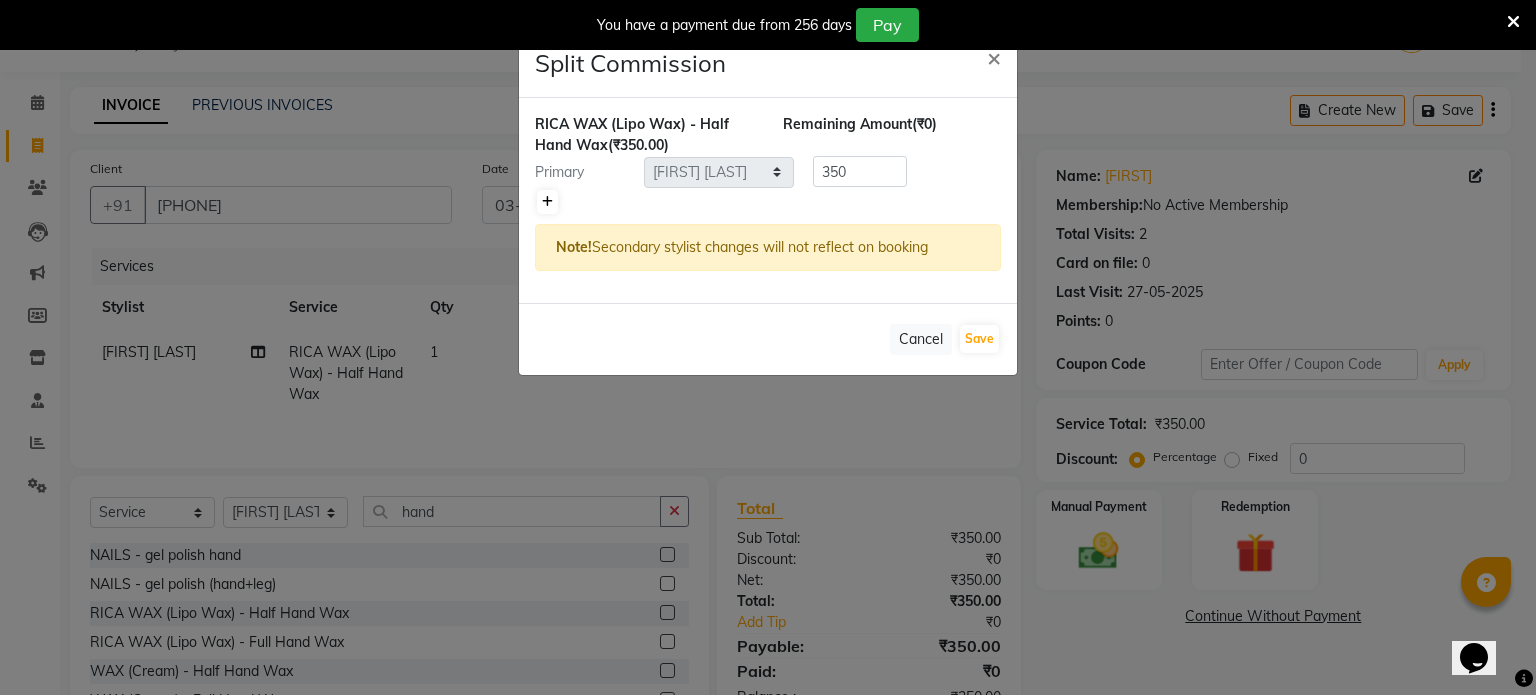 click 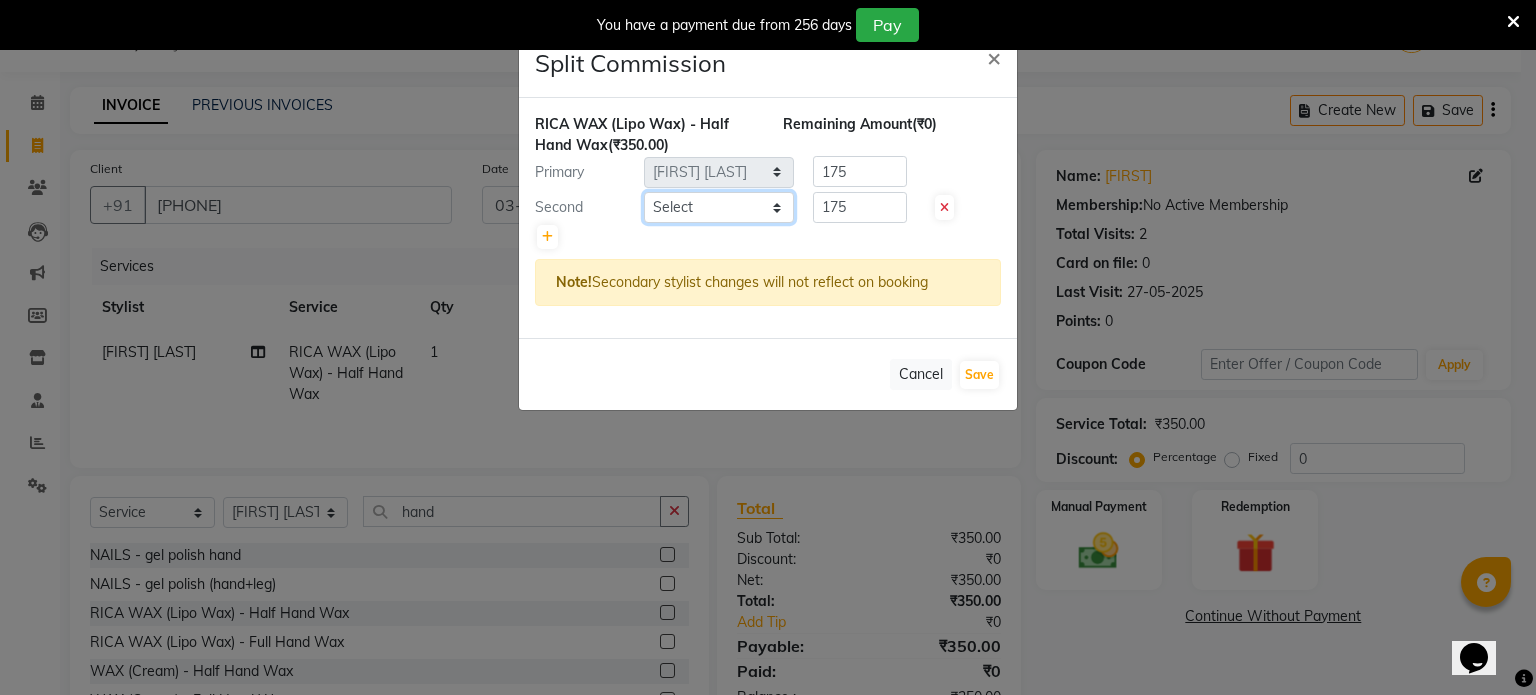 click on "Select  [FIRST] [LAST]   [FIRST] [LAST]   [FIRST] [LAST]   [FIRST] [LAST]   [FIRST] [LAST]   [FIRST] [LAST]" 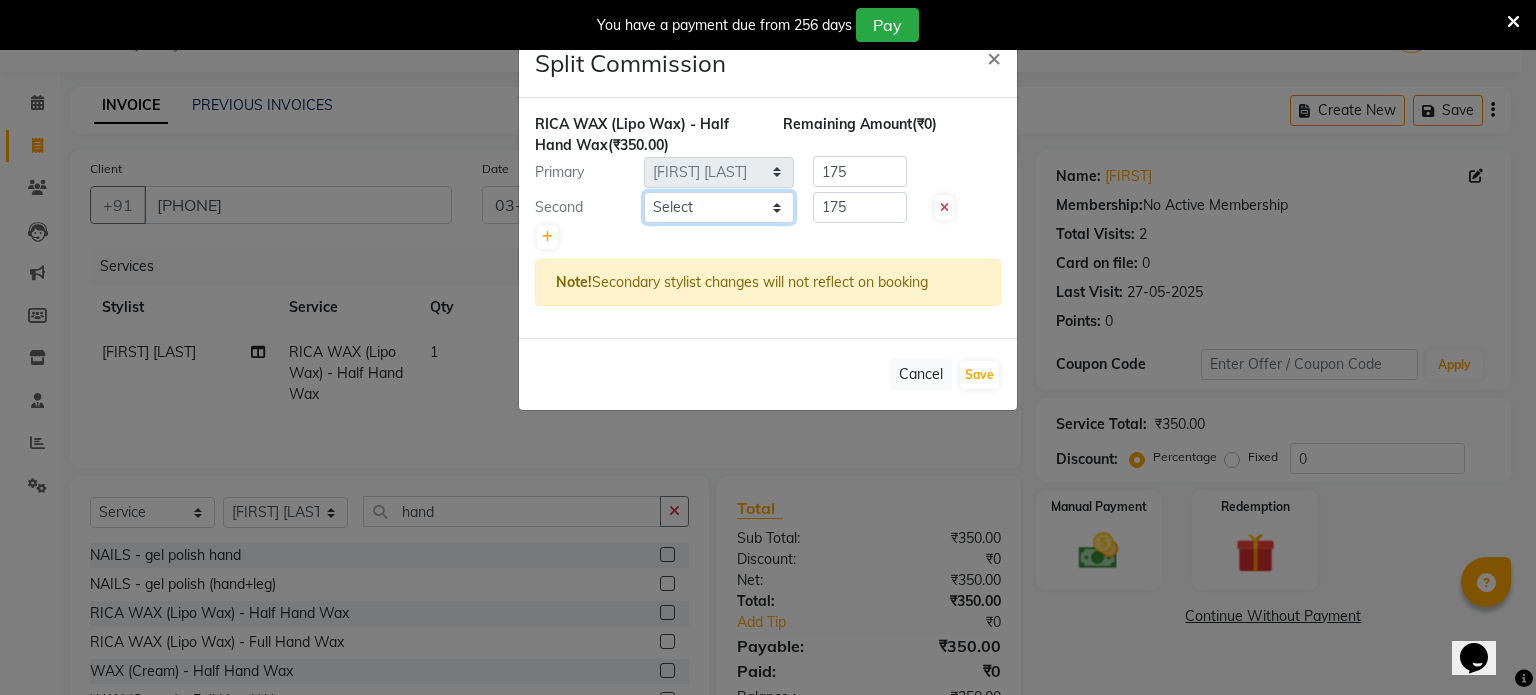 select on "59039" 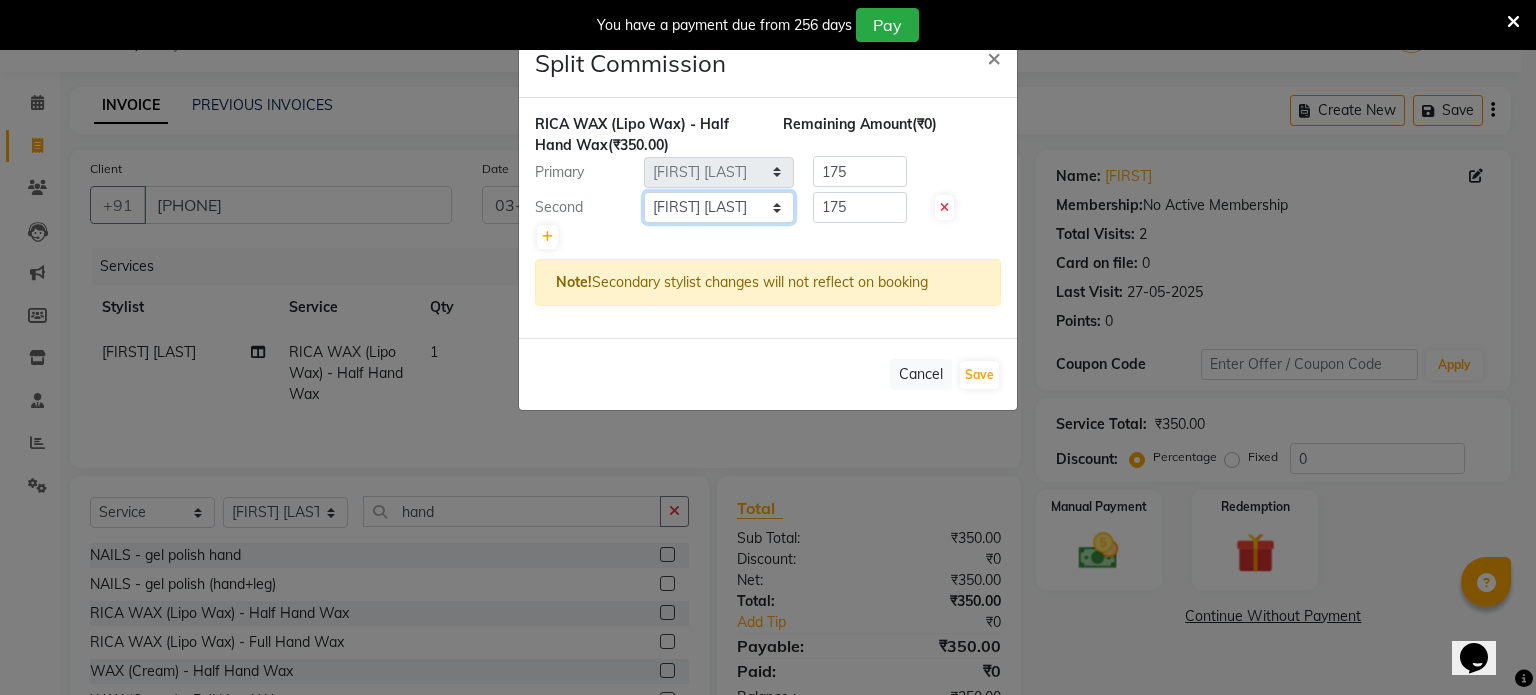 click on "Select  [FIRST] [LAST]   [FIRST] [LAST]   [FIRST] [LAST]   [FIRST] [LAST]   [FIRST] [LAST]   [FIRST] [LAST]" 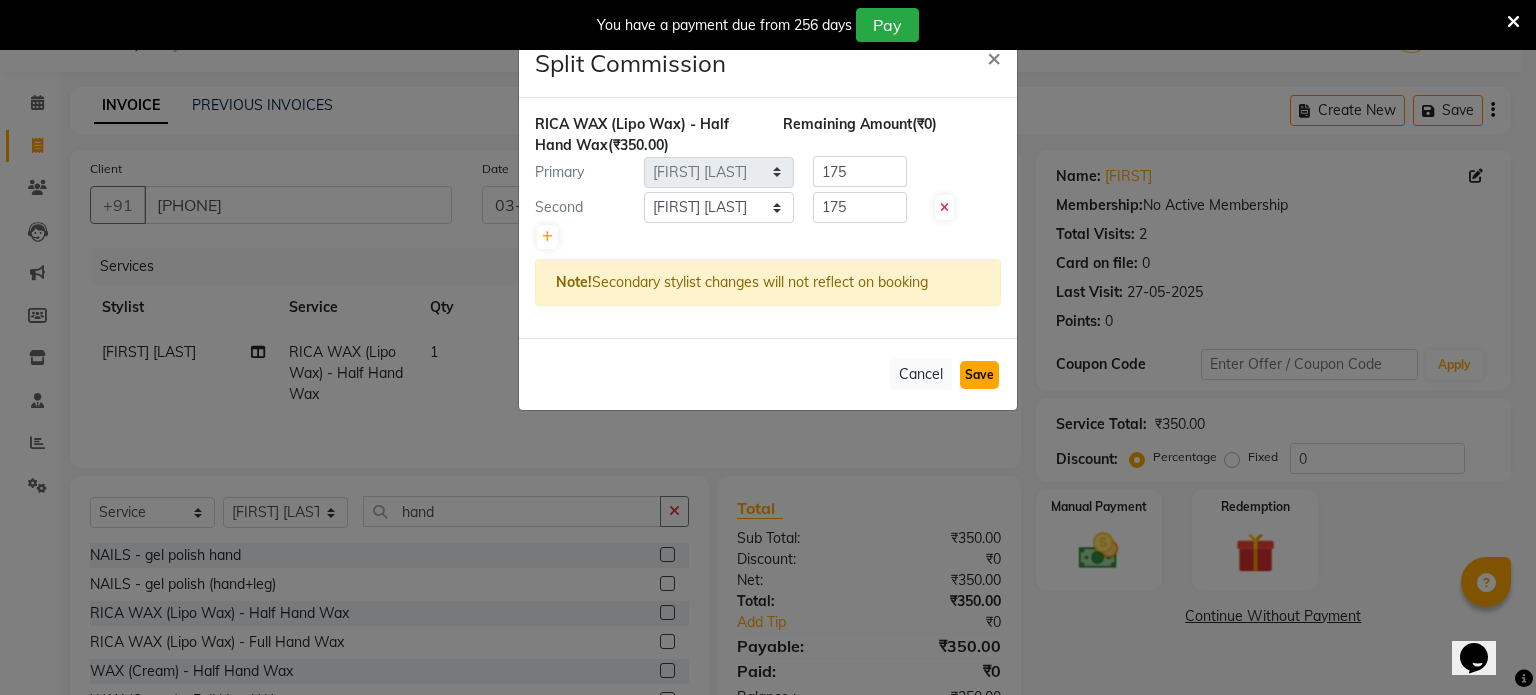 click on "Save" 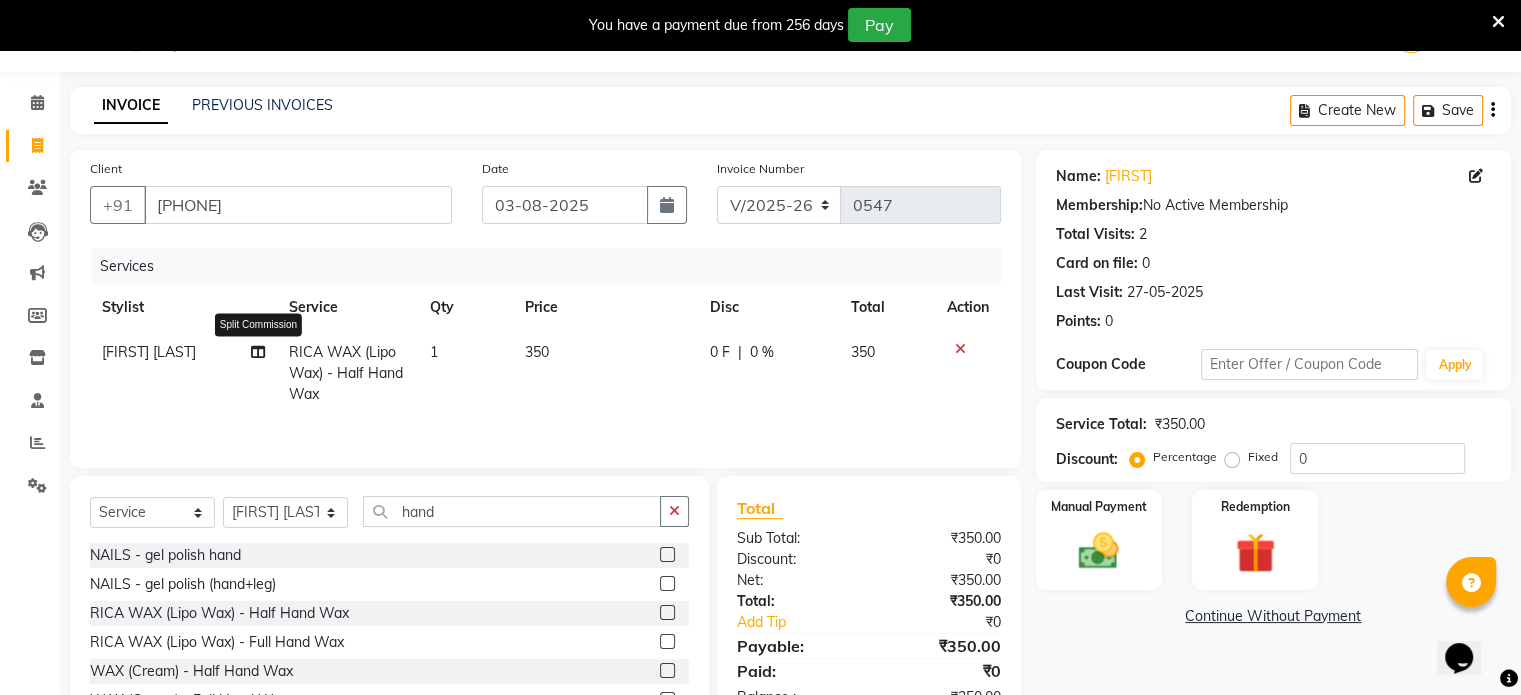 click 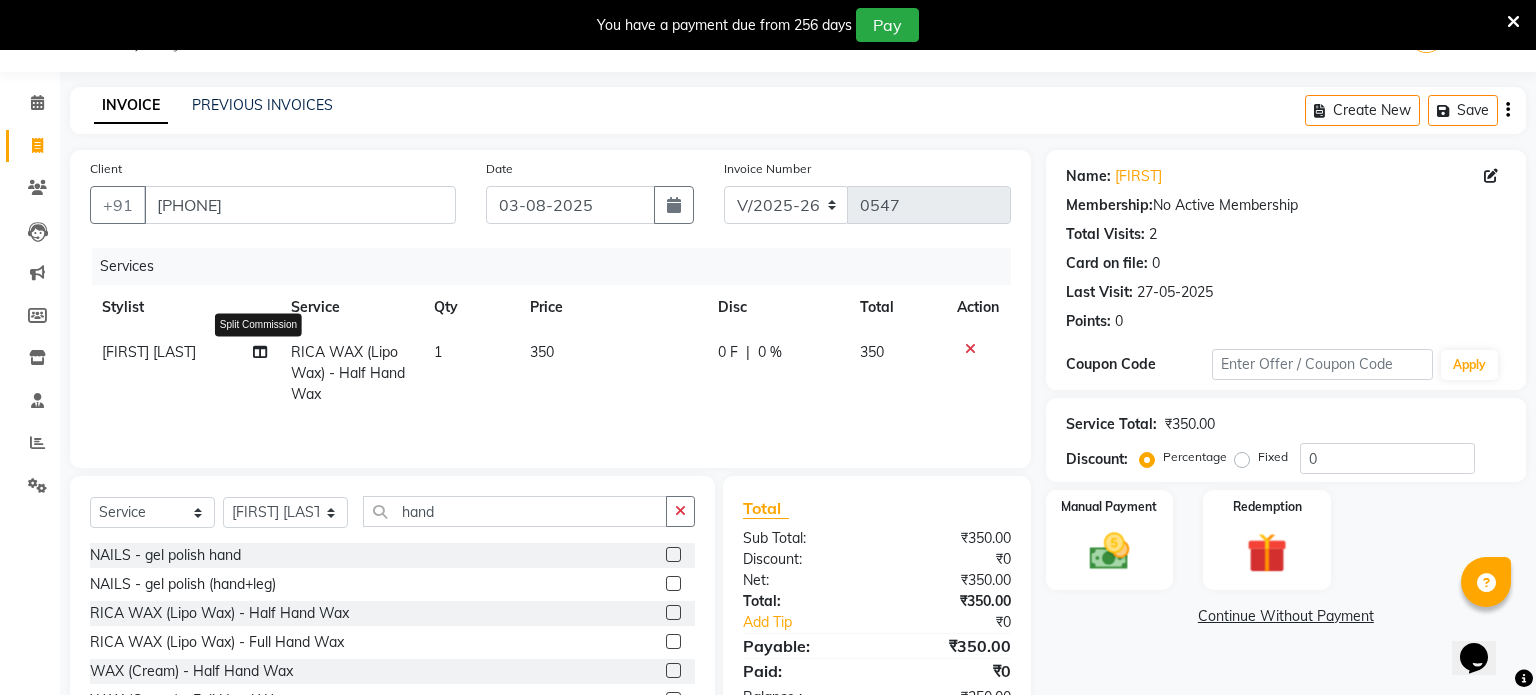 select on "59040" 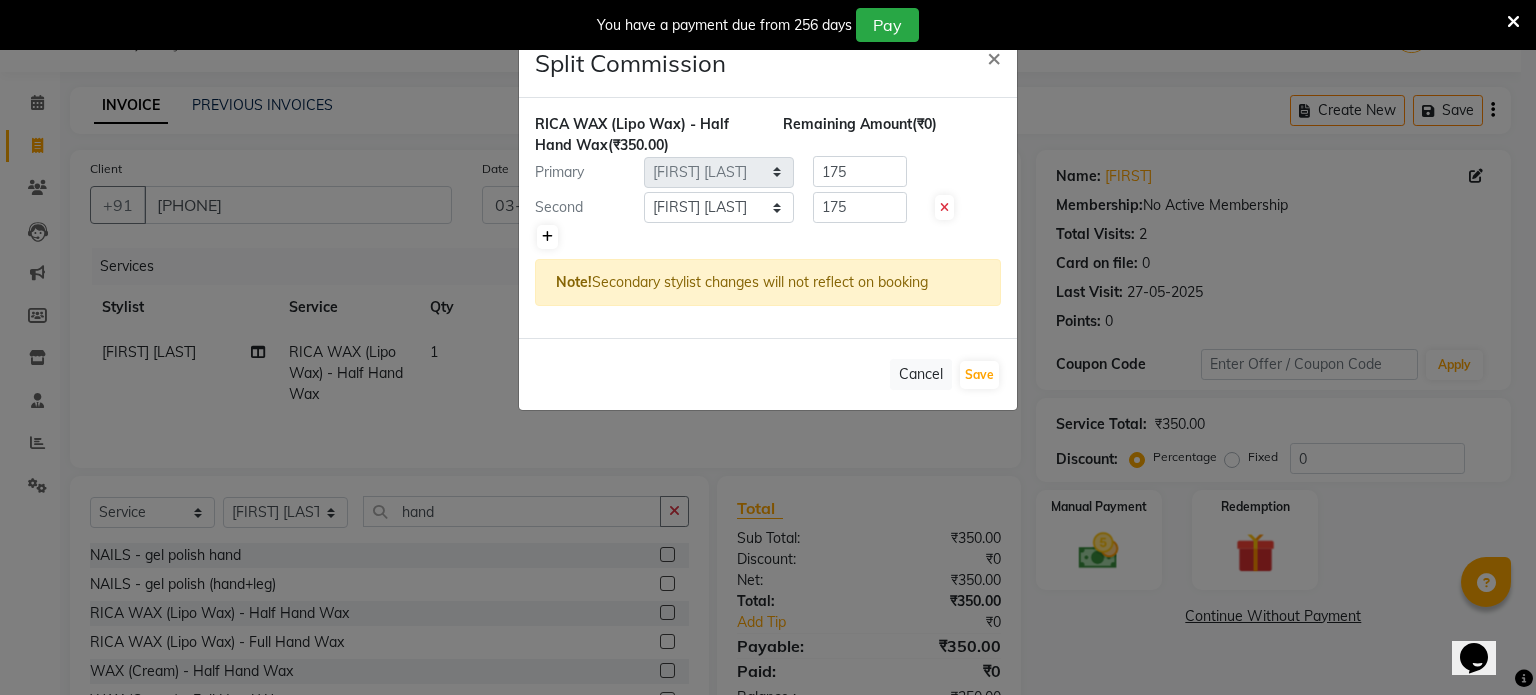 click 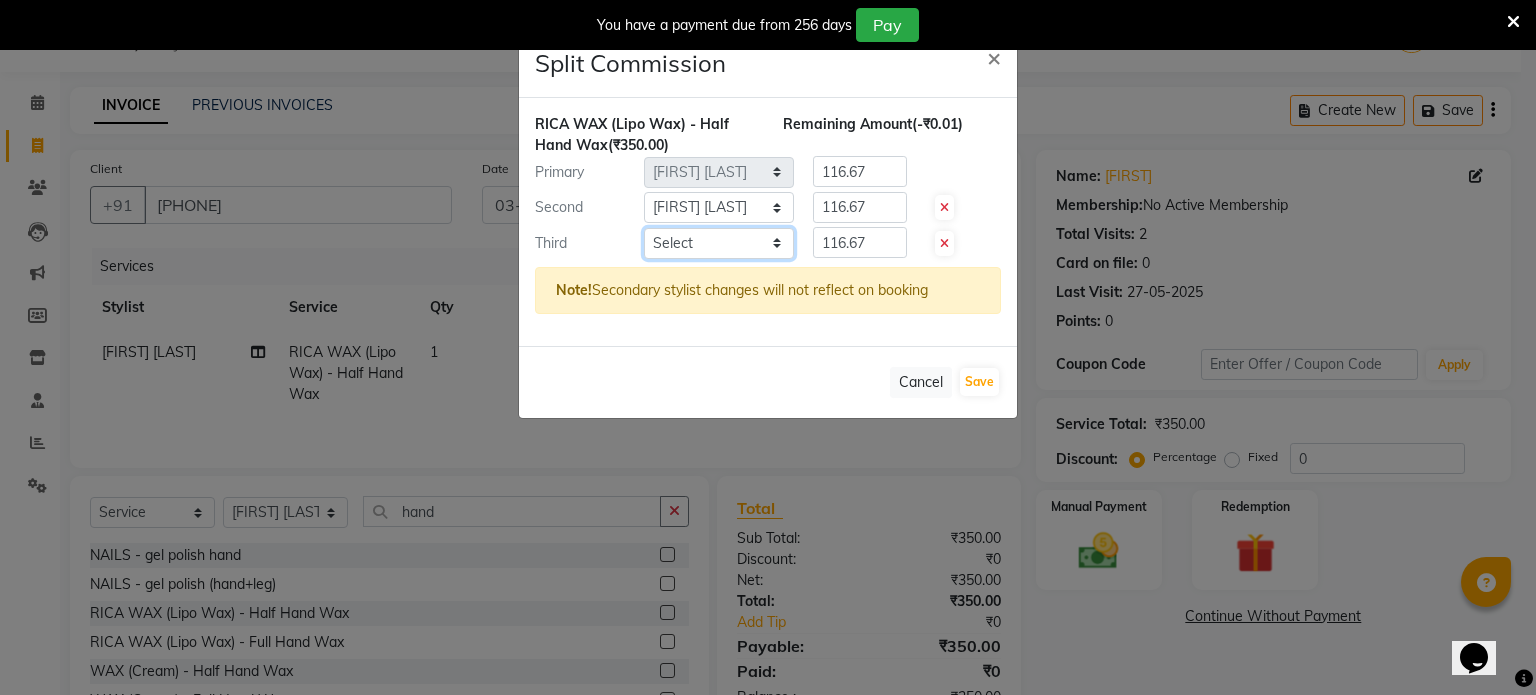 click on "Select  [FIRST] [LAST]   [FIRST] [LAST]   [FIRST] [LAST]   [FIRST] [LAST]   [FIRST] [LAST]   [FIRST] [LAST]" 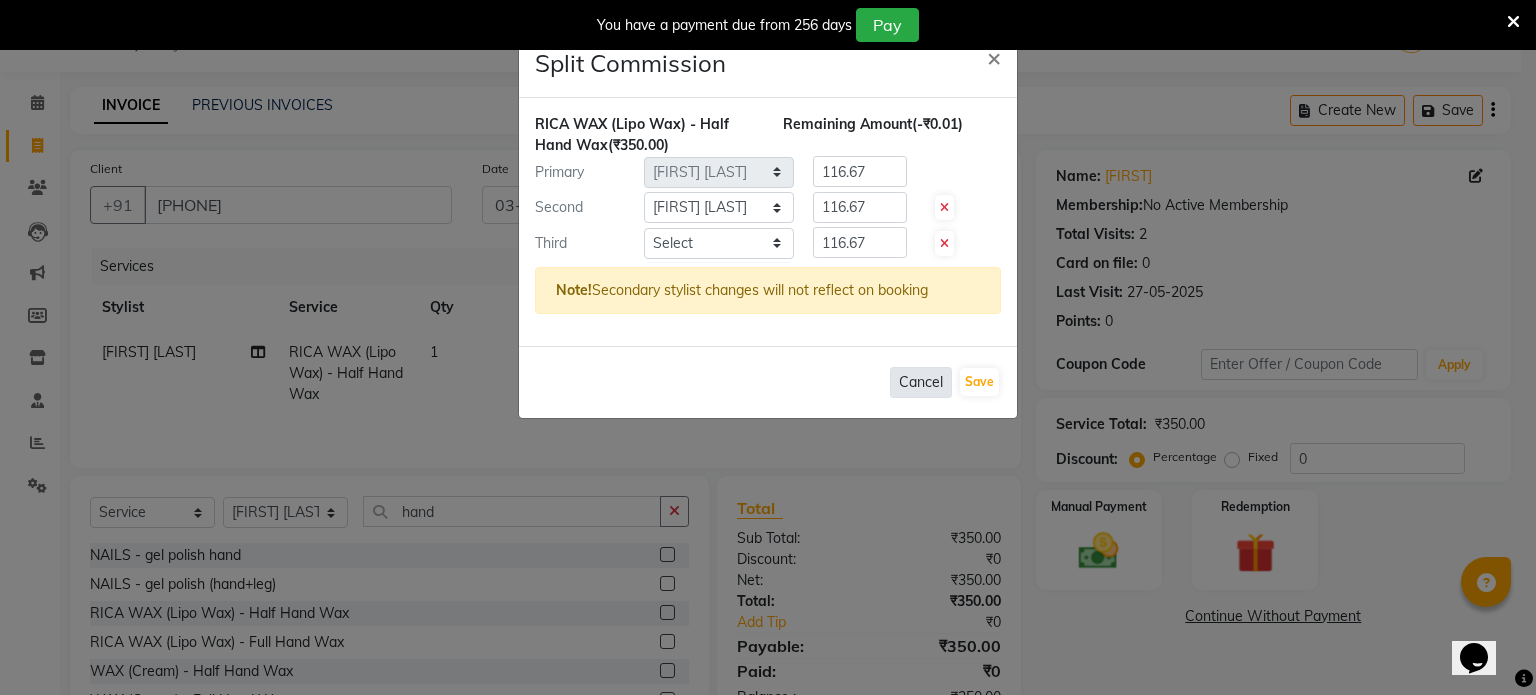 click on "Cancel" 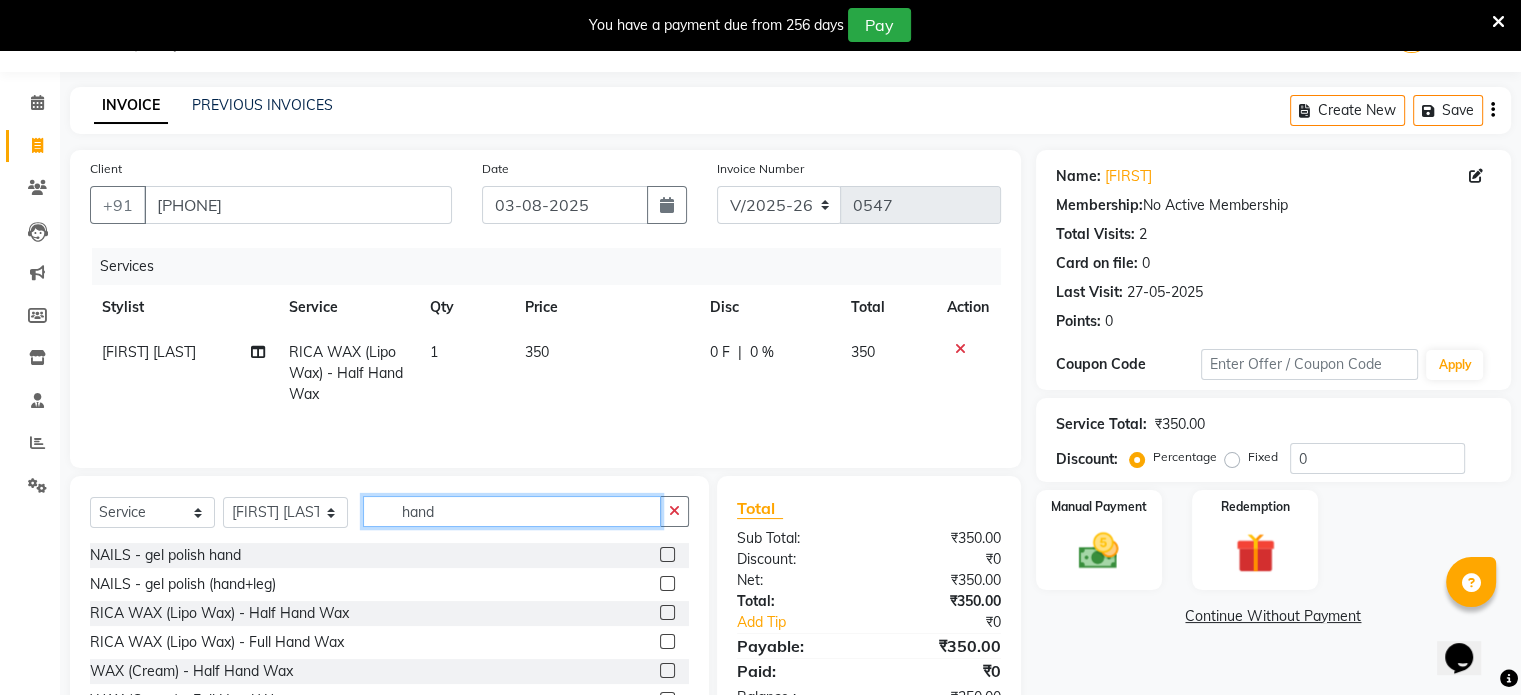 click on "hand" 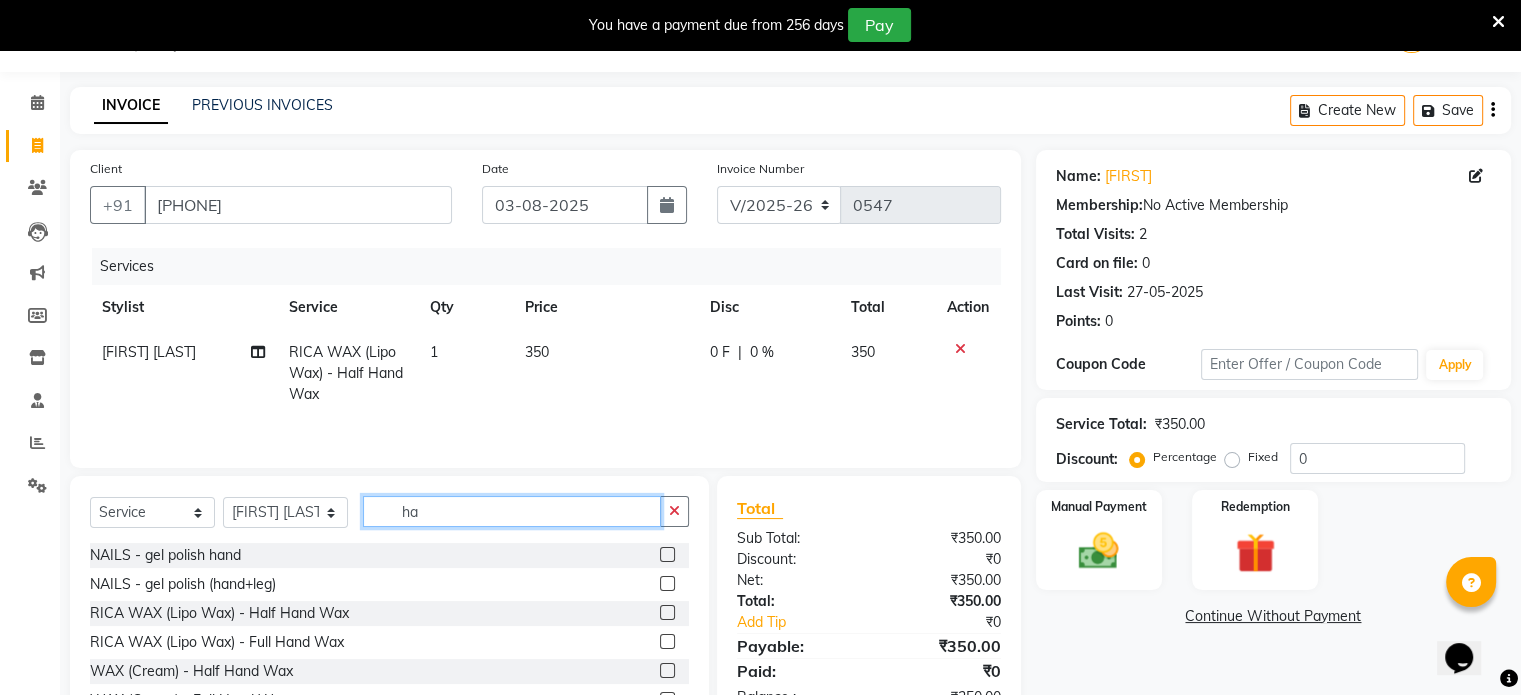 type on "h" 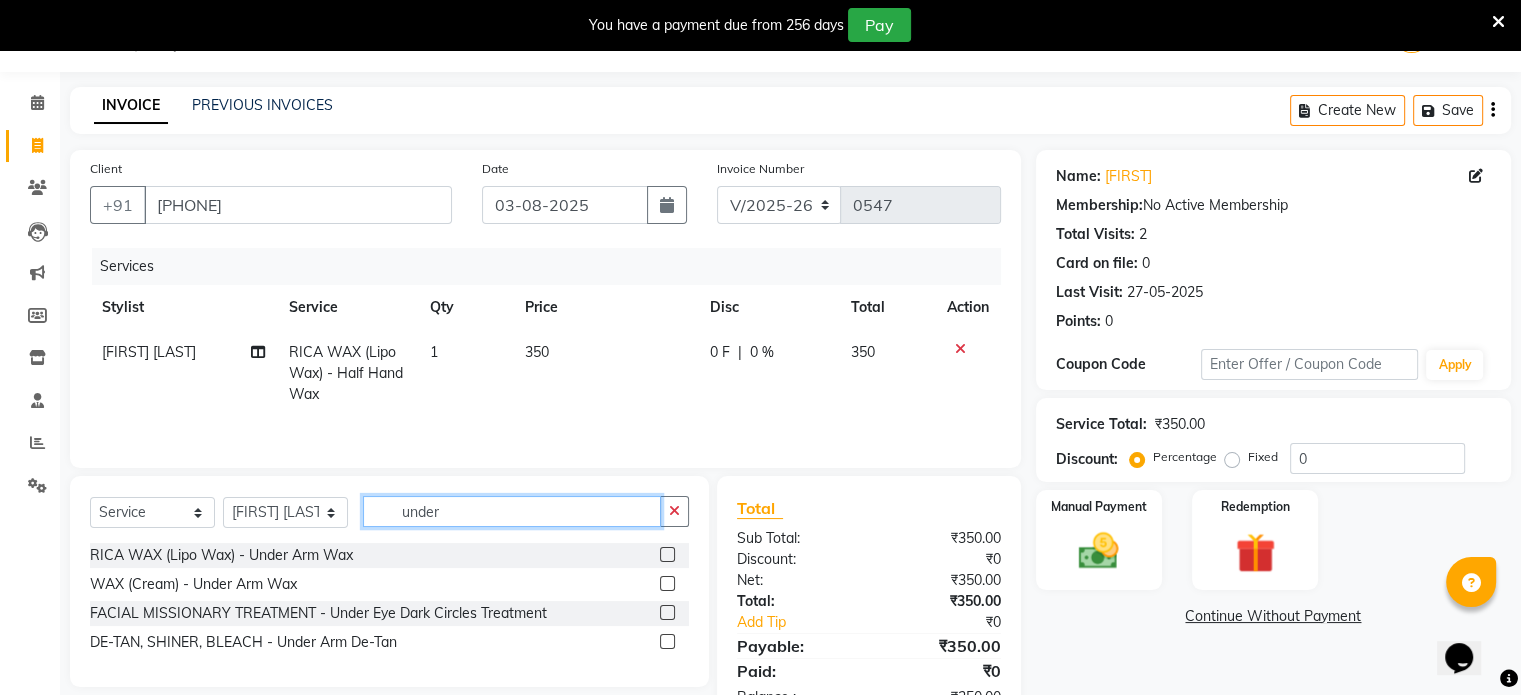 type on "under" 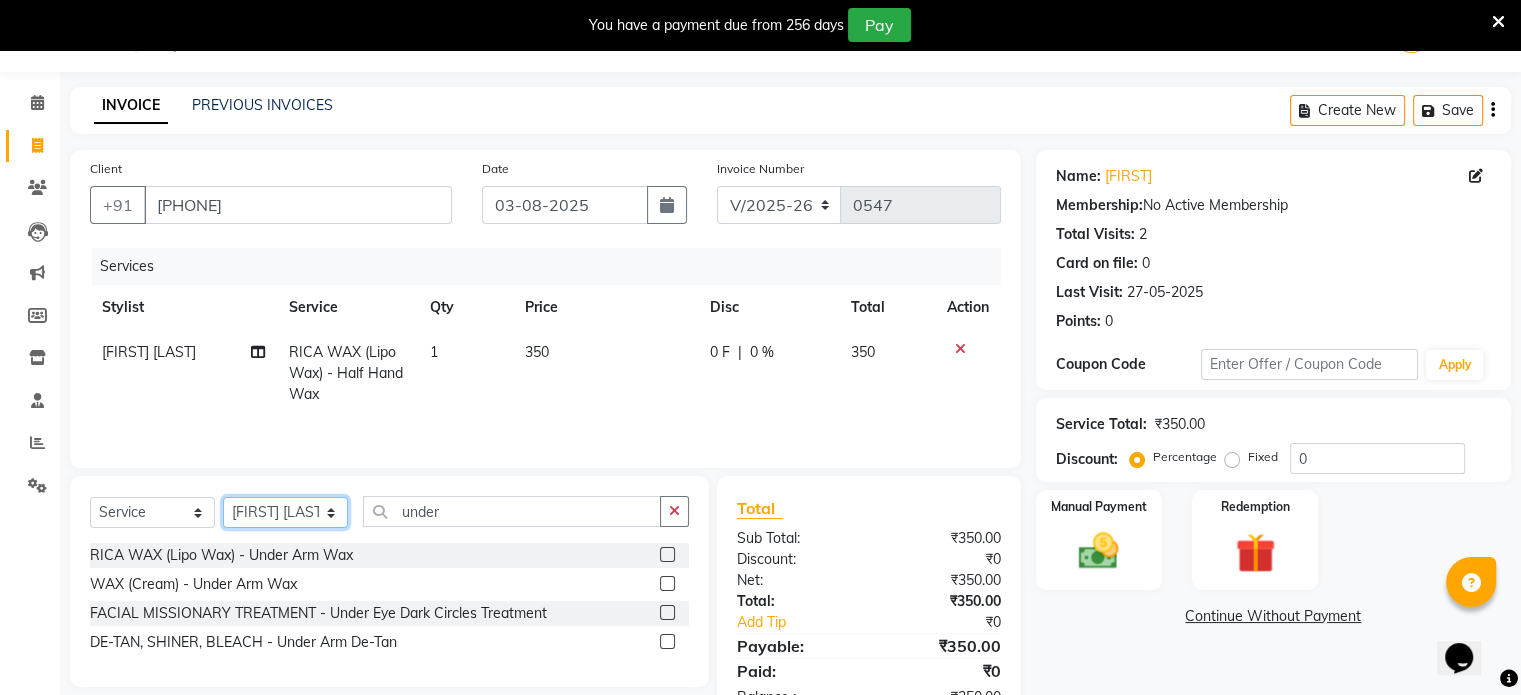 click on "Select Stylist [FIRST] [LAST] [FIRST] [LAST] [FIRST] [LAST] [FIRST] [LAST] [FIRST] [LAST]" 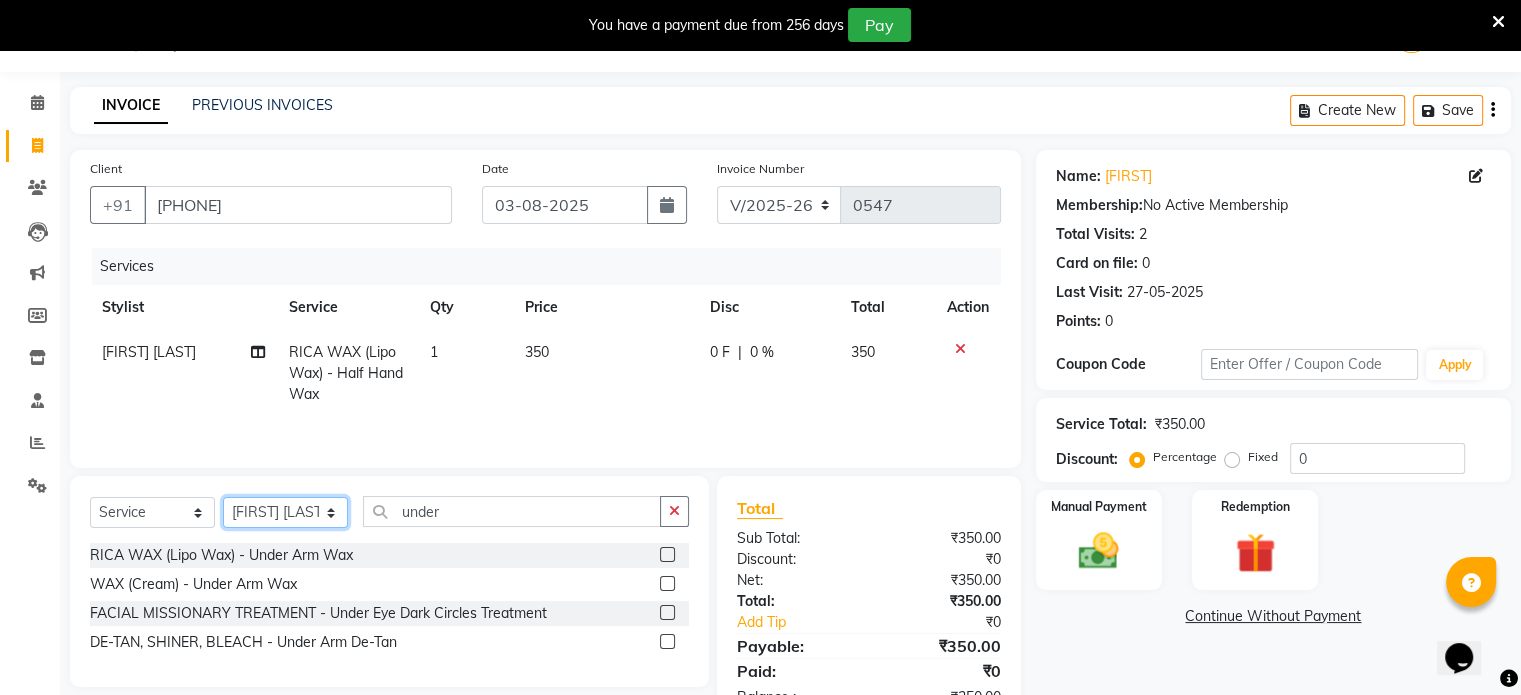 select on "59039" 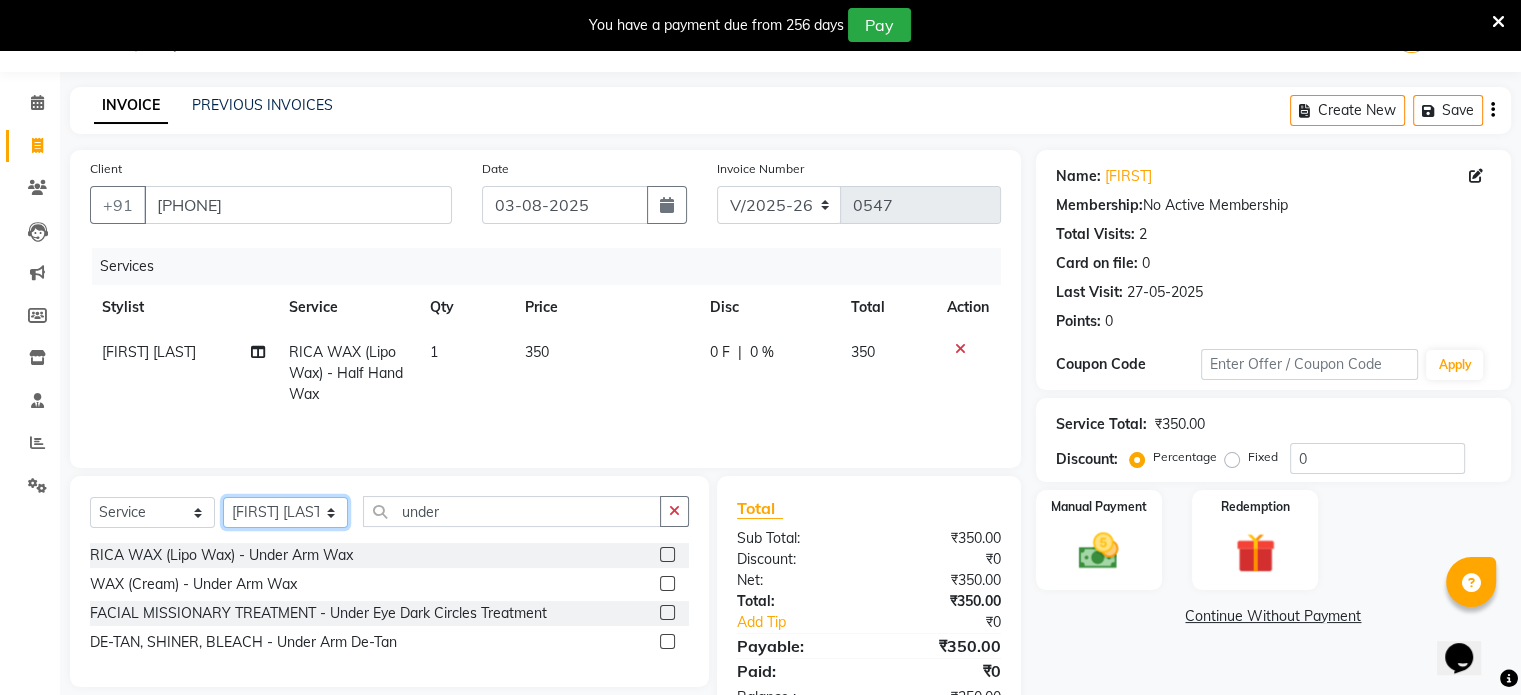 click on "Select Stylist [FIRST] [LAST] [FIRST] [LAST] [FIRST] [LAST] [FIRST] [LAST] [FIRST] [LAST]" 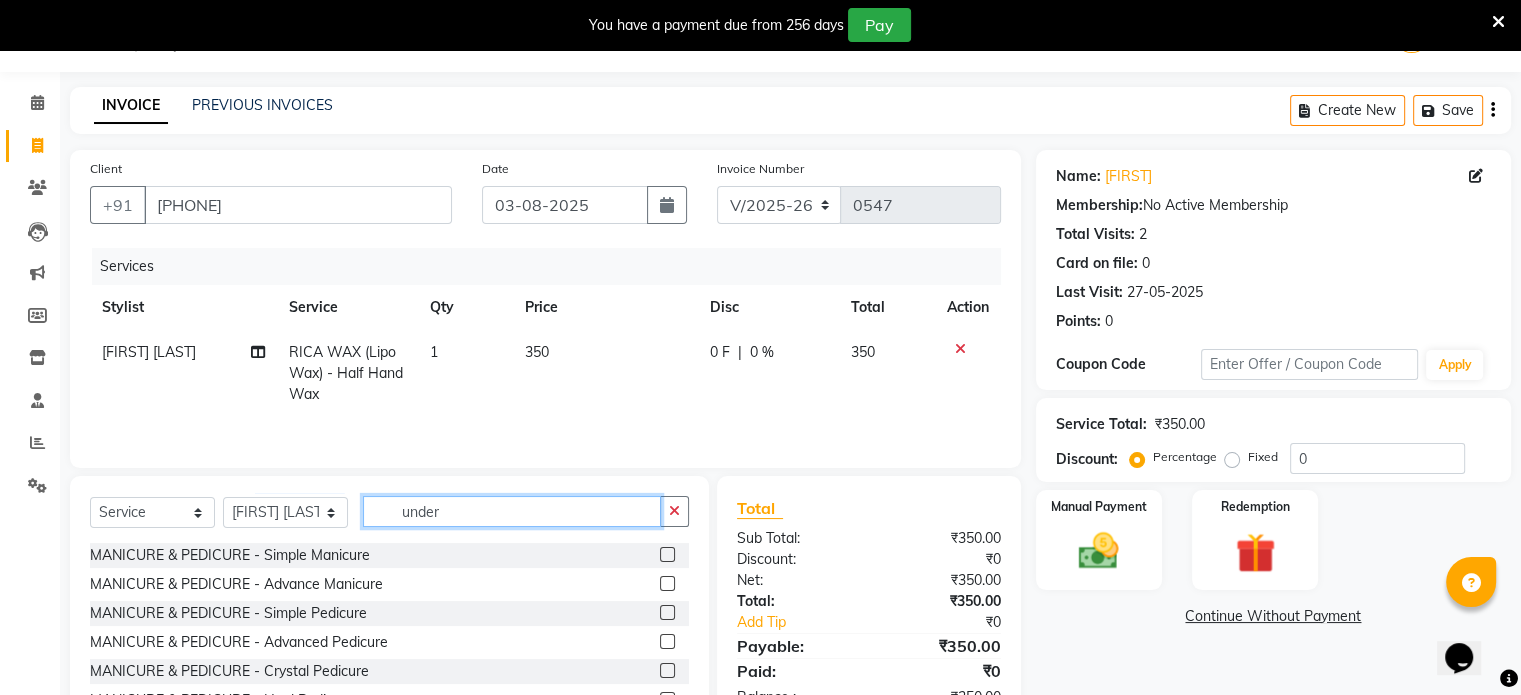 click on "under" 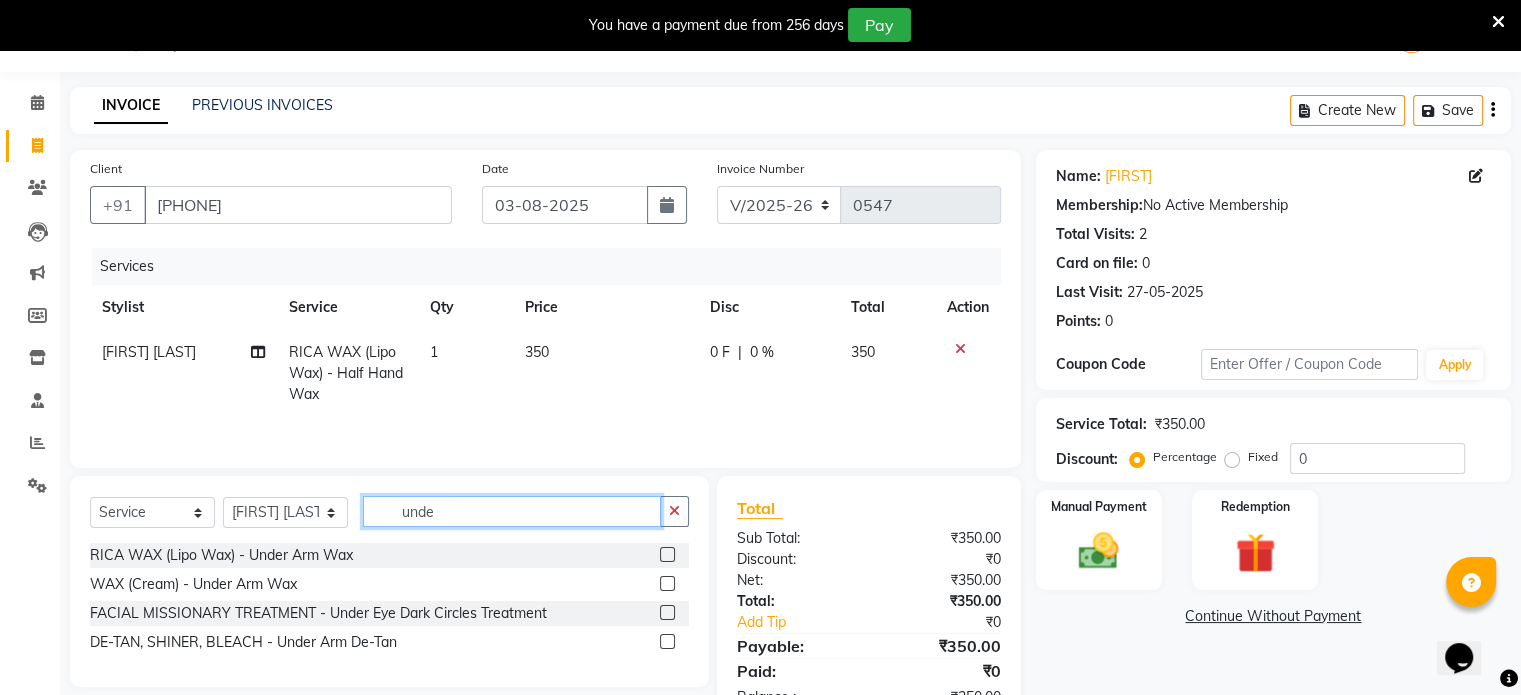 type on "unde" 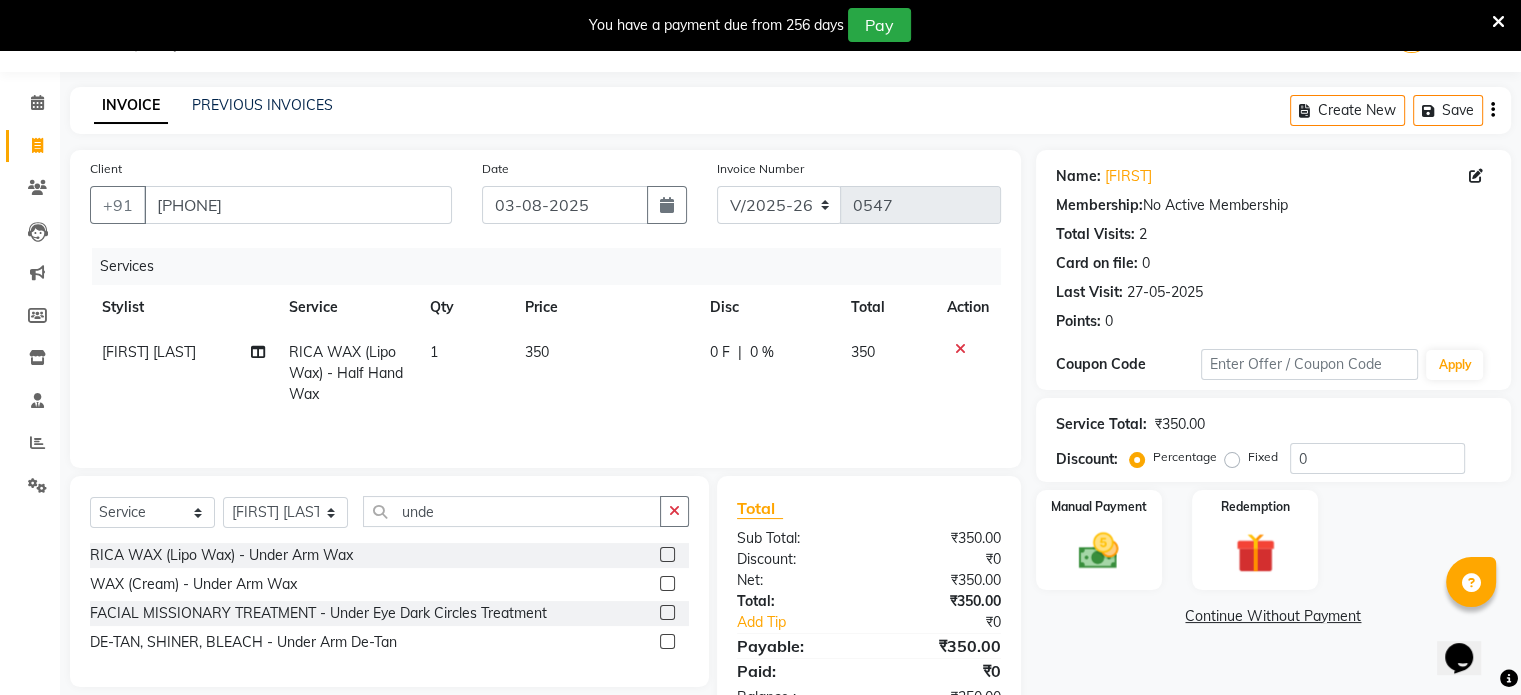 click 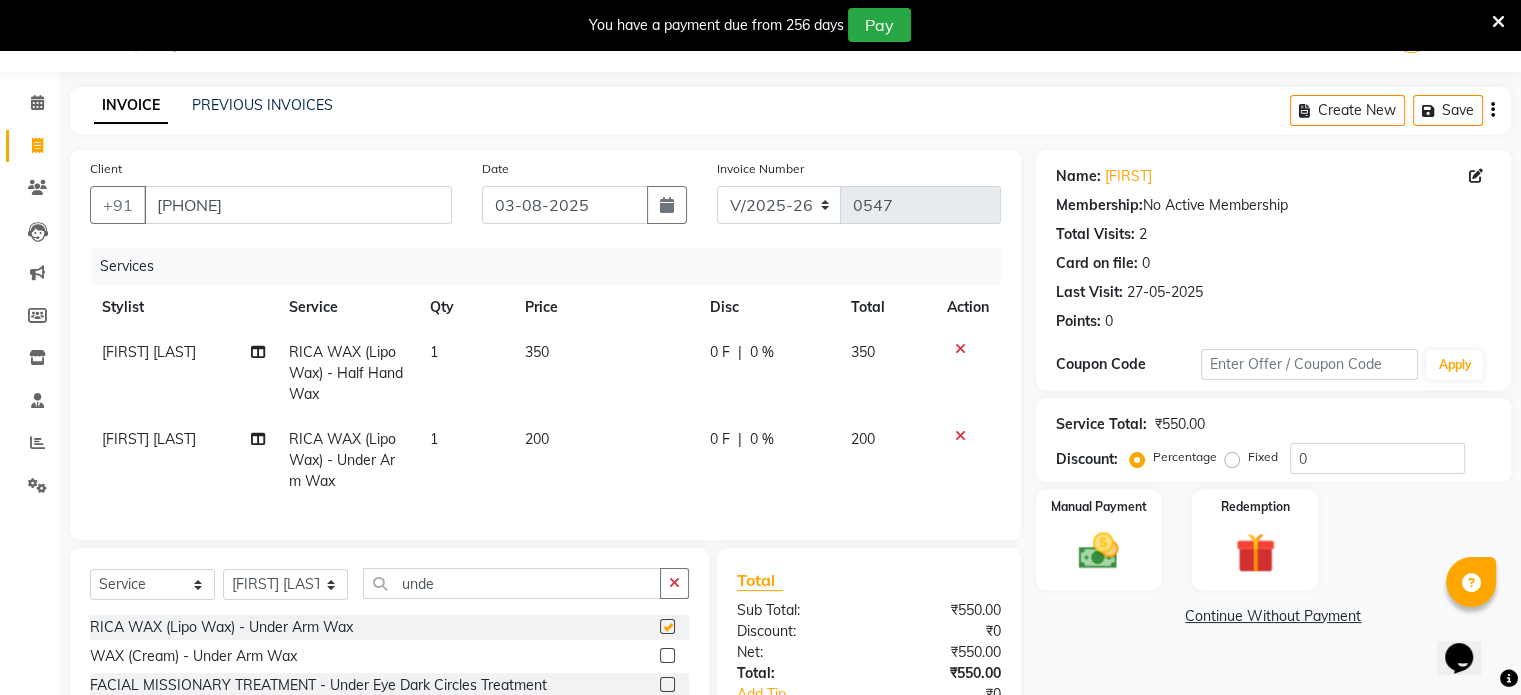 checkbox on "false" 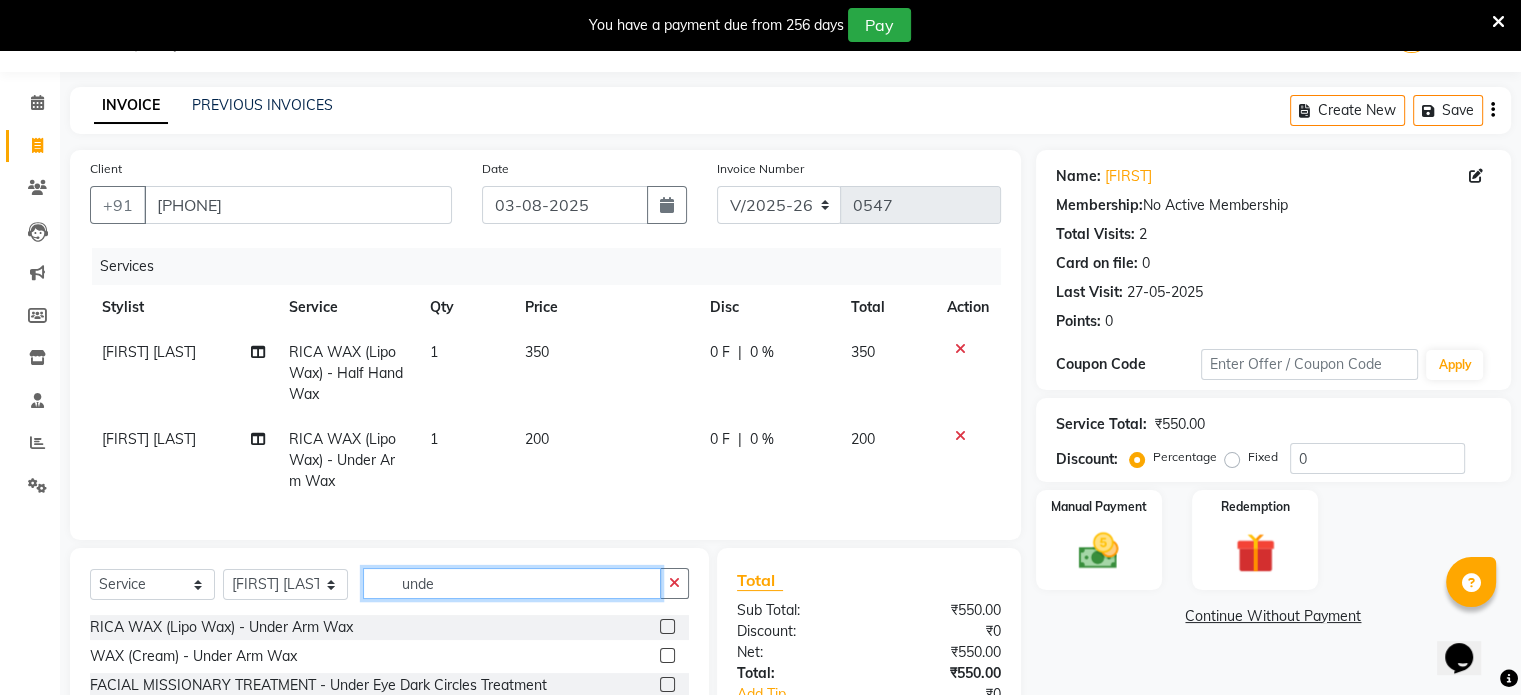 click on "unde" 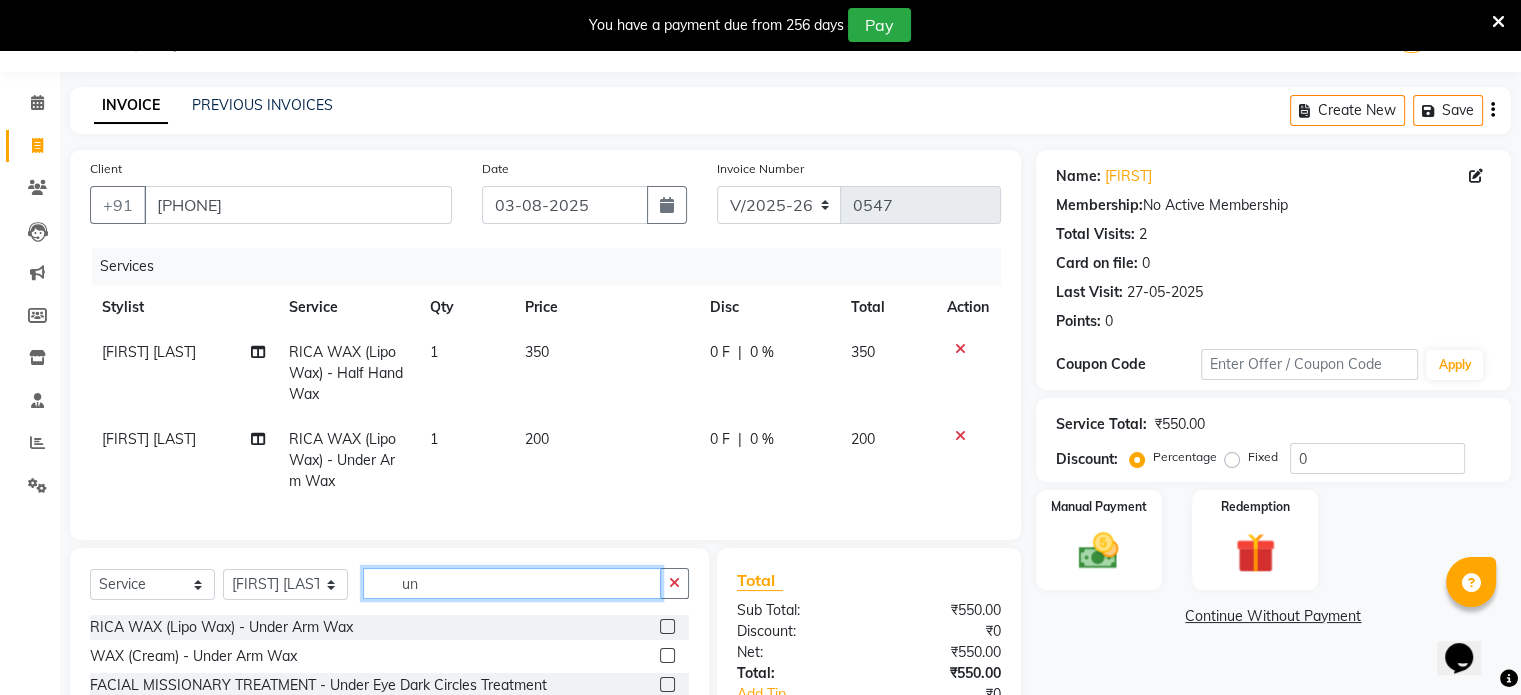 type on "u" 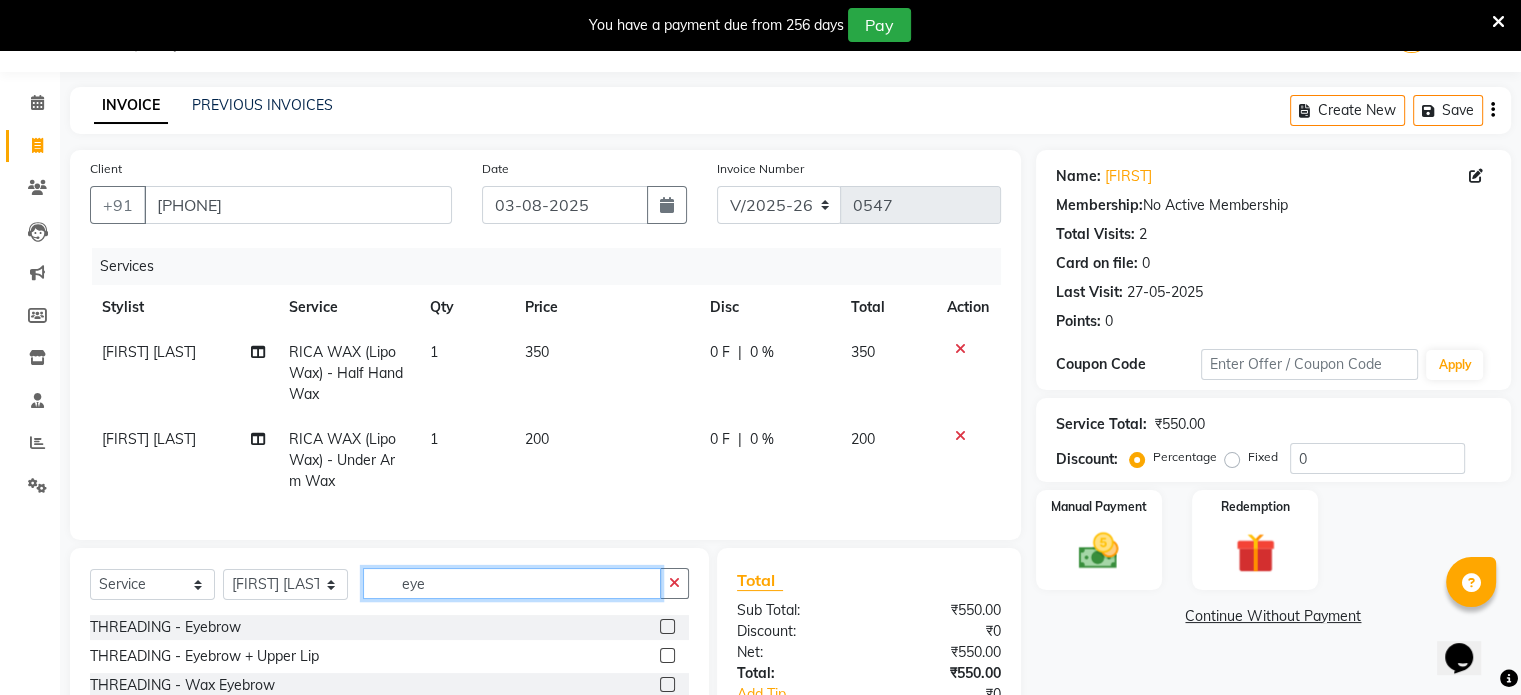 type on "eye" 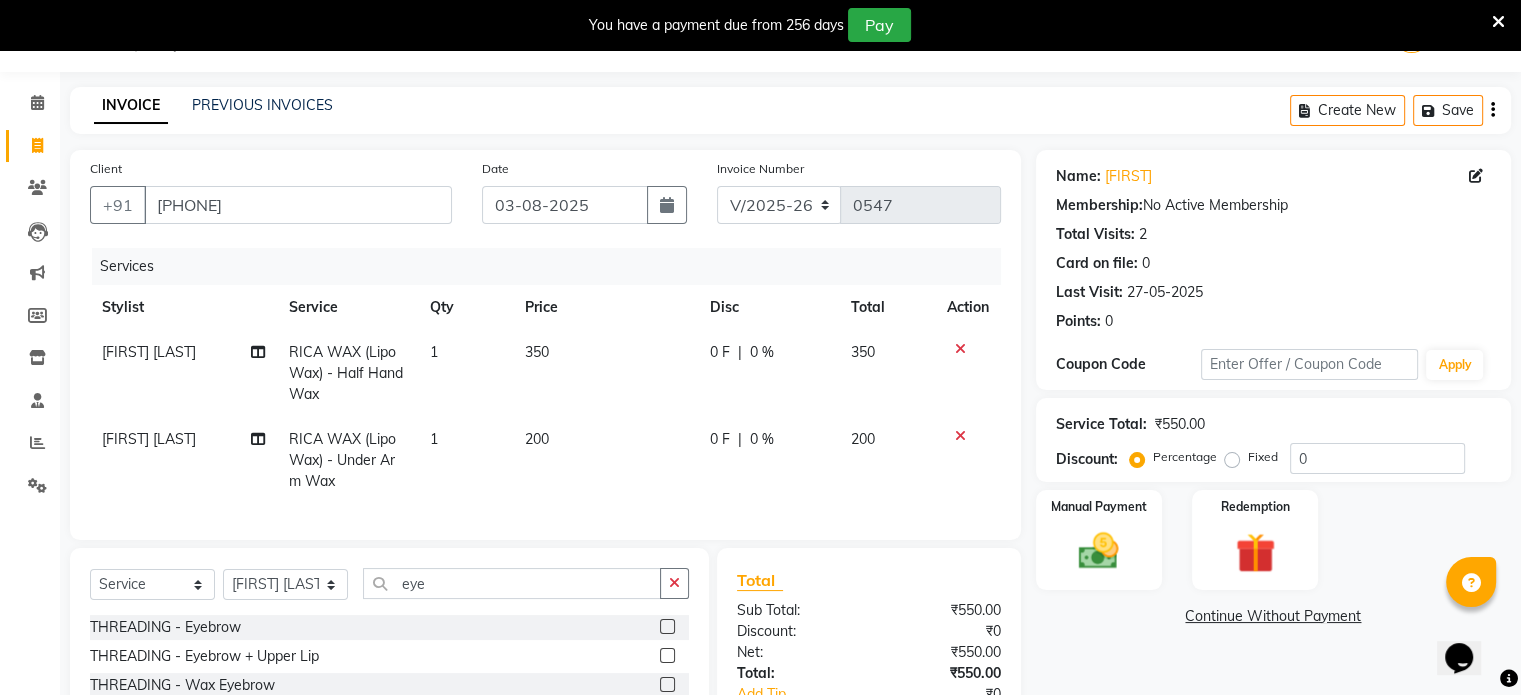 click 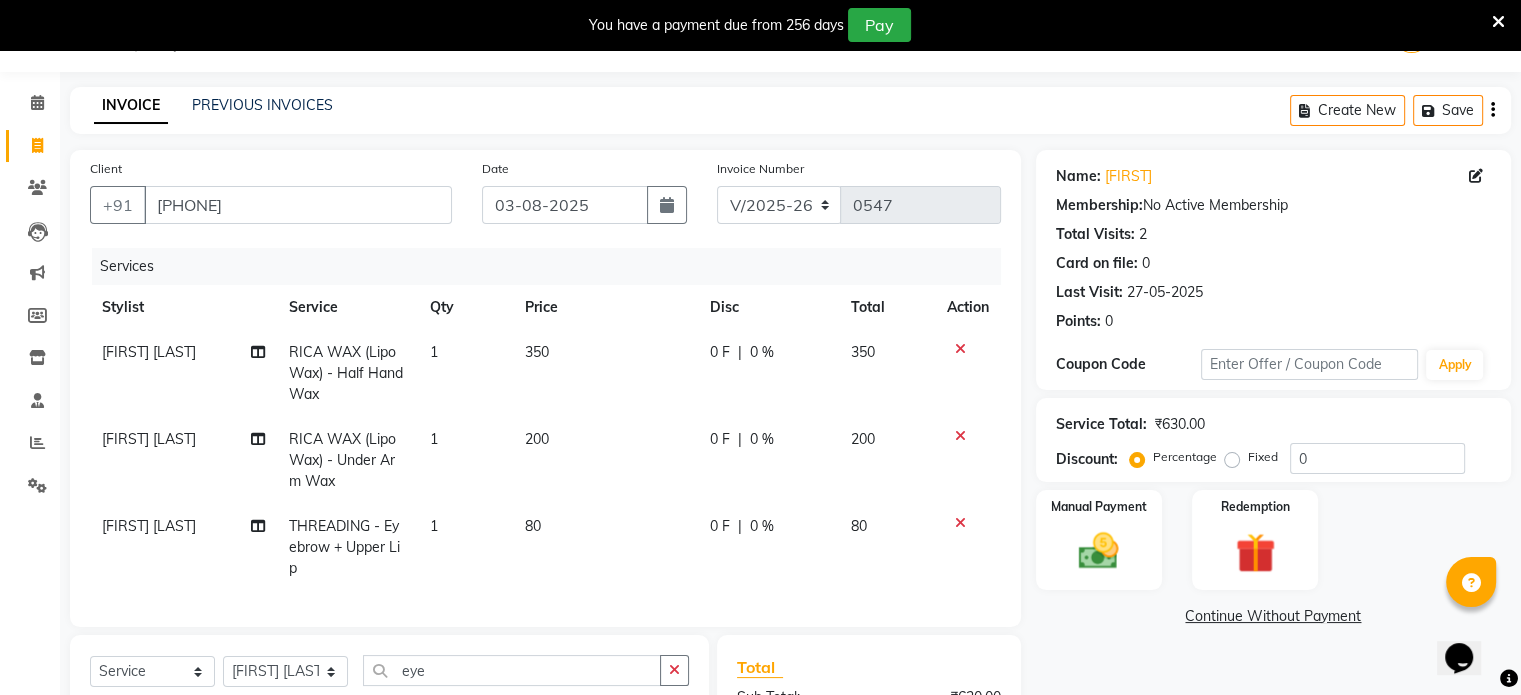 checkbox on "false" 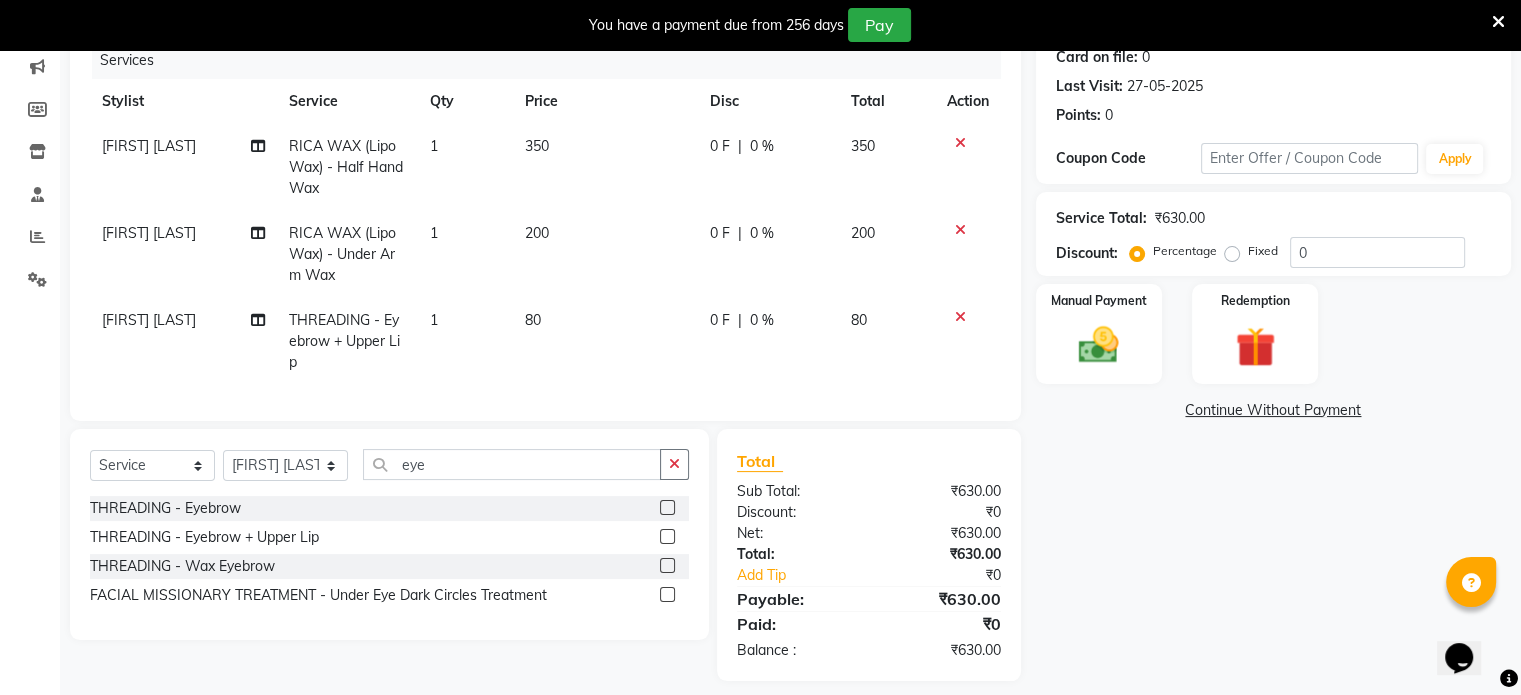 scroll, scrollTop: 287, scrollLeft: 0, axis: vertical 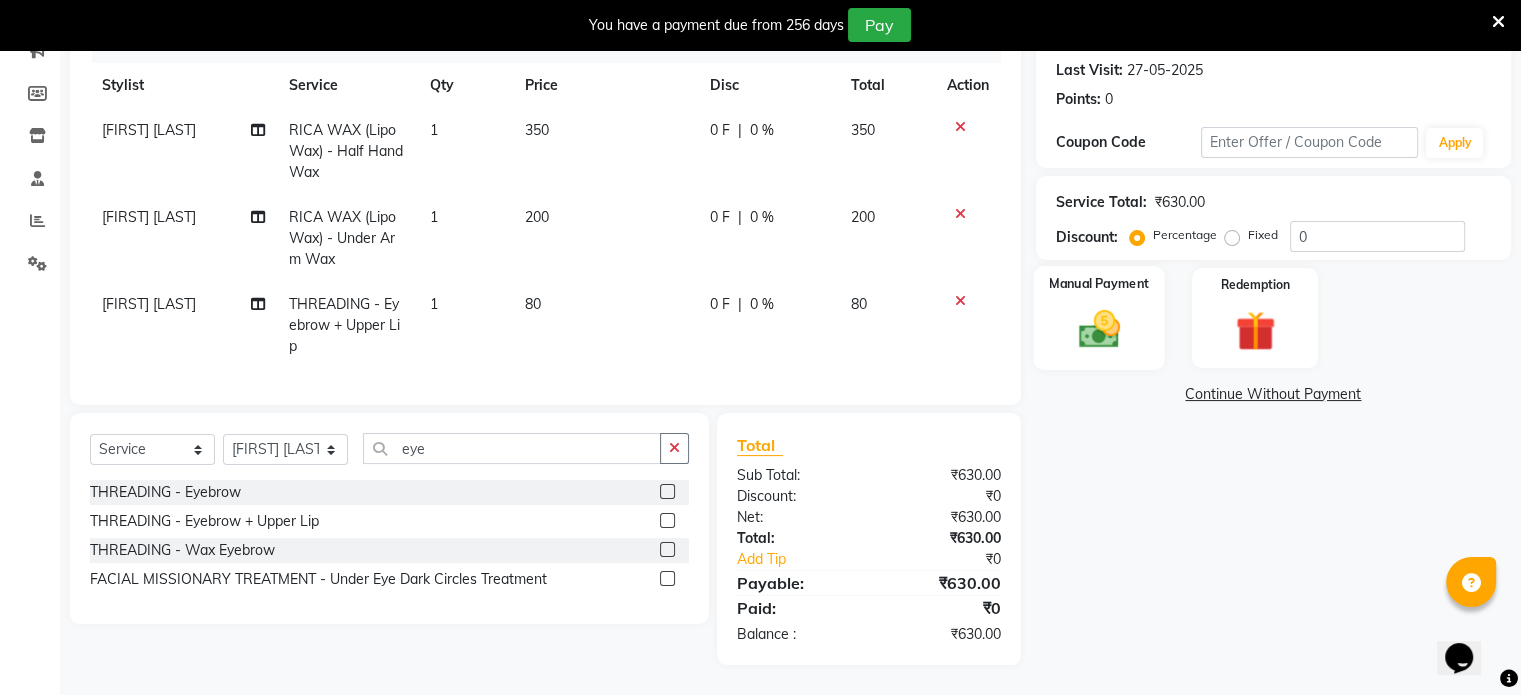 click on "Manual Payment" 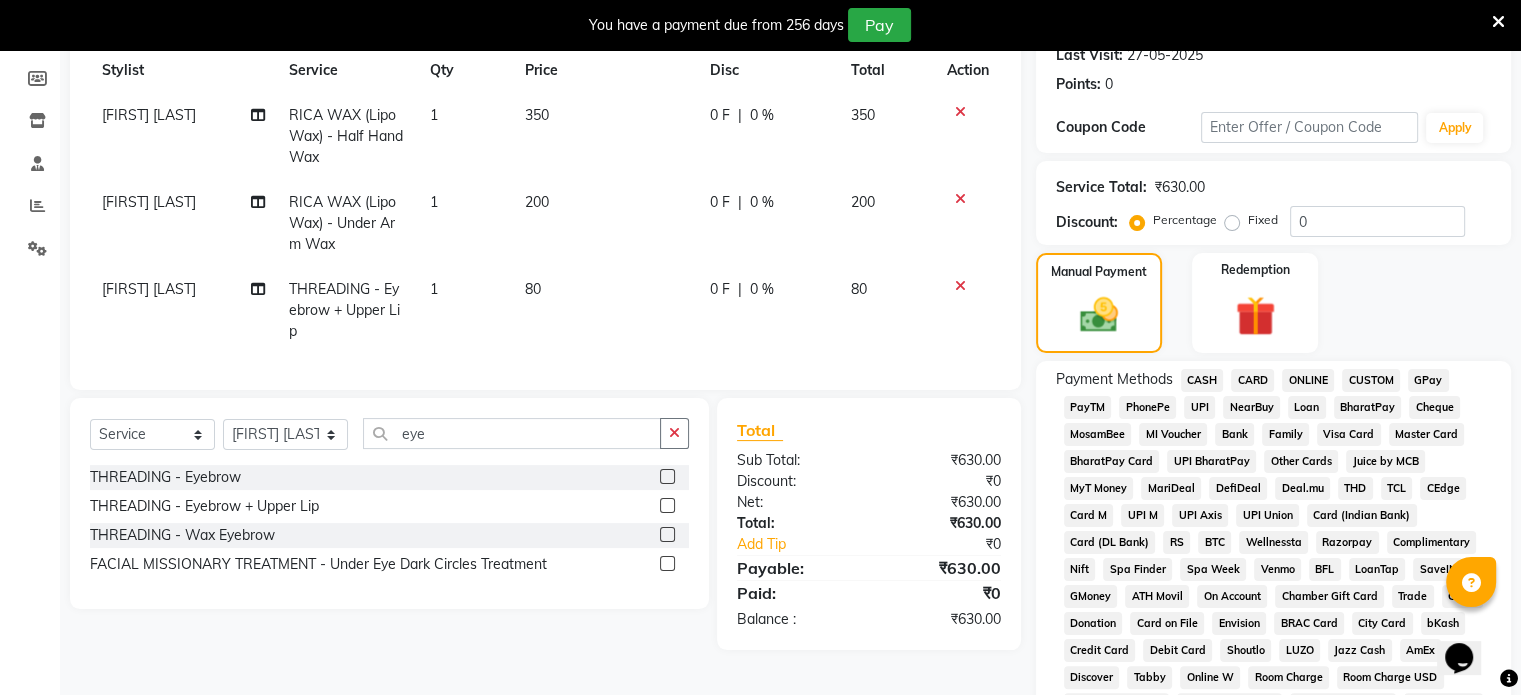 click on "CASH" 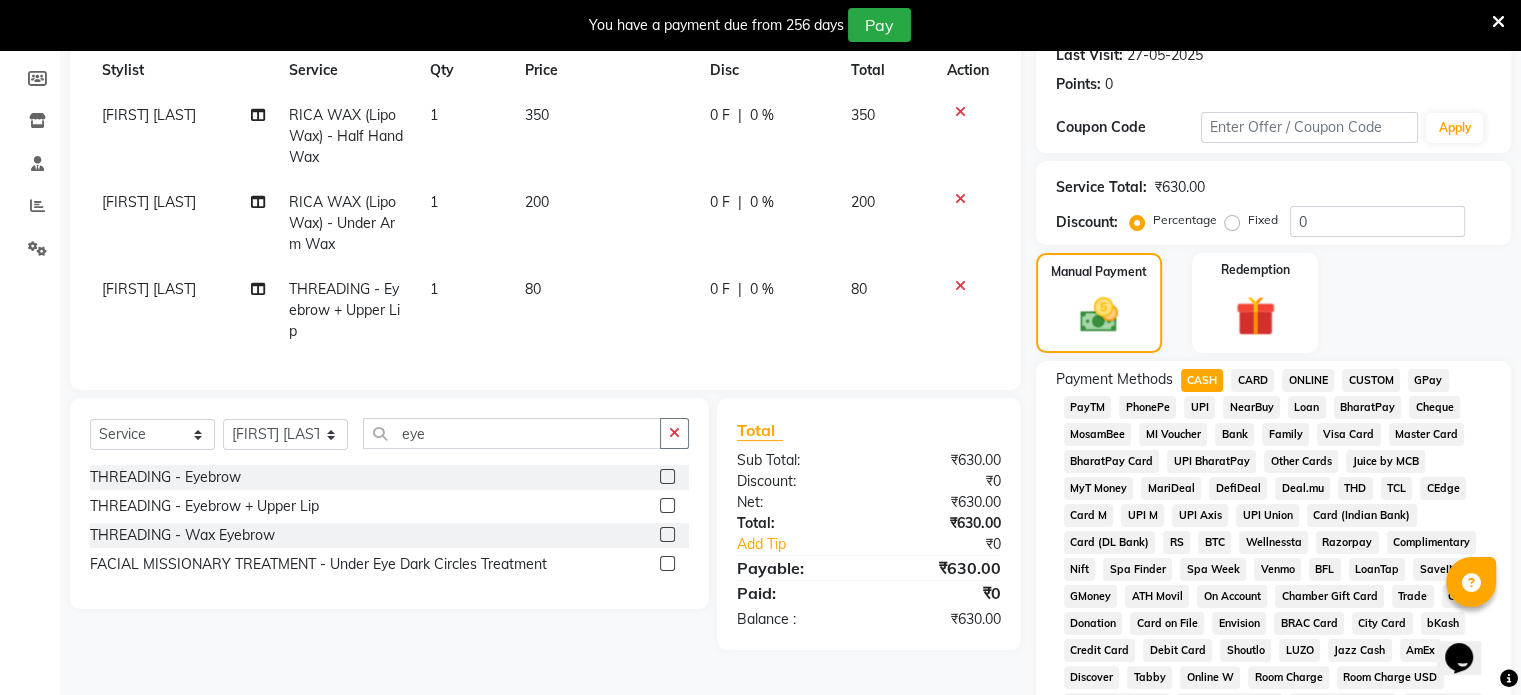 scroll, scrollTop: 778, scrollLeft: 0, axis: vertical 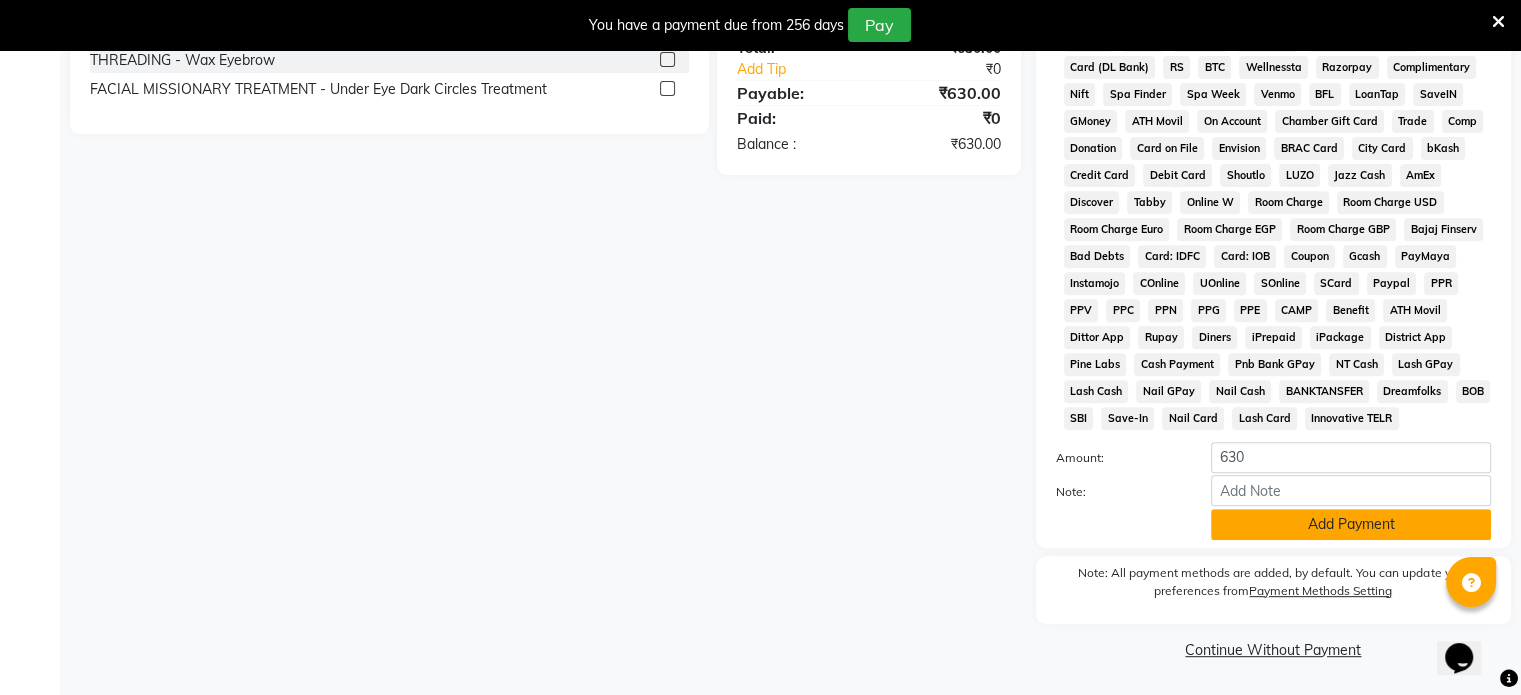 click on "Add Payment" 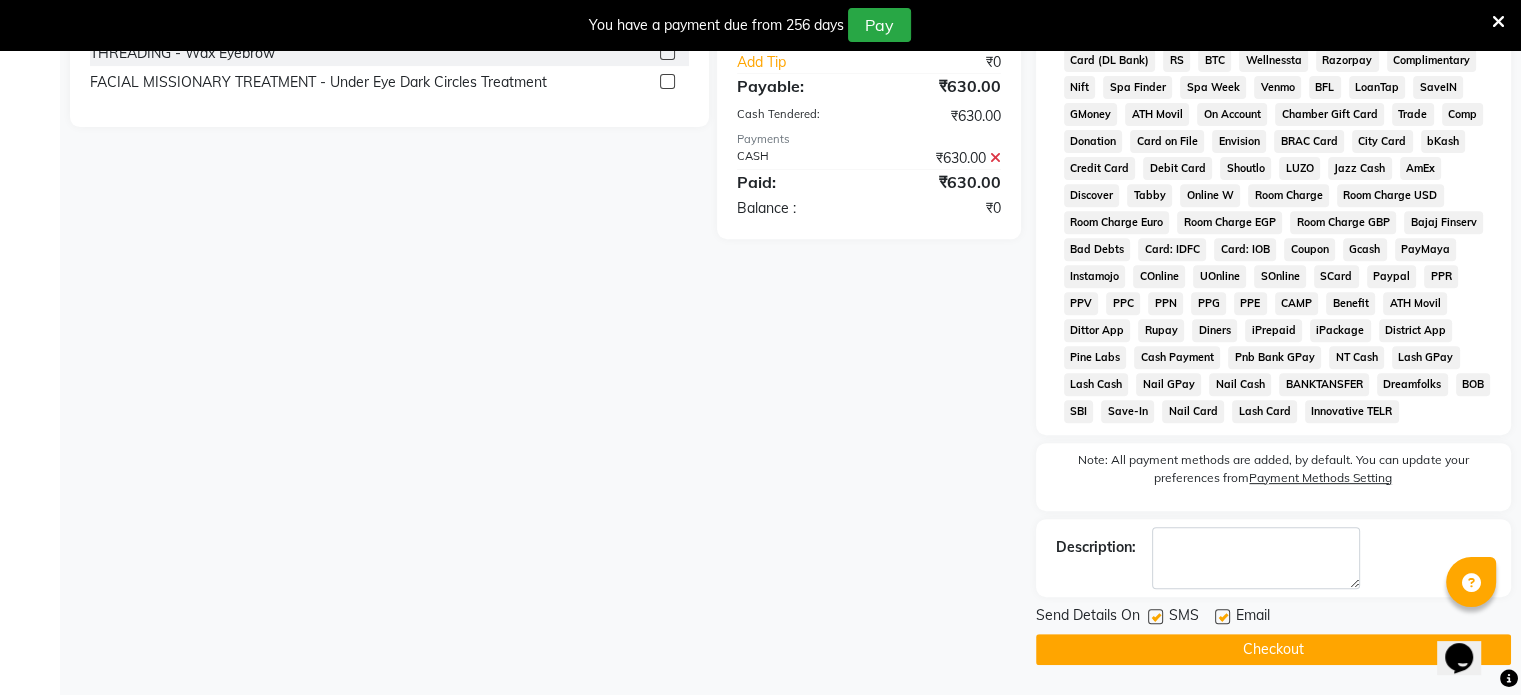 click on "Checkout" 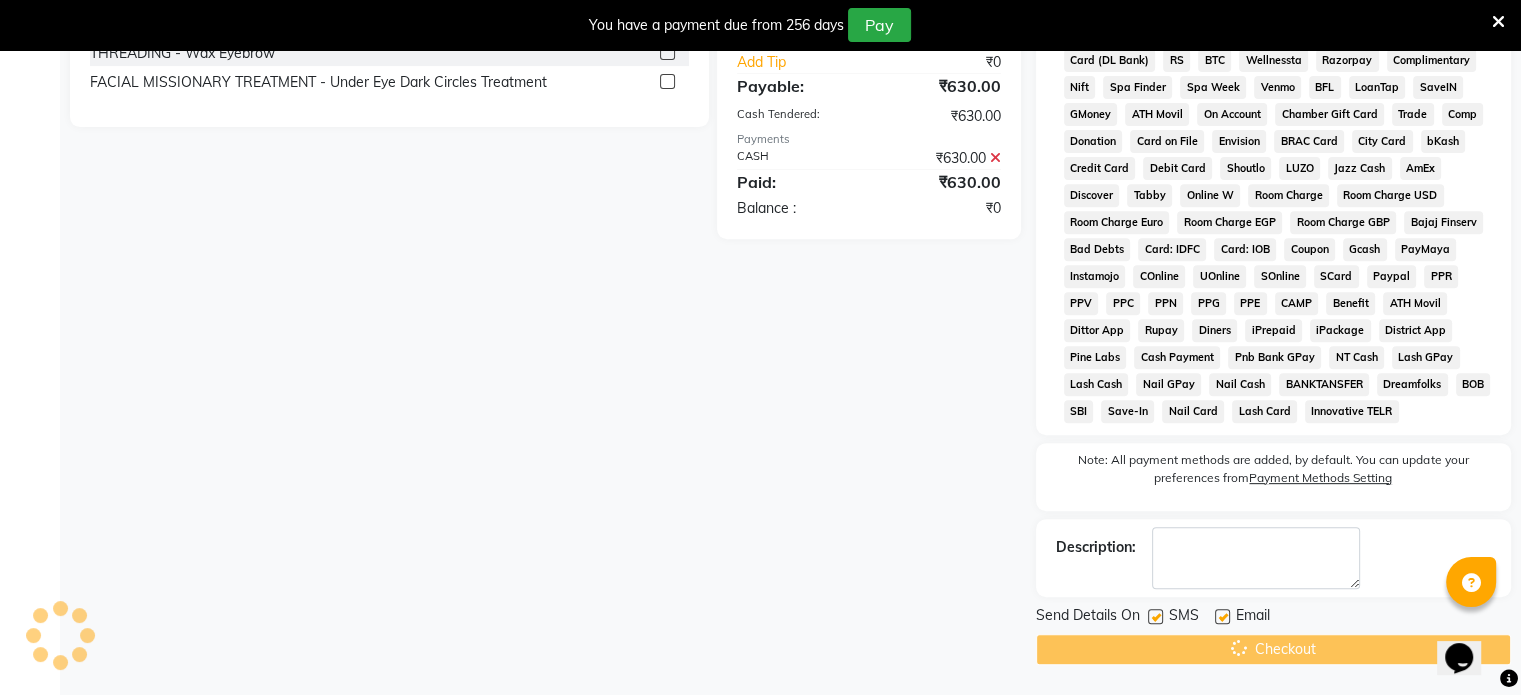 scroll, scrollTop: 50, scrollLeft: 0, axis: vertical 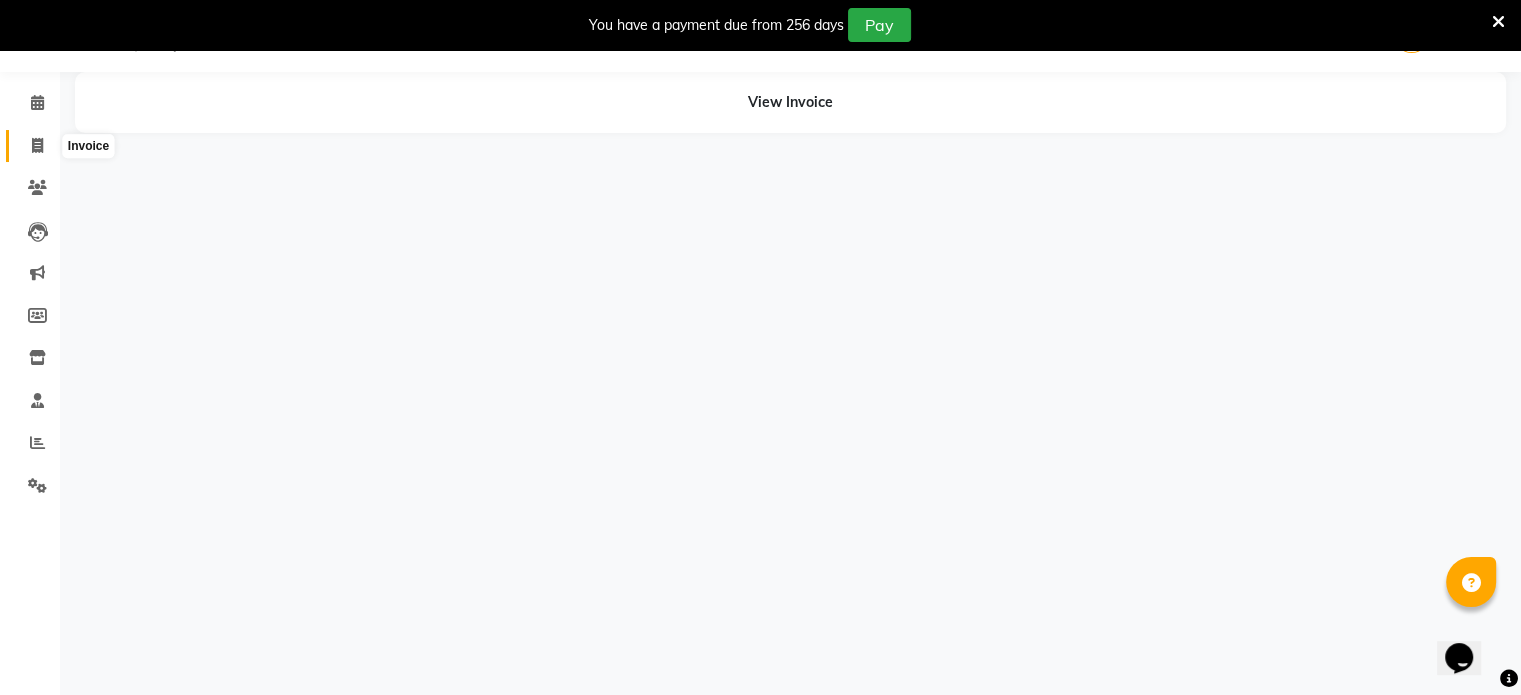 click 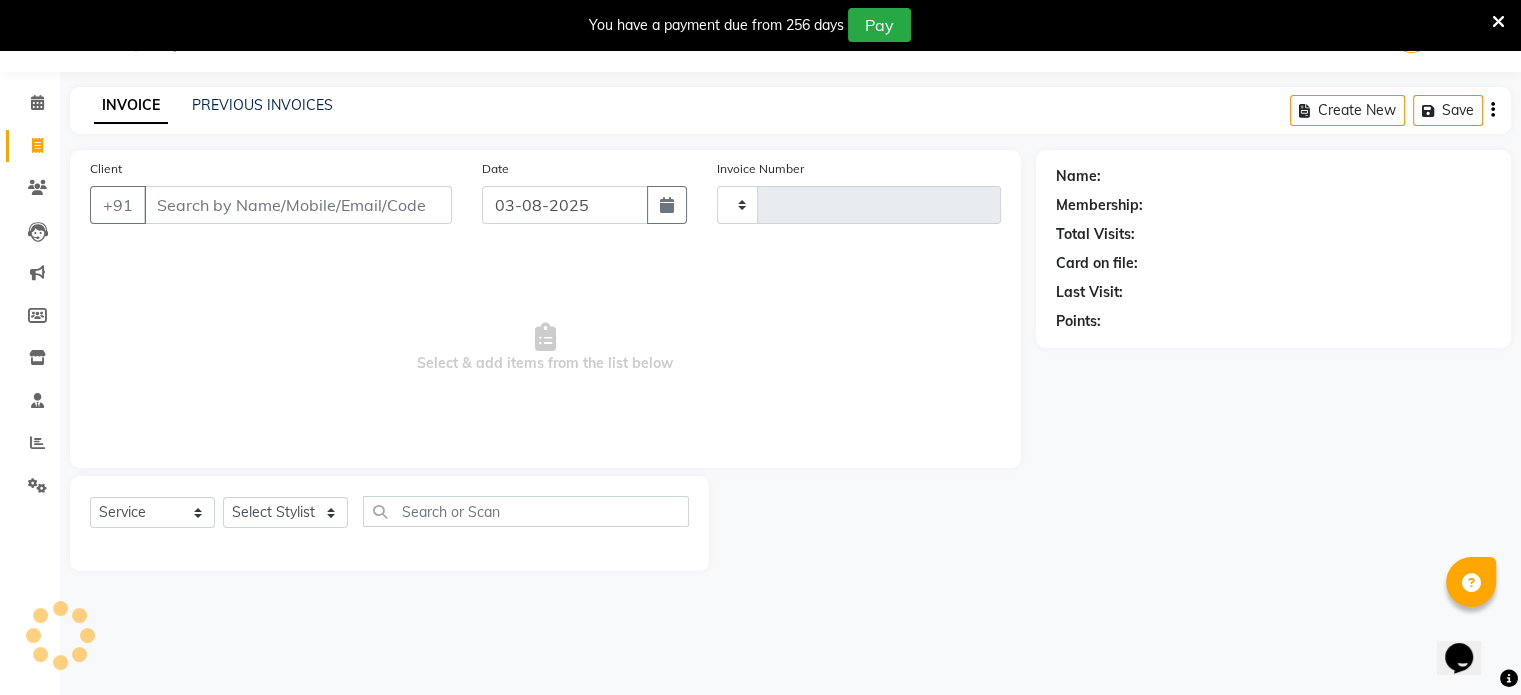 type on "0548" 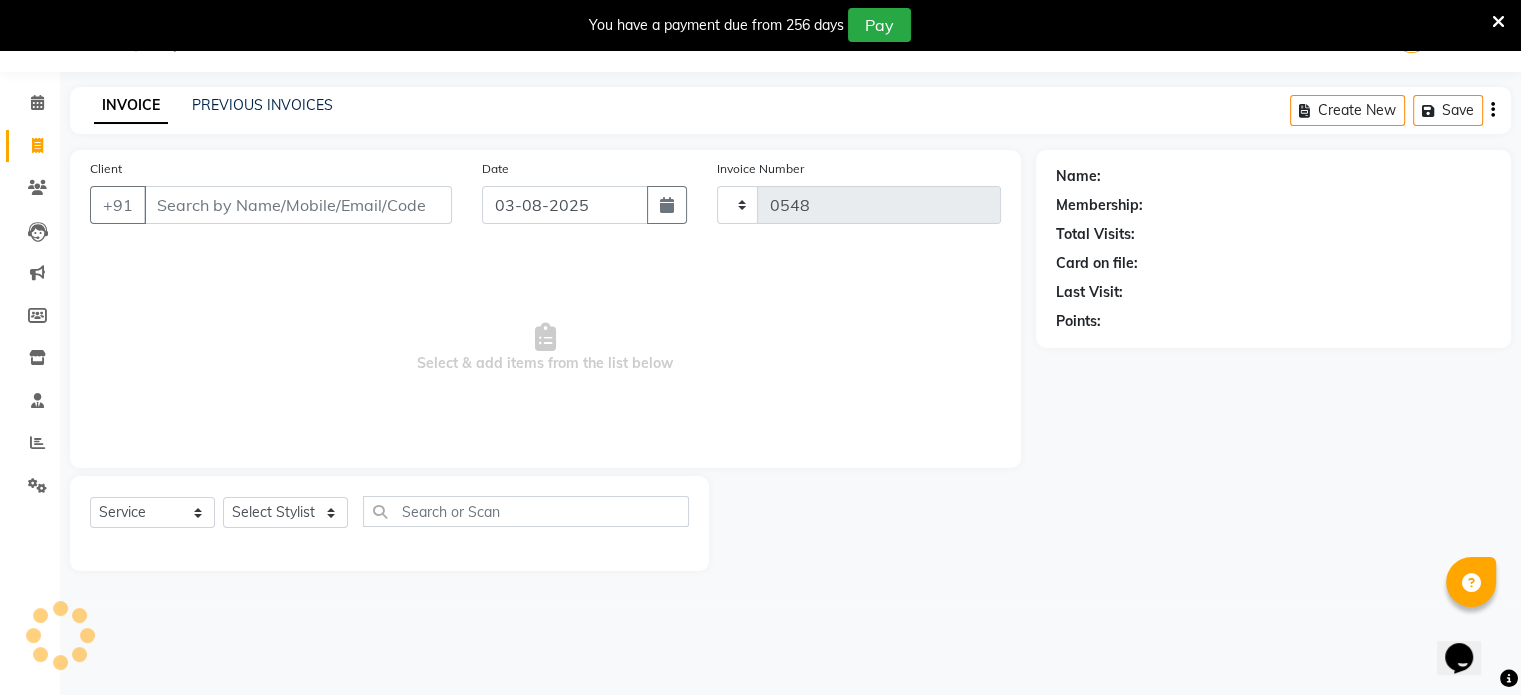 select on "7049" 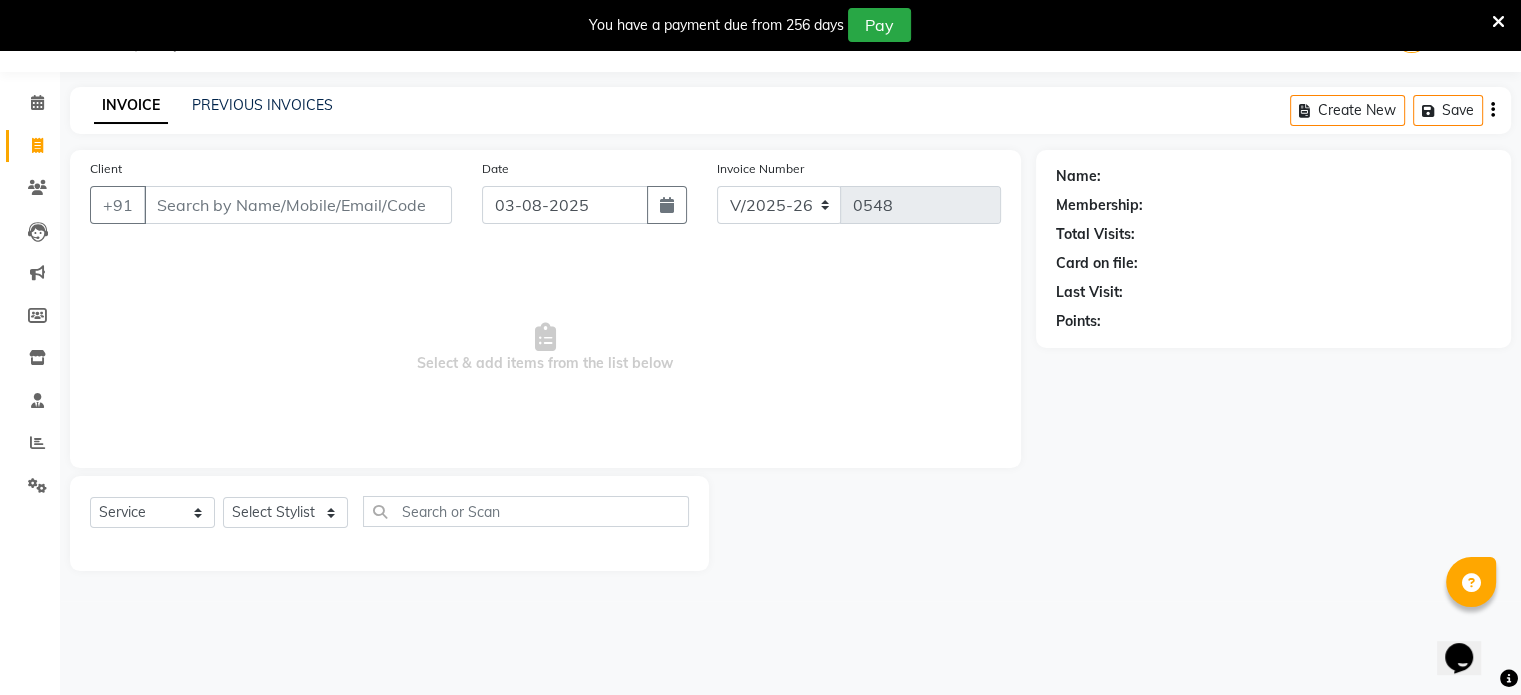 click on "Client" at bounding box center [298, 205] 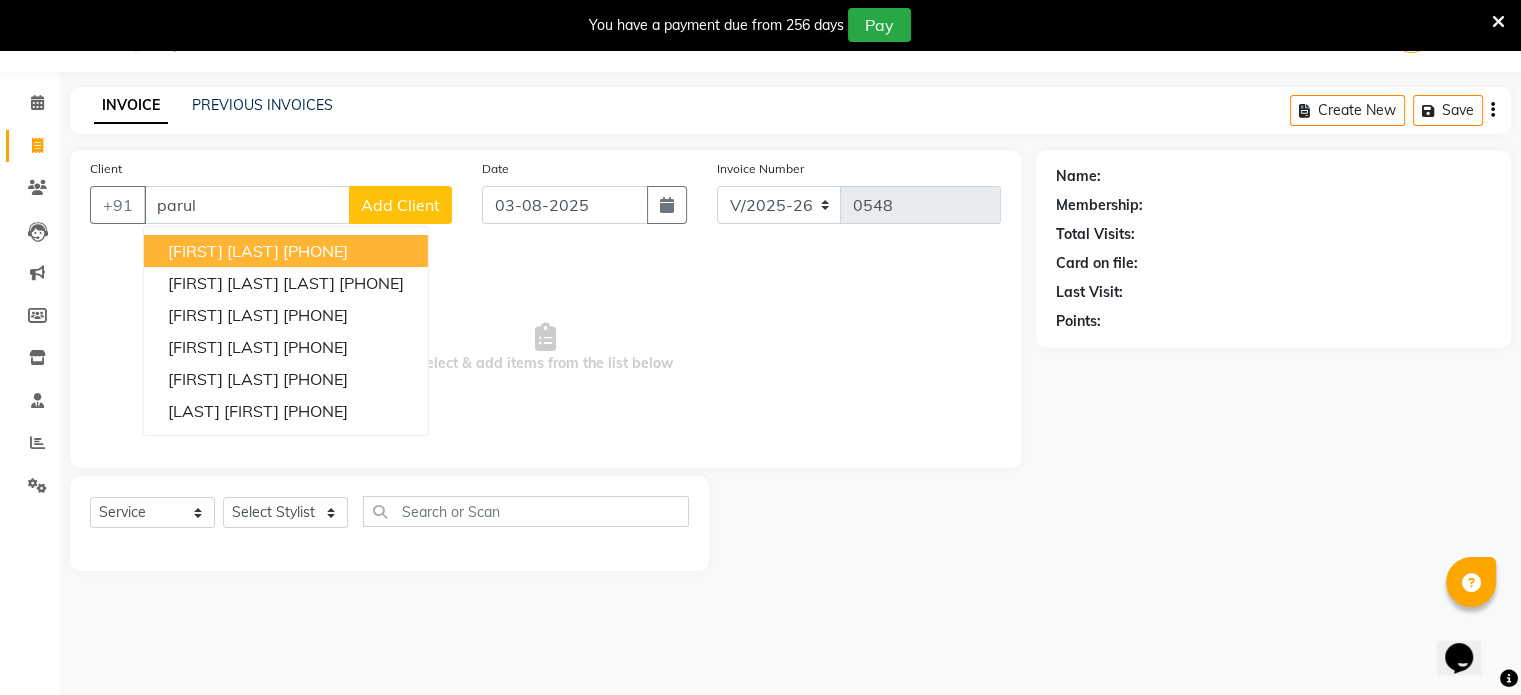 click on "[FIRST] [LAST]" at bounding box center [223, 251] 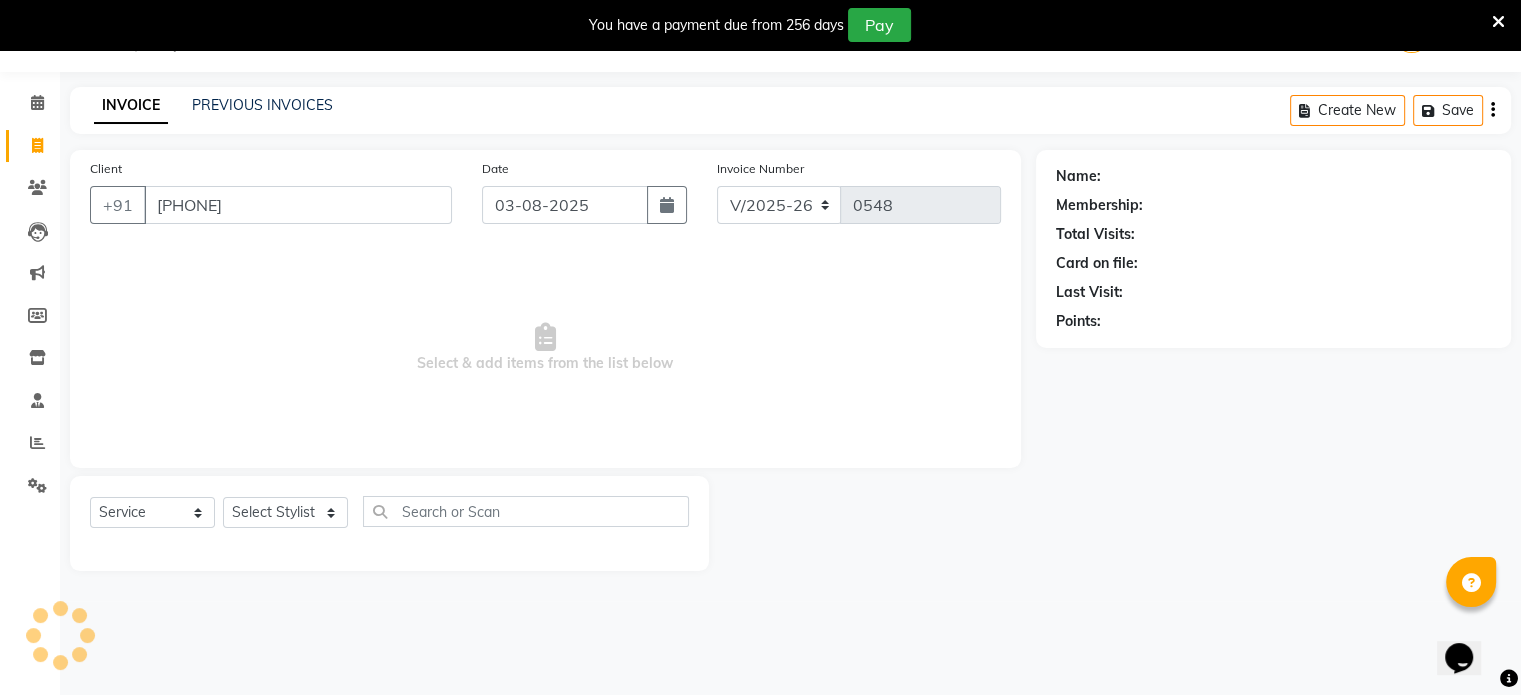 type on "[PHONE]" 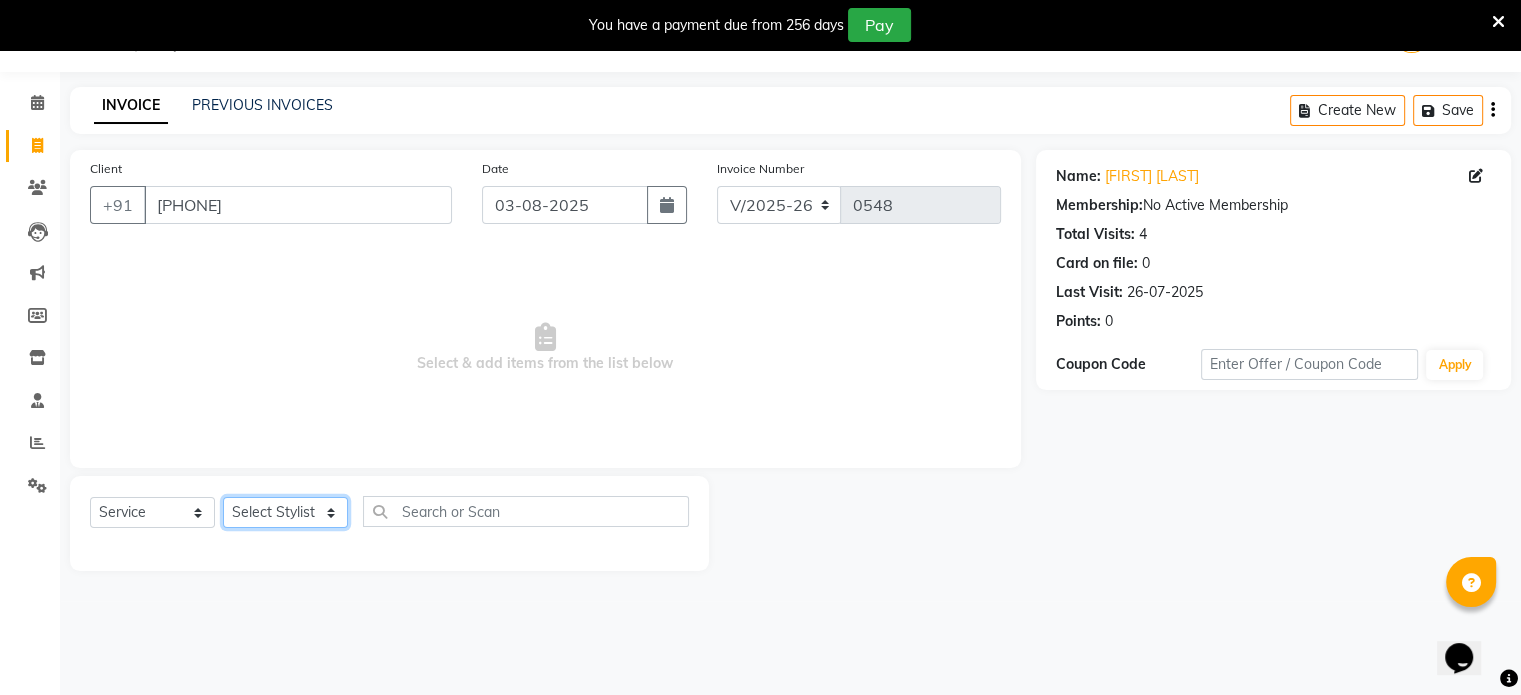 click on "Select Stylist [FIRST] [LAST] [FIRST] [LAST] [FIRST] [LAST] [FIRST] [LAST] [FIRST] [LAST]" 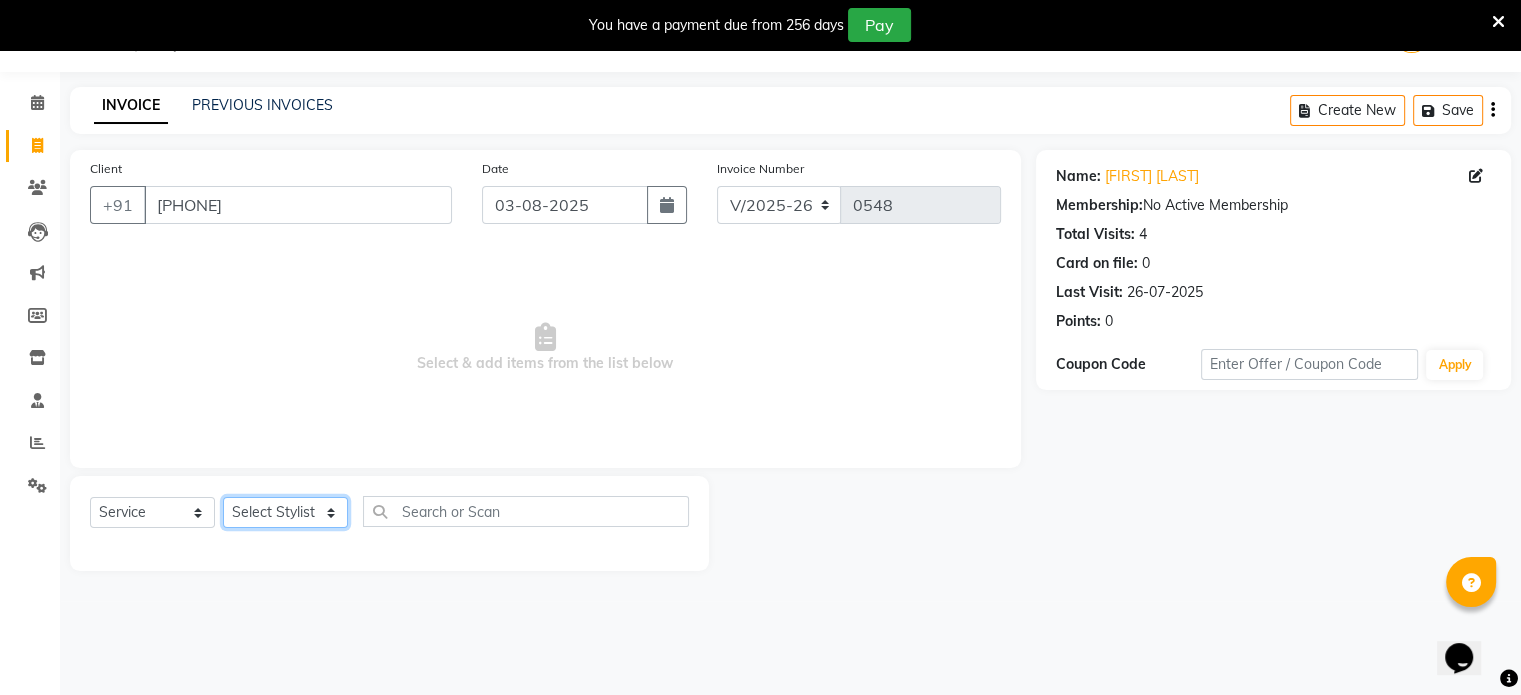 select on "60297" 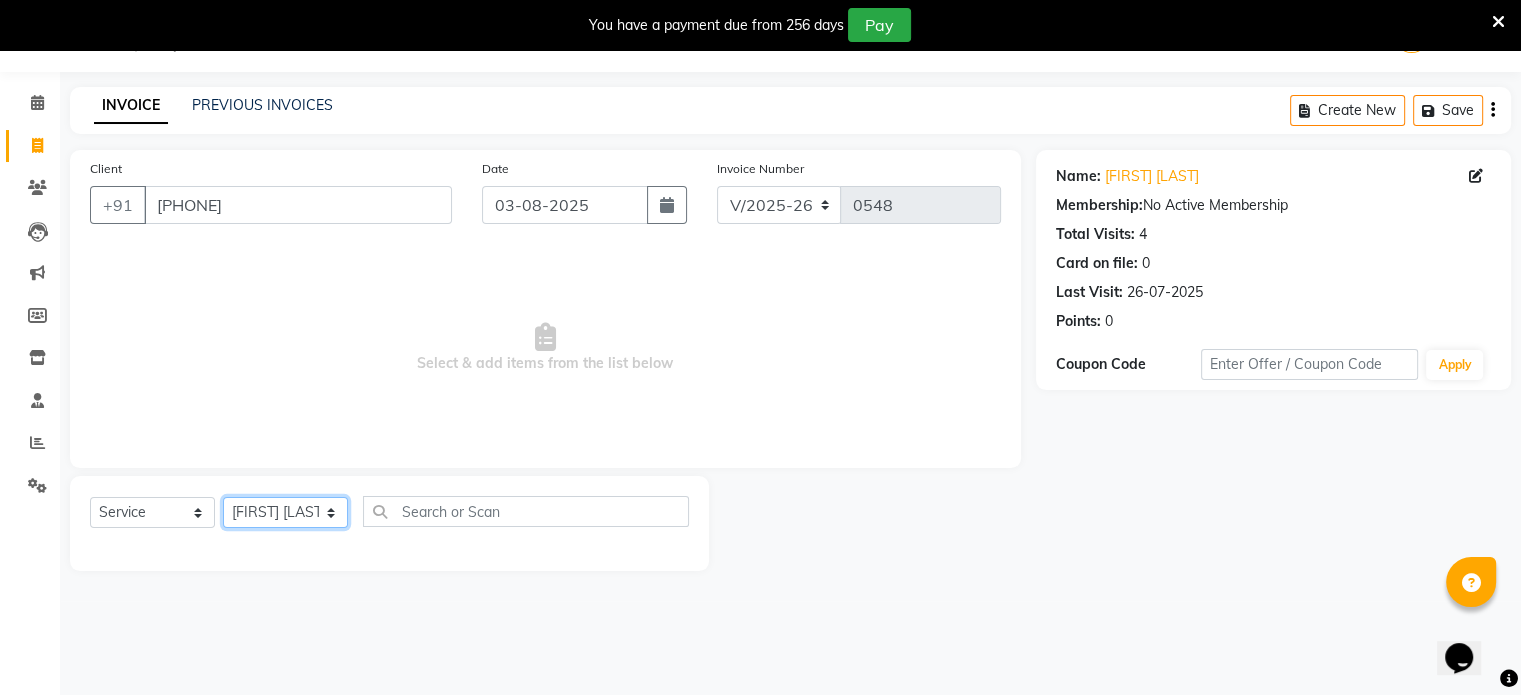 click on "Select Stylist [FIRST] [LAST] [FIRST] [LAST] [FIRST] [LAST] [FIRST] [LAST] [FIRST] [LAST]" 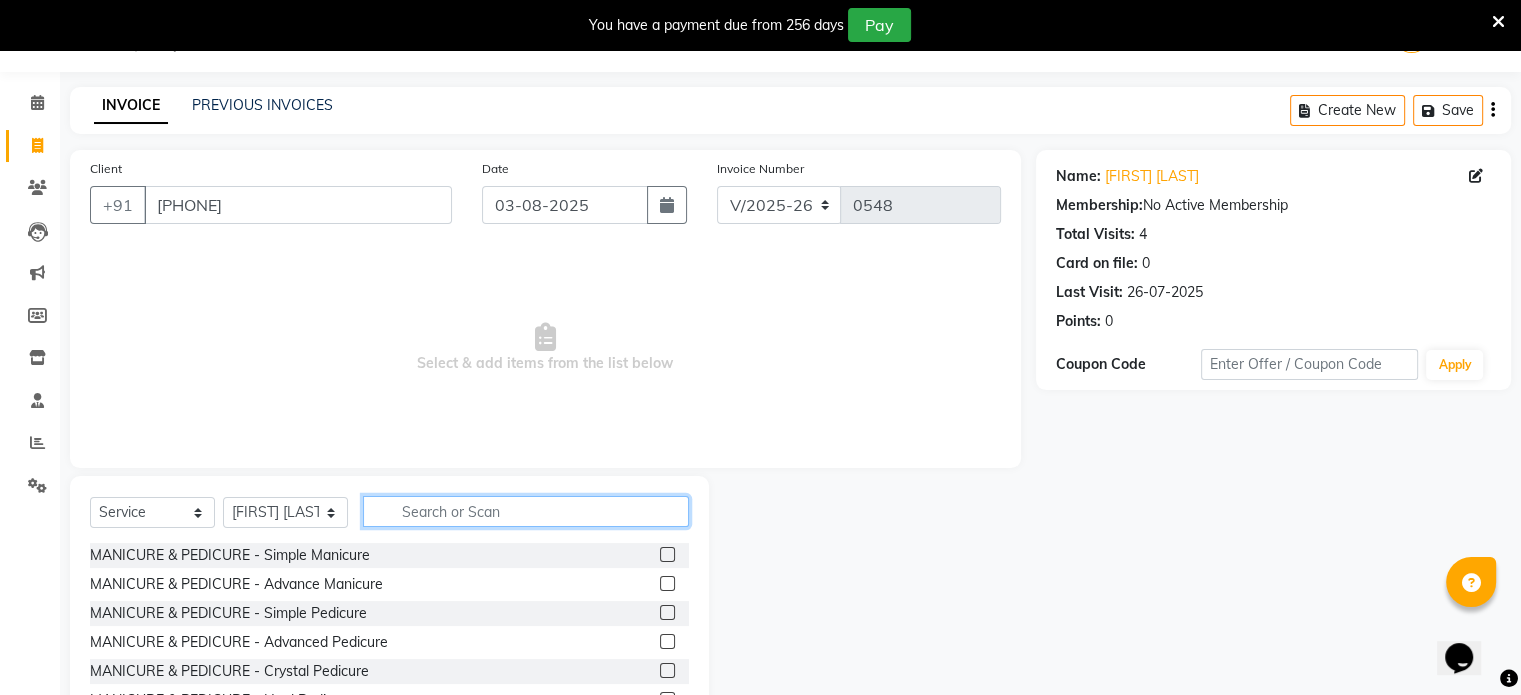 click 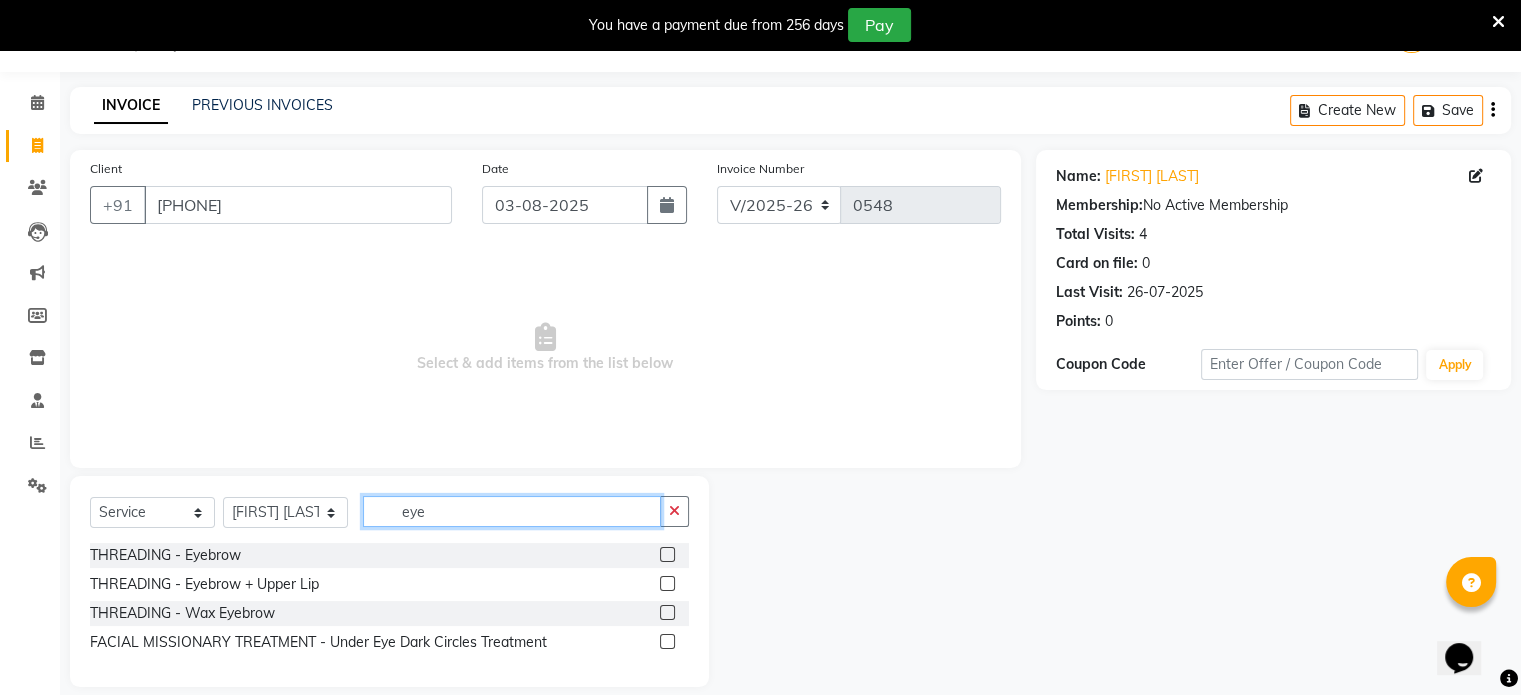 type on "eye" 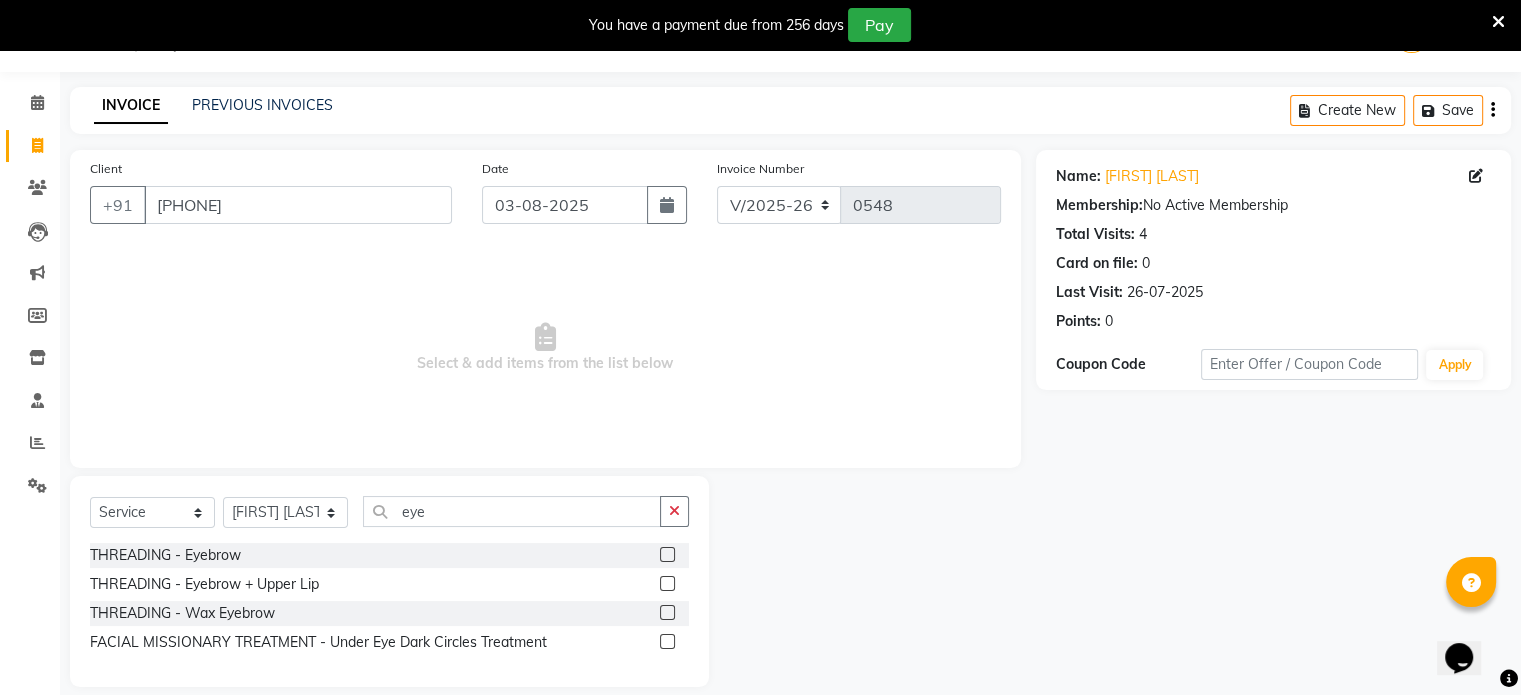 click 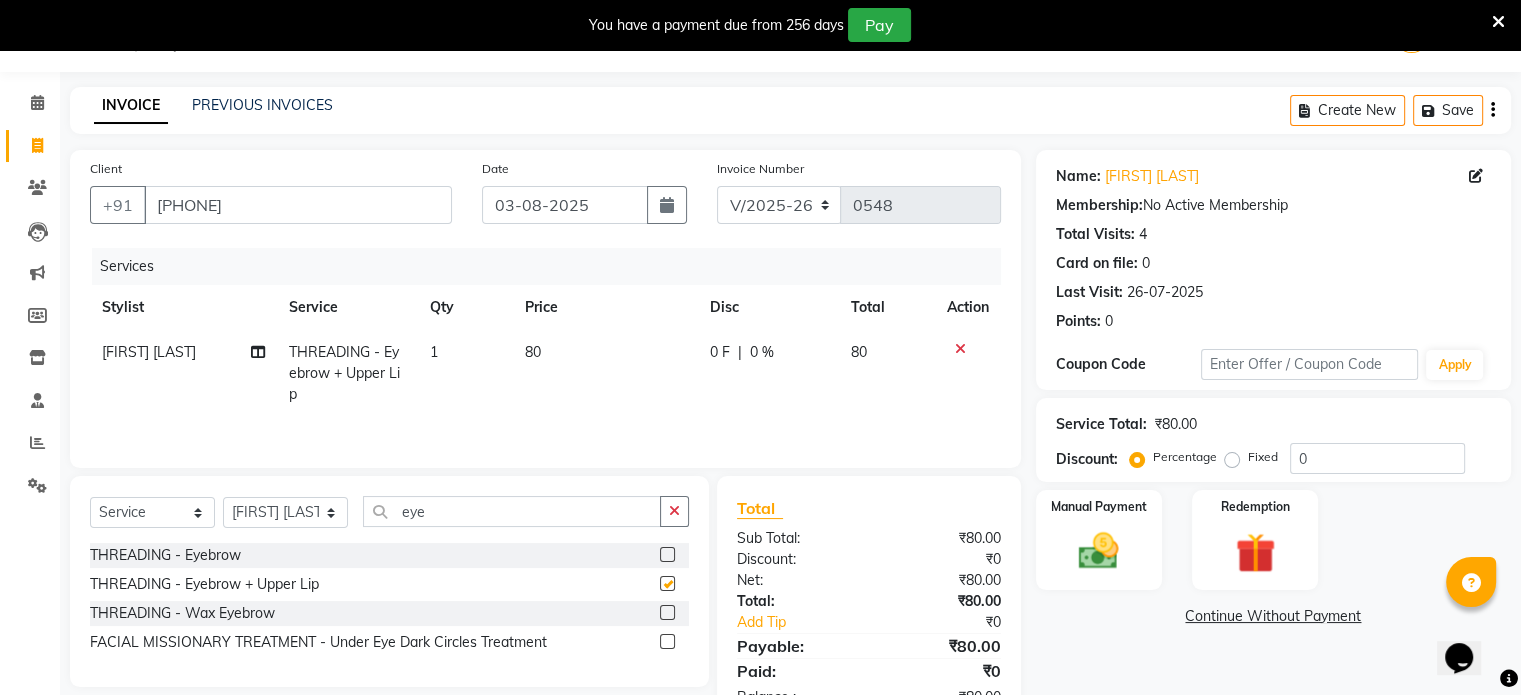 checkbox on "false" 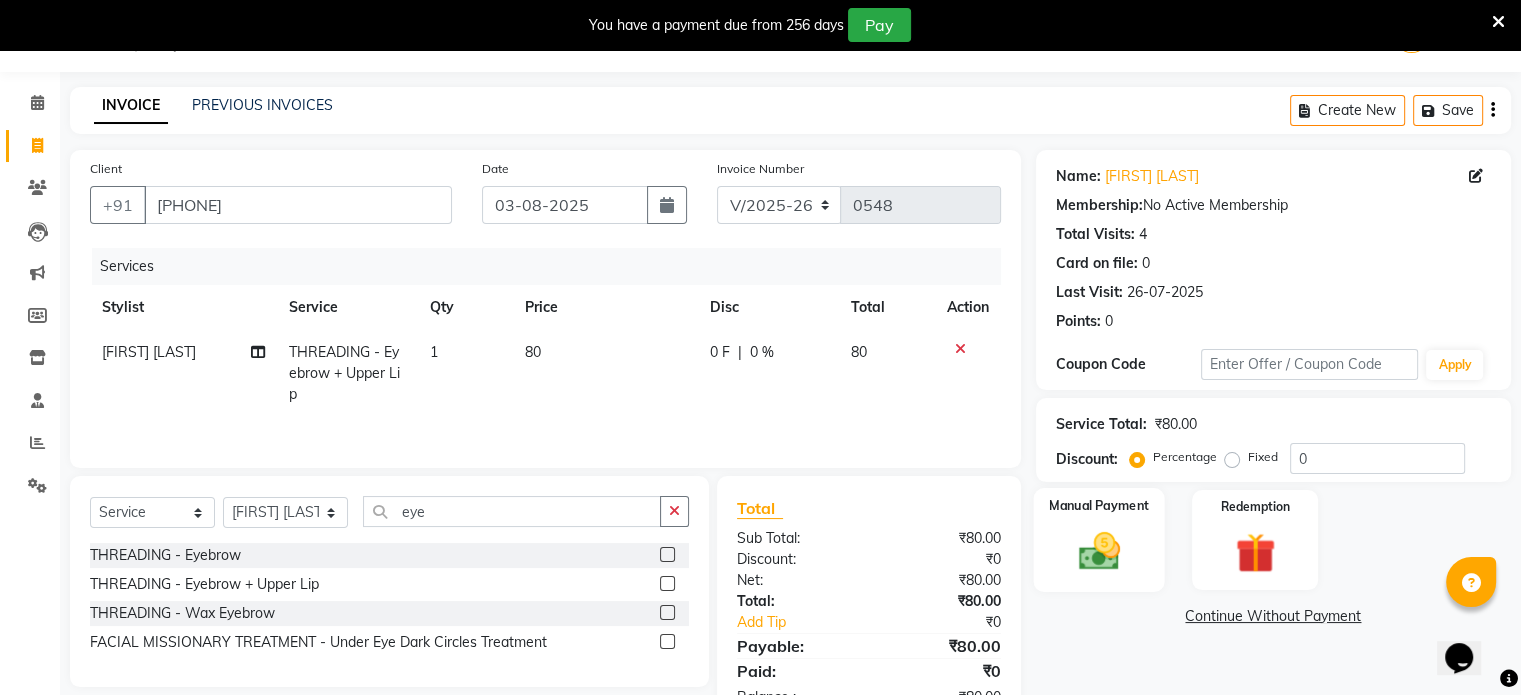 click 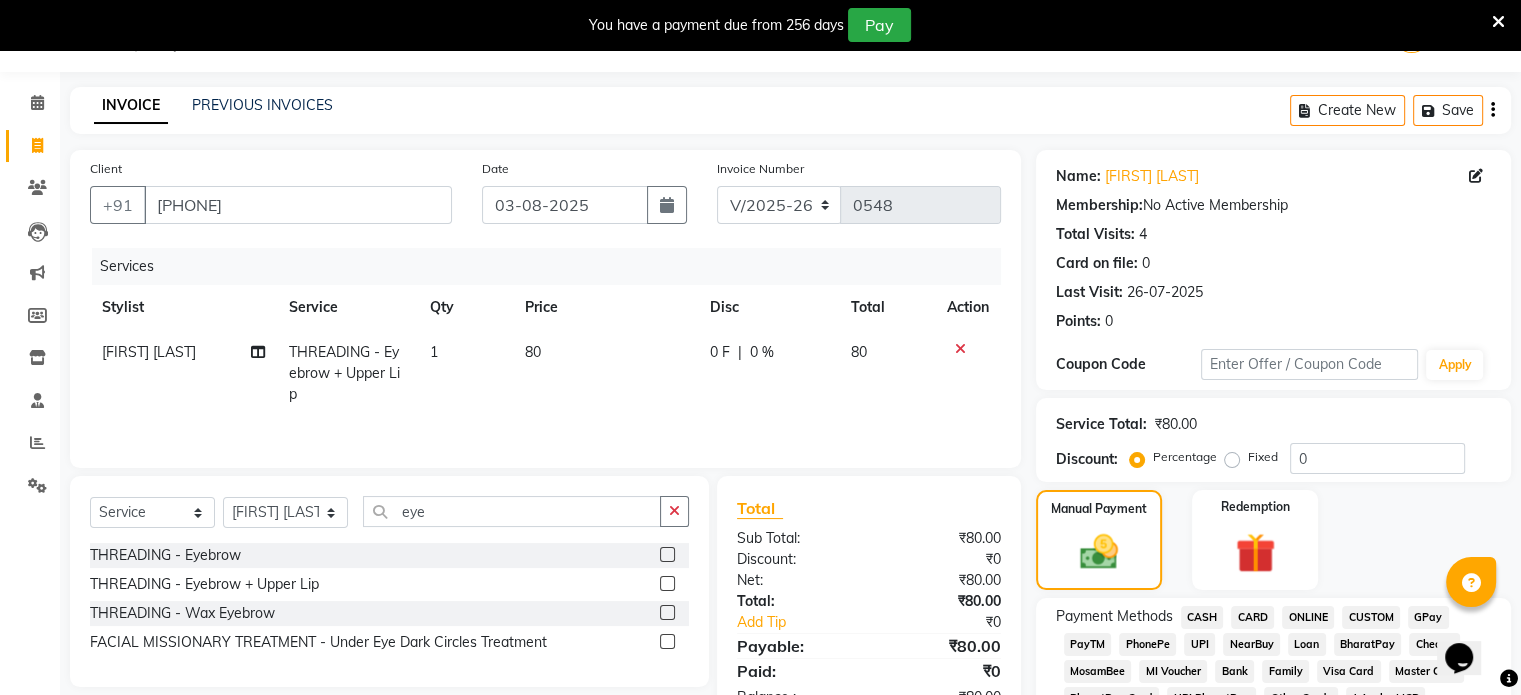click on "ONLINE" 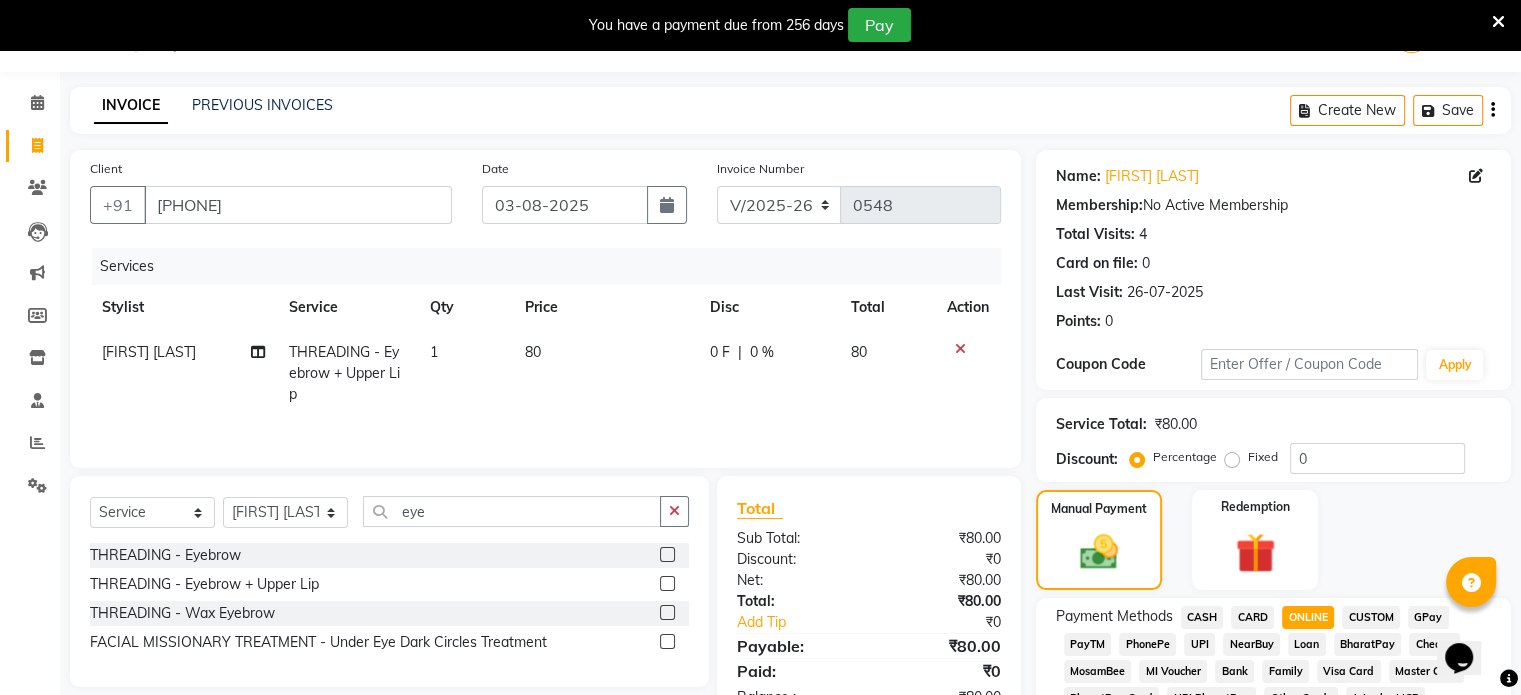scroll, scrollTop: 658, scrollLeft: 0, axis: vertical 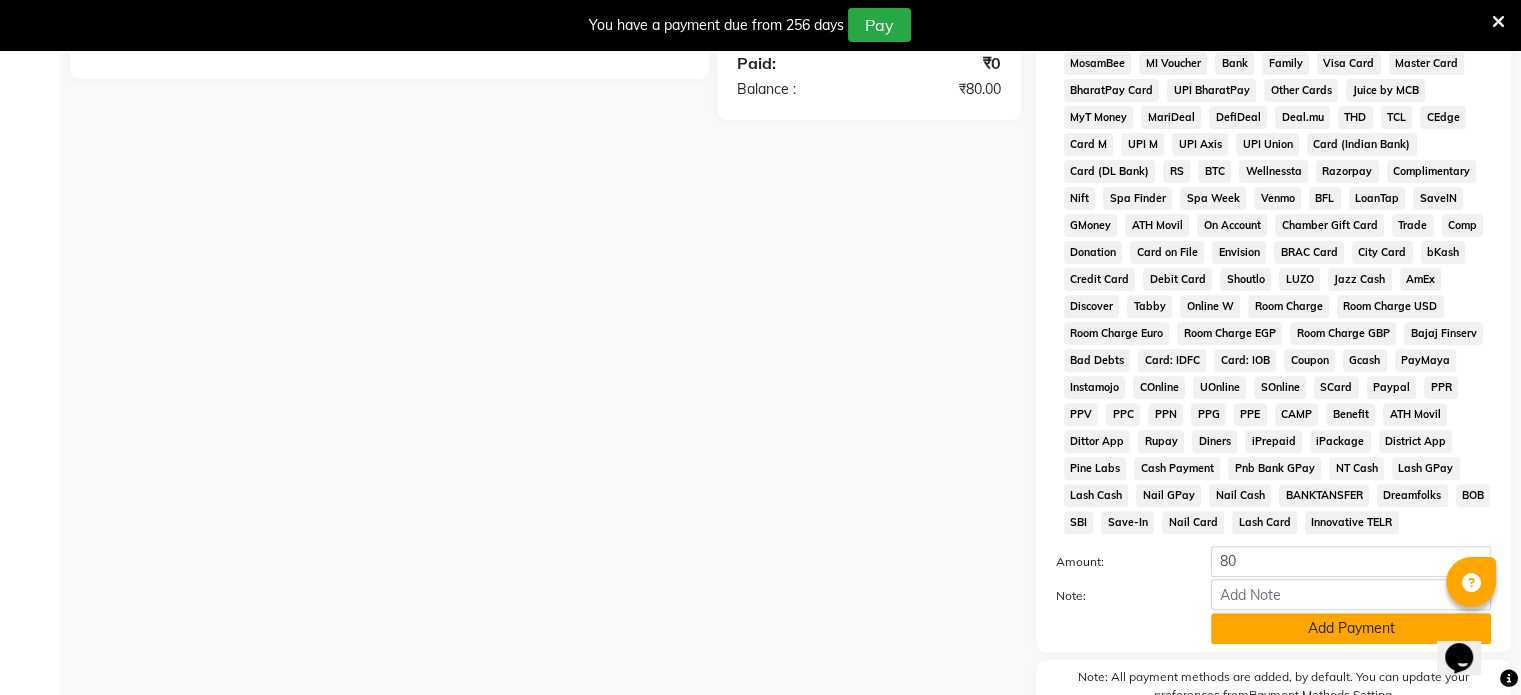 click on "Add Payment" 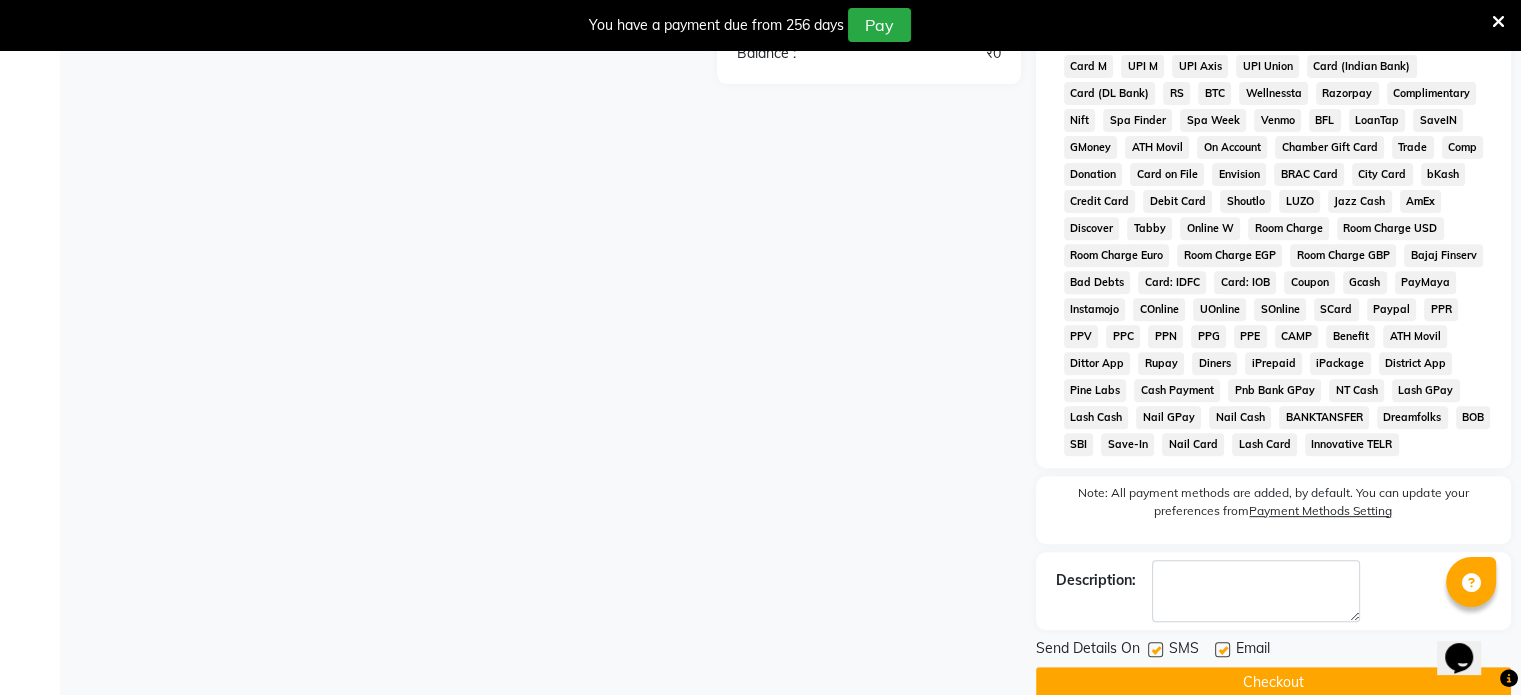 scroll, scrollTop: 783, scrollLeft: 0, axis: vertical 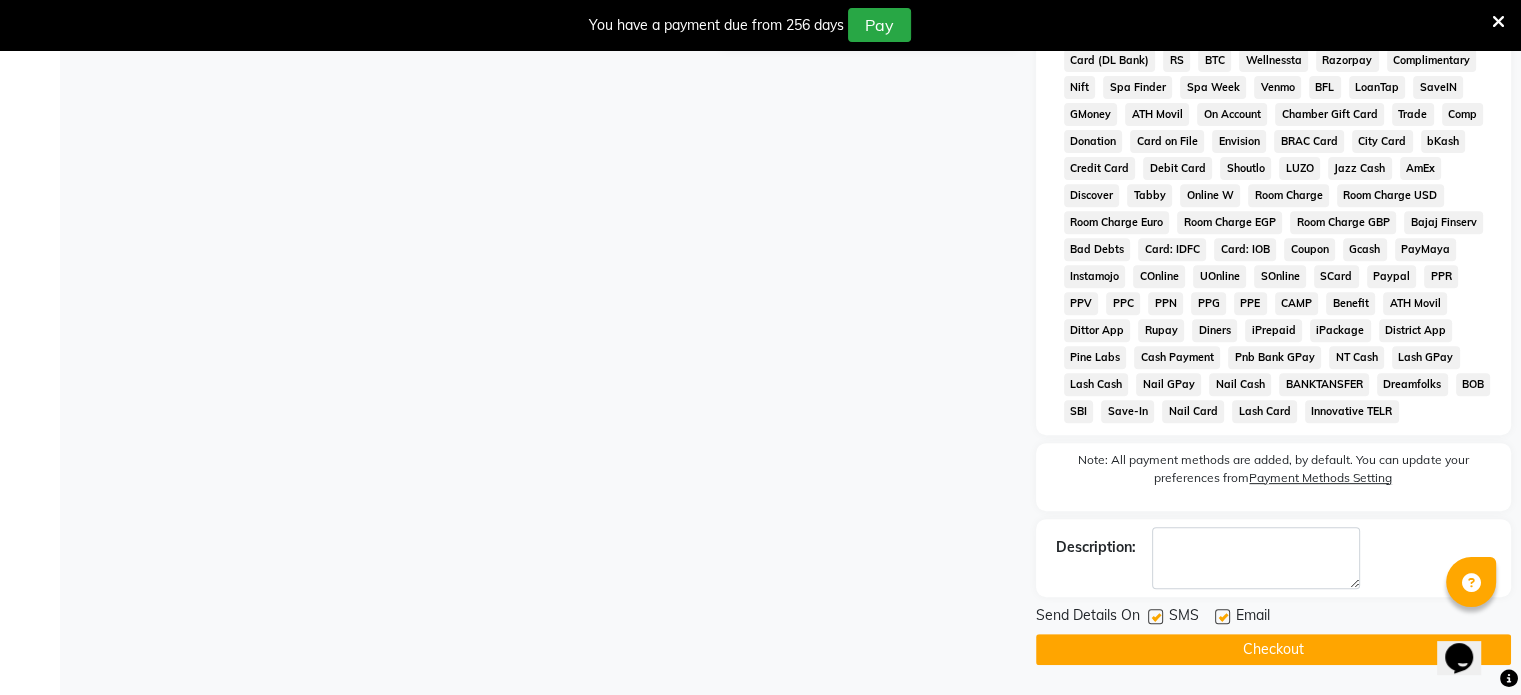click on "Checkout" 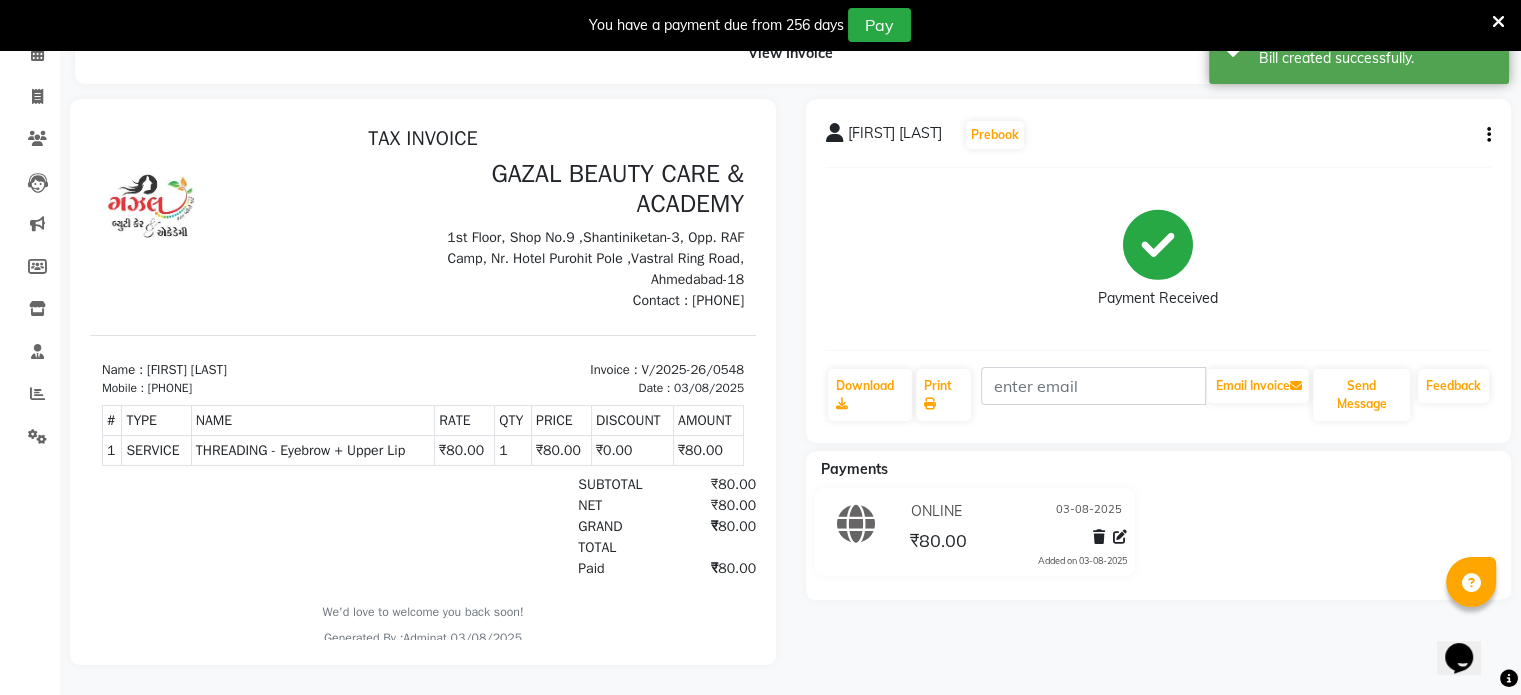 scroll, scrollTop: 0, scrollLeft: 0, axis: both 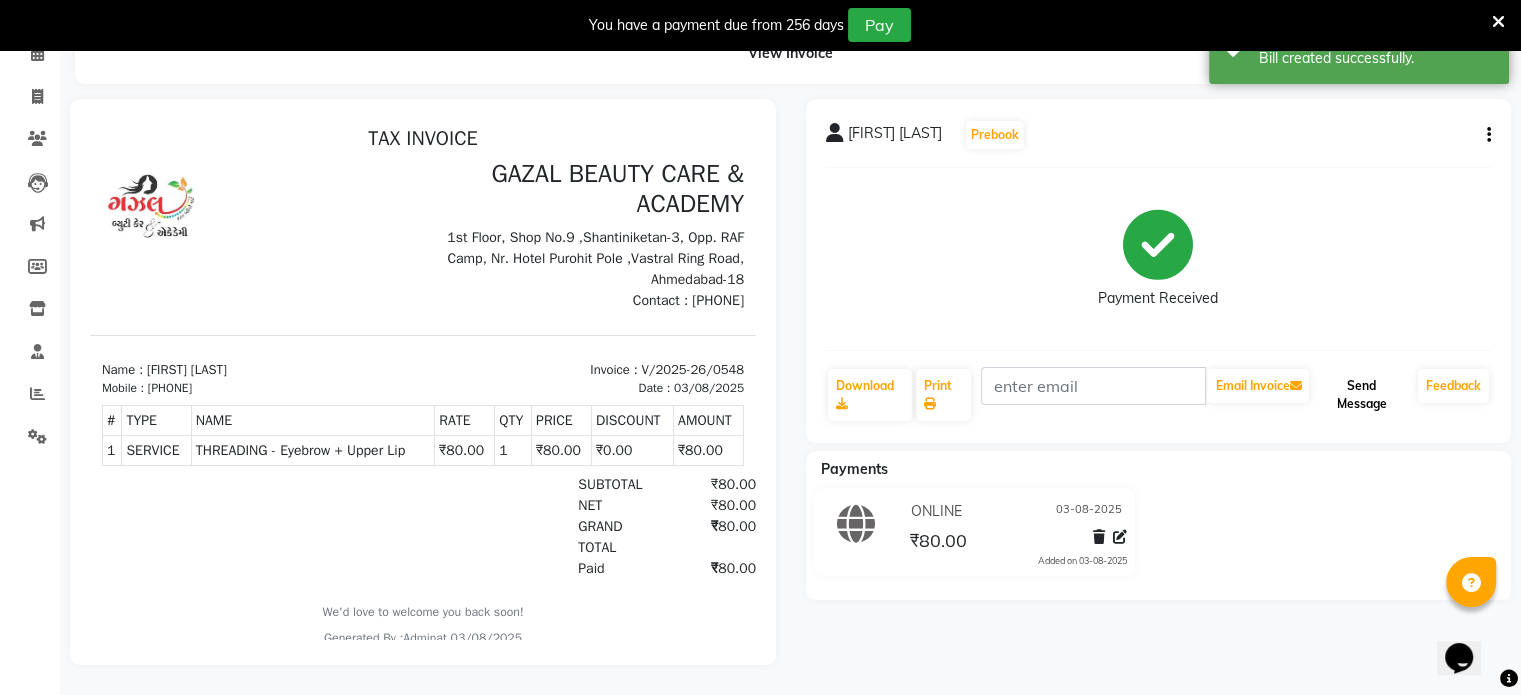 click on "Send Message" 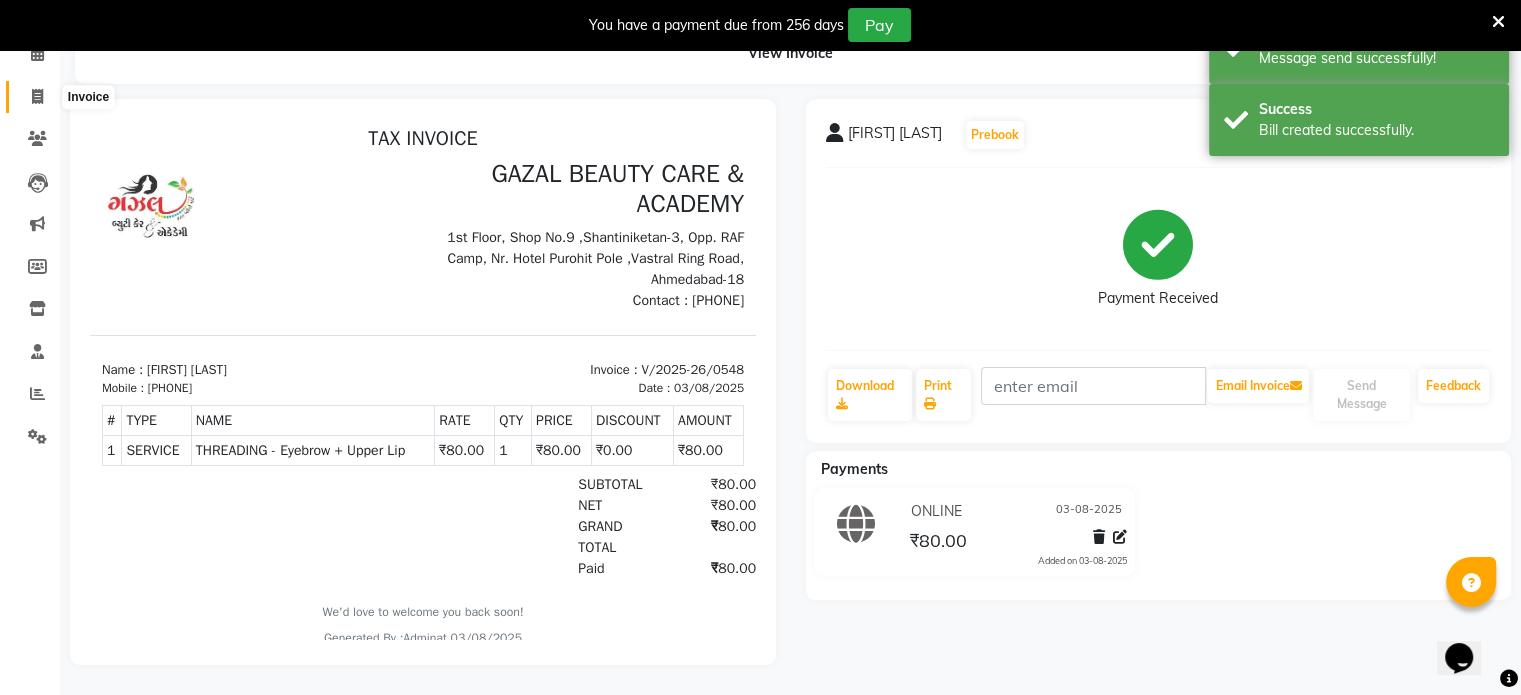 click 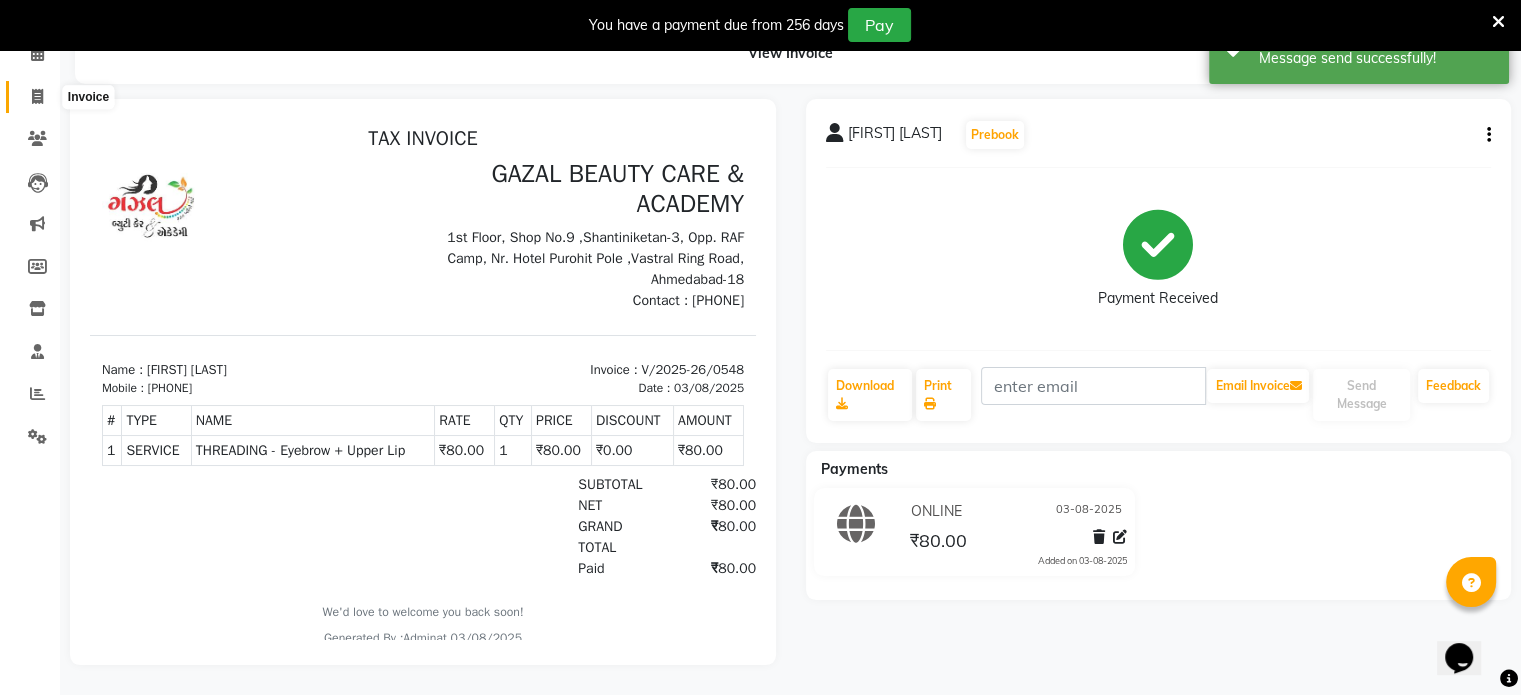 select on "service" 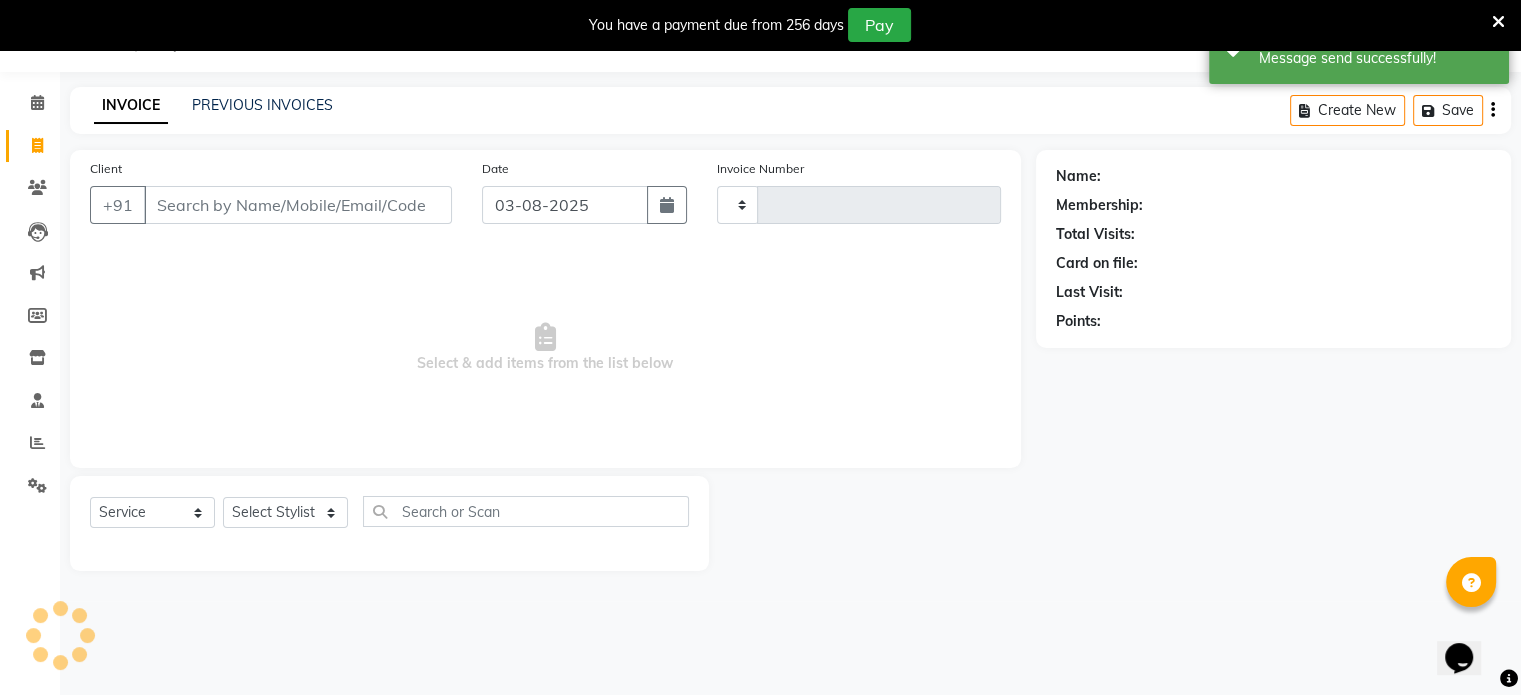scroll, scrollTop: 50, scrollLeft: 0, axis: vertical 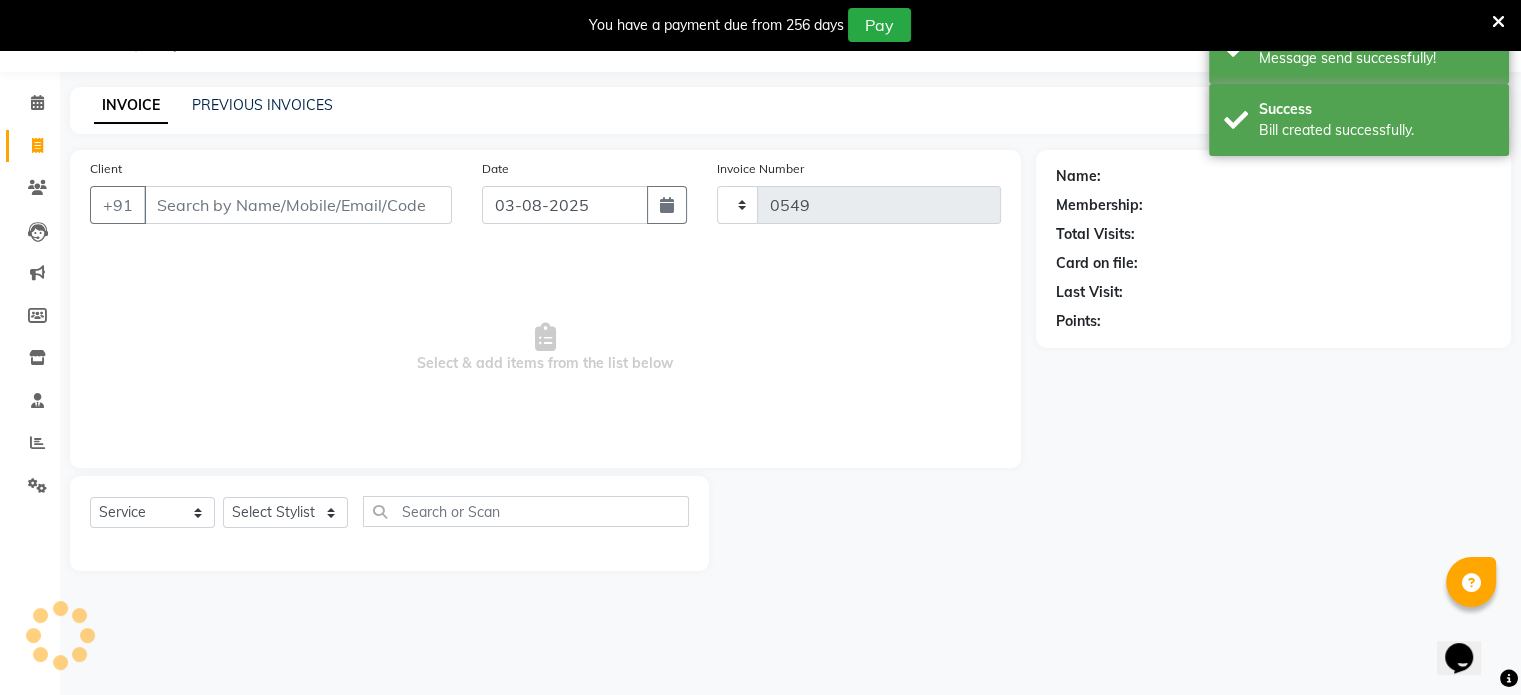 select on "7049" 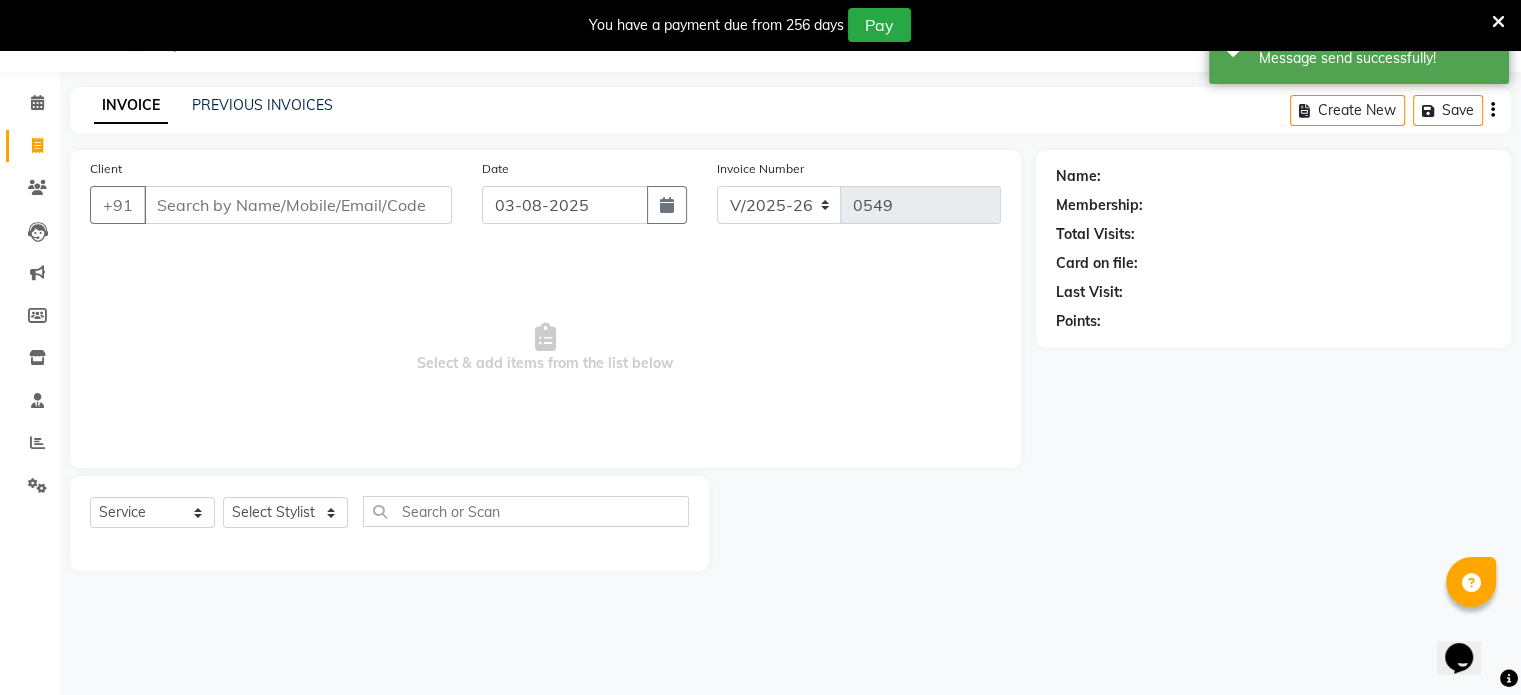click on "Client" at bounding box center [298, 205] 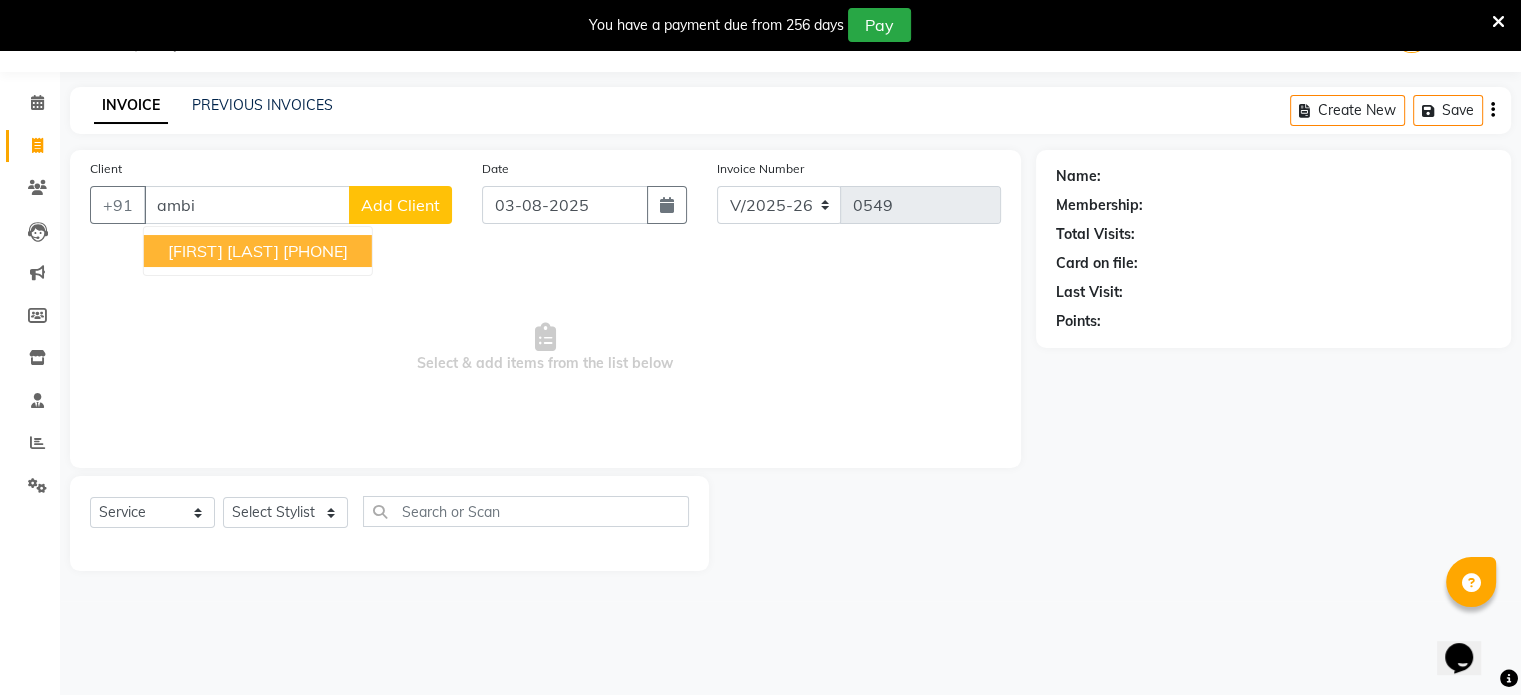 click on "[FIRST] [LAST]" at bounding box center [223, 251] 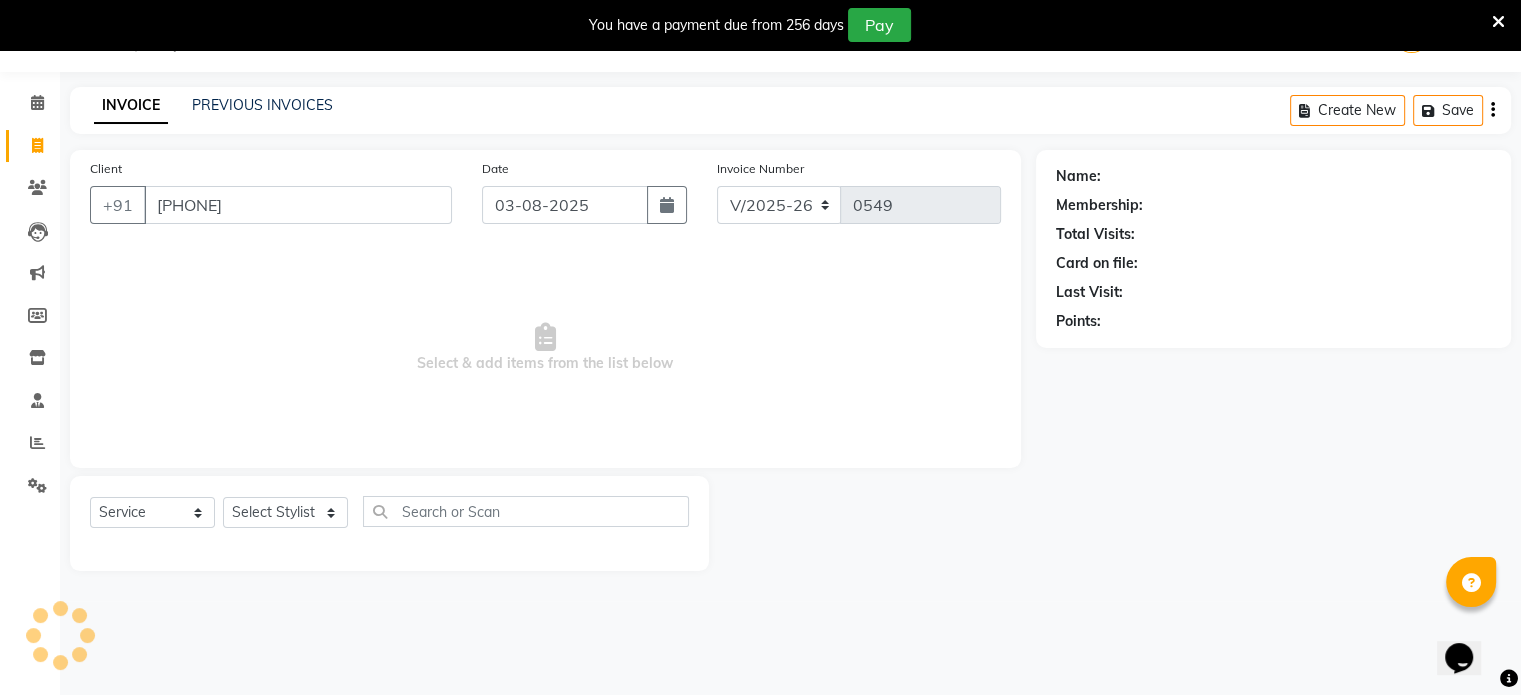 type on "[PHONE]" 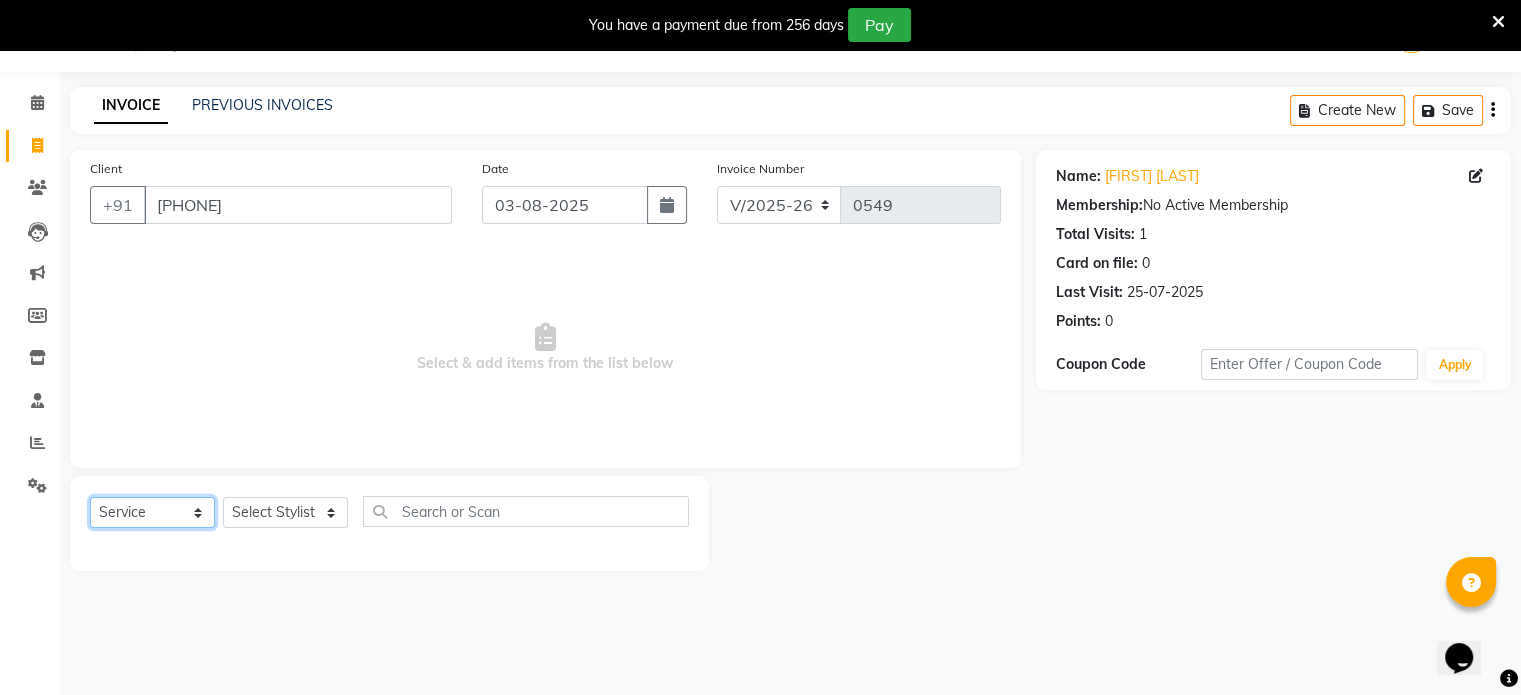 click on "Select  Service  Product  Membership  Package Voucher Prepaid Gift Card" 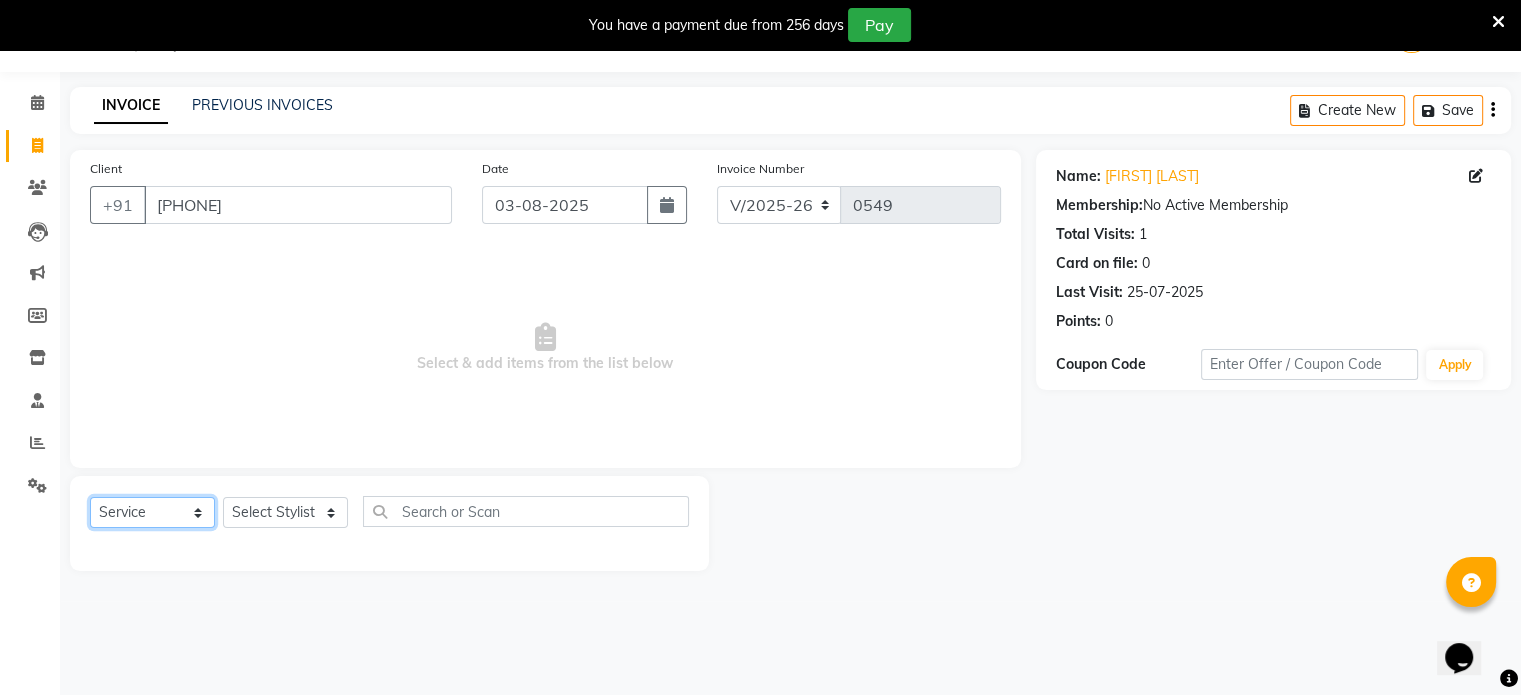 select on "product" 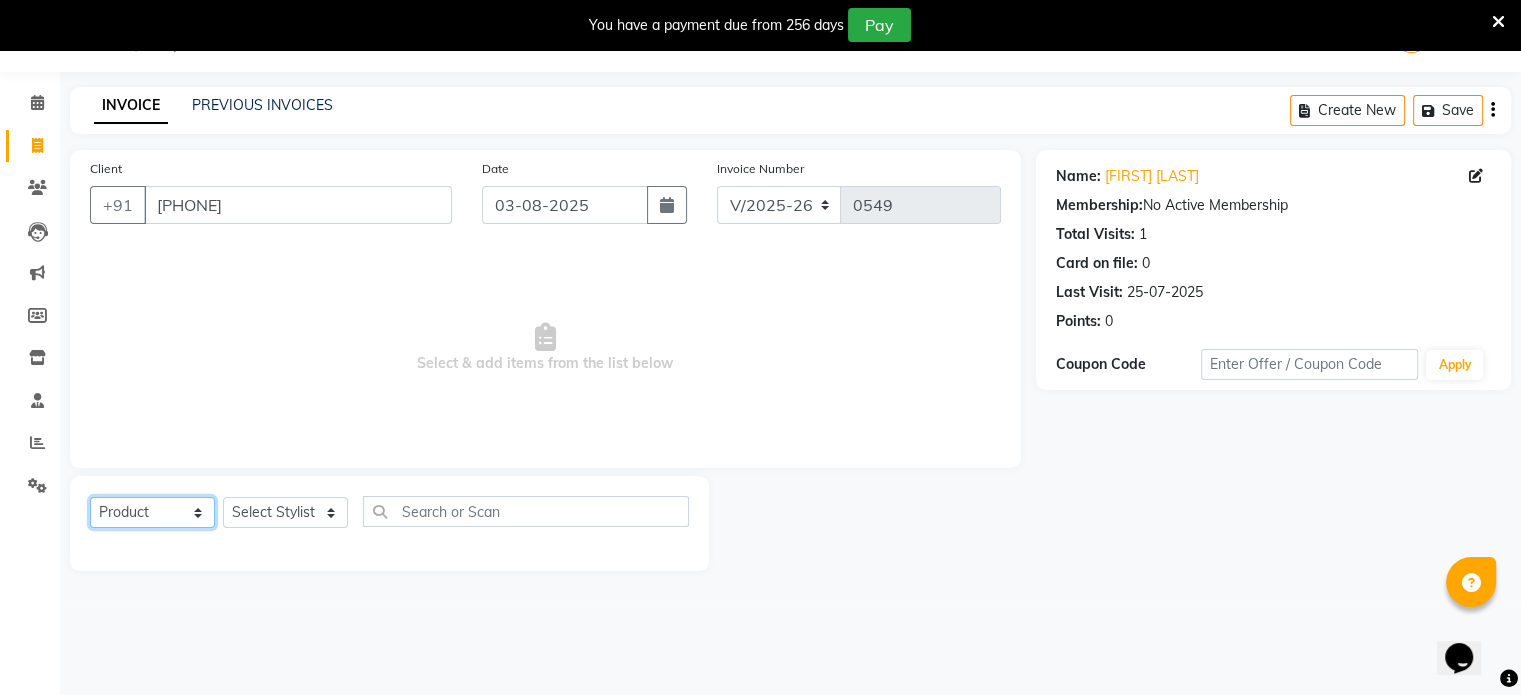 click on "Select  Service  Product  Membership  Package Voucher Prepaid Gift Card" 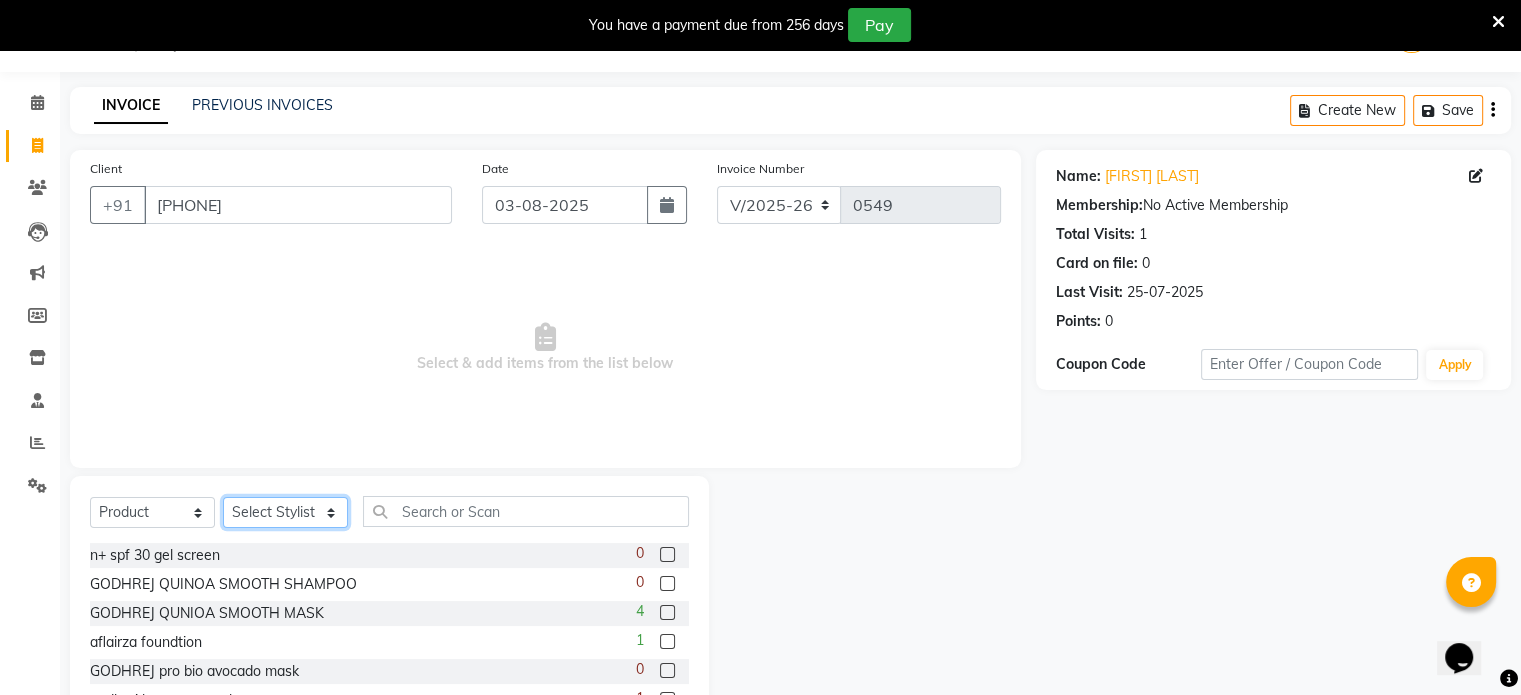 click on "Select Stylist [FIRST] [LAST] [FIRST] [LAST] [FIRST] [LAST] [FIRST] [LAST] [FIRST] [LAST]" 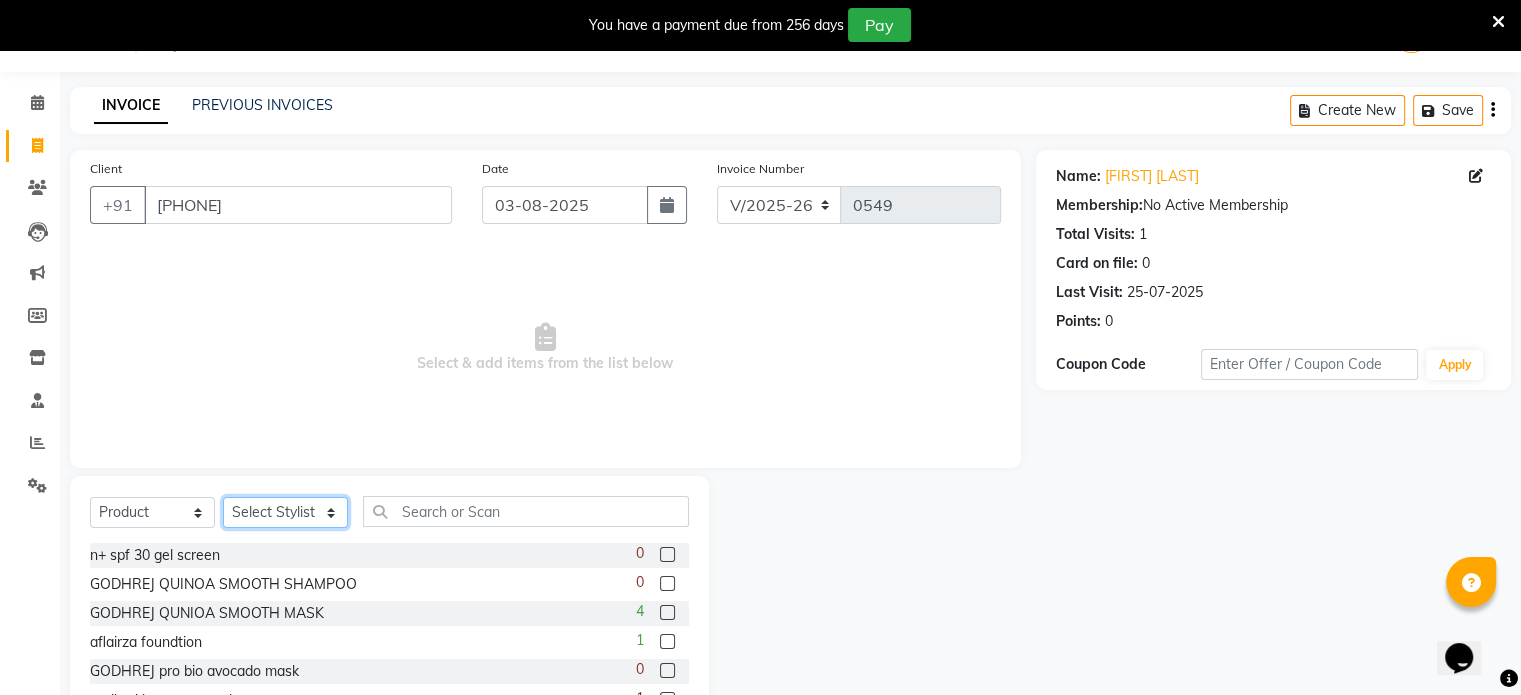 select on "69545" 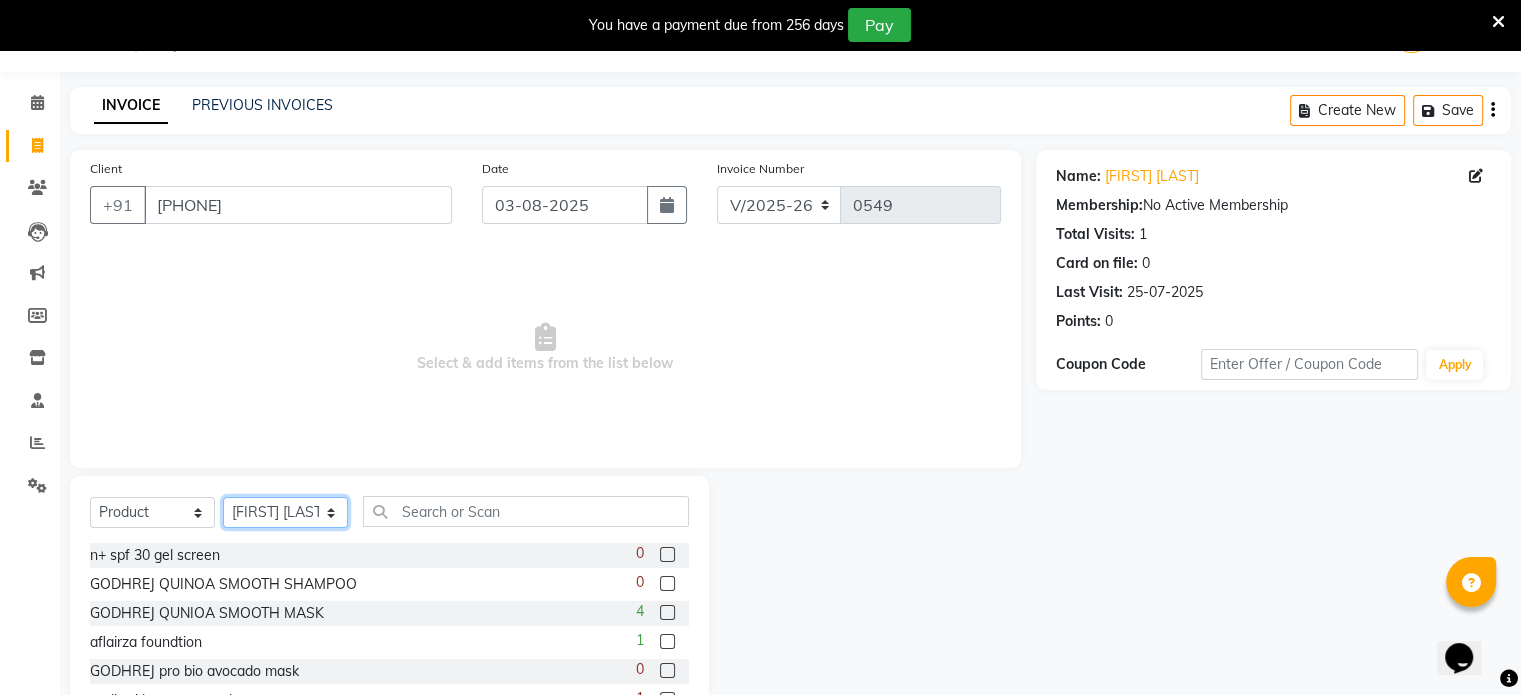 click on "Select Stylist [FIRST] [LAST] [FIRST] [LAST] [FIRST] [LAST] [FIRST] [LAST] [FIRST] [LAST]" 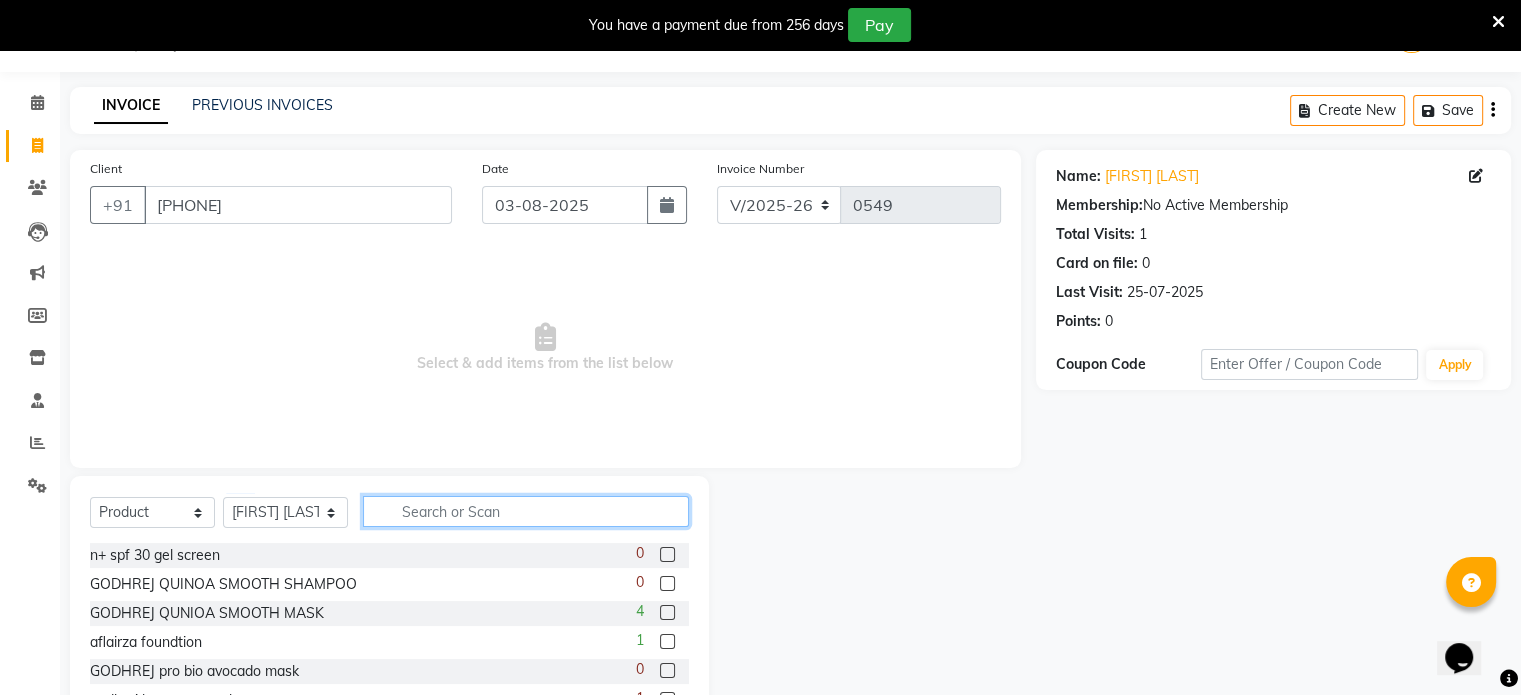 click 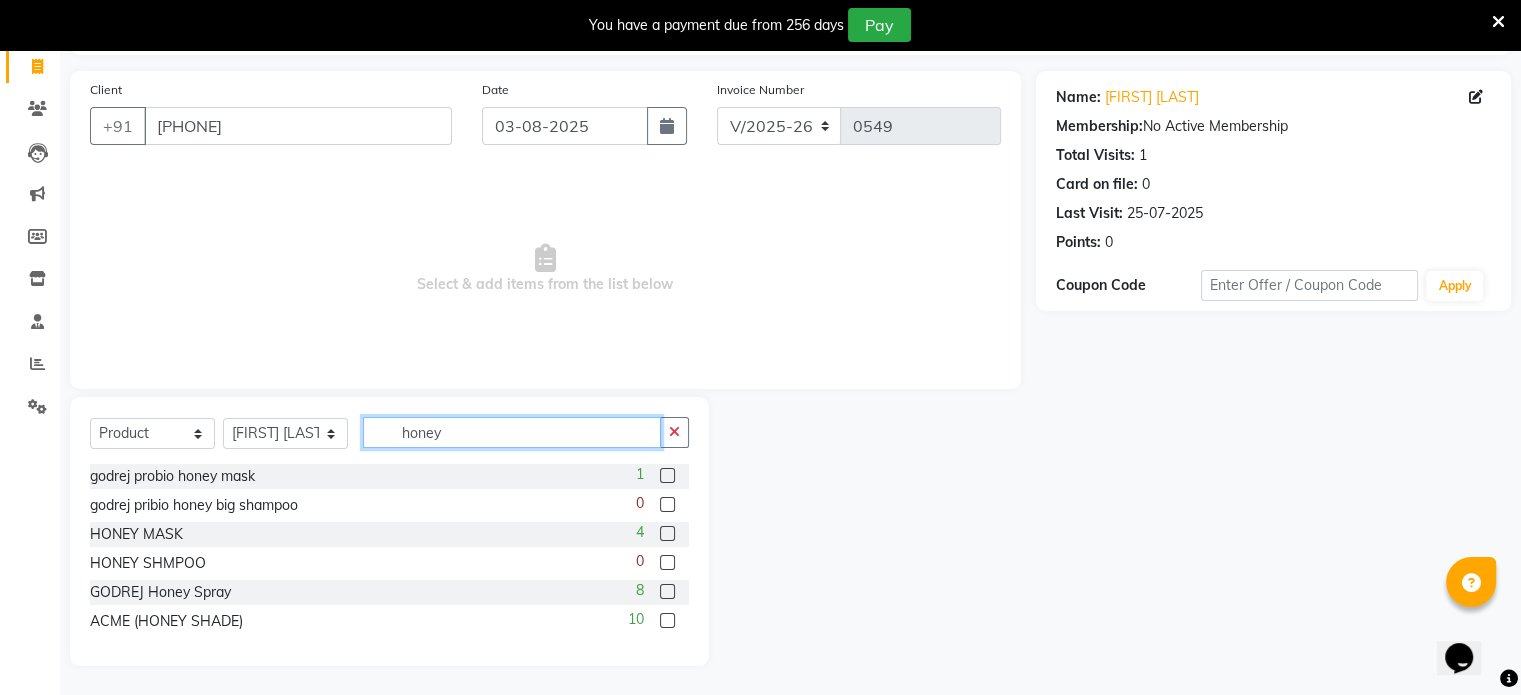 scroll, scrollTop: 130, scrollLeft: 0, axis: vertical 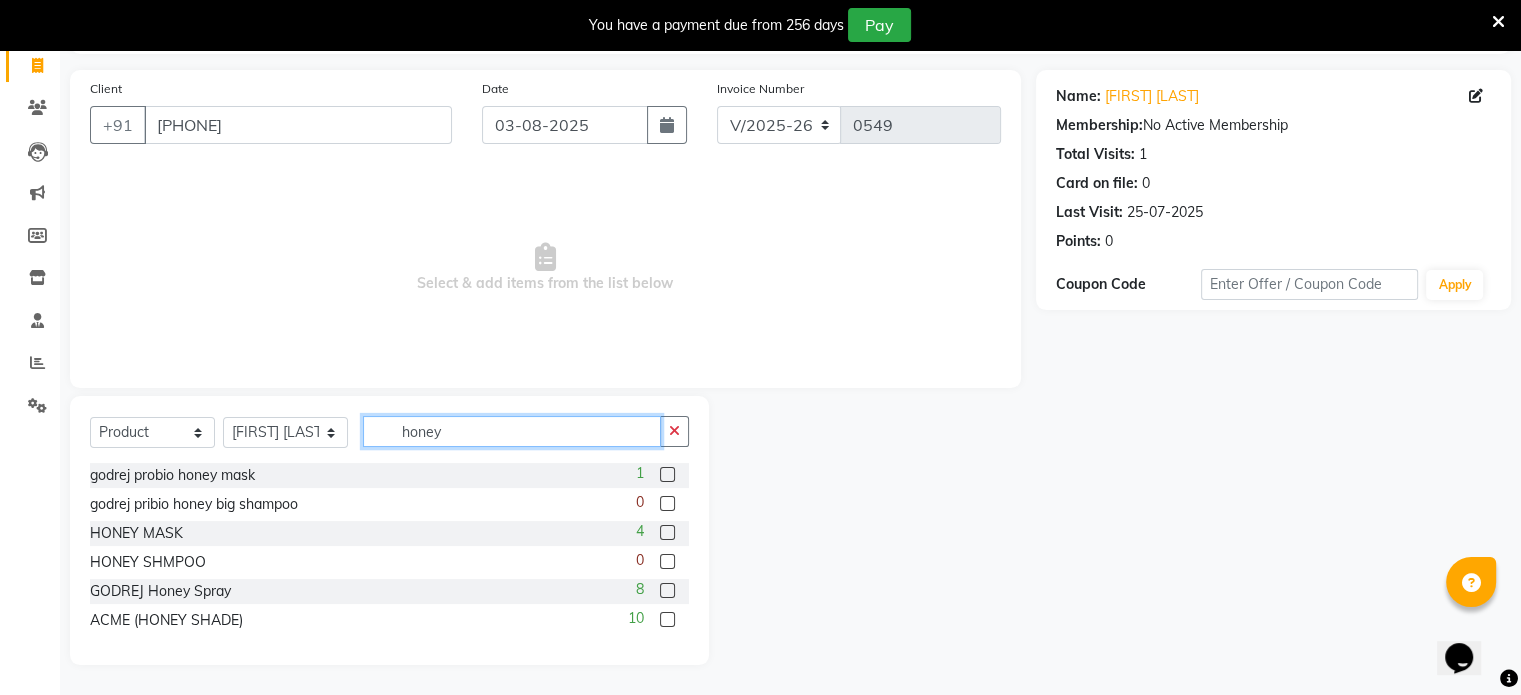 type on "honey" 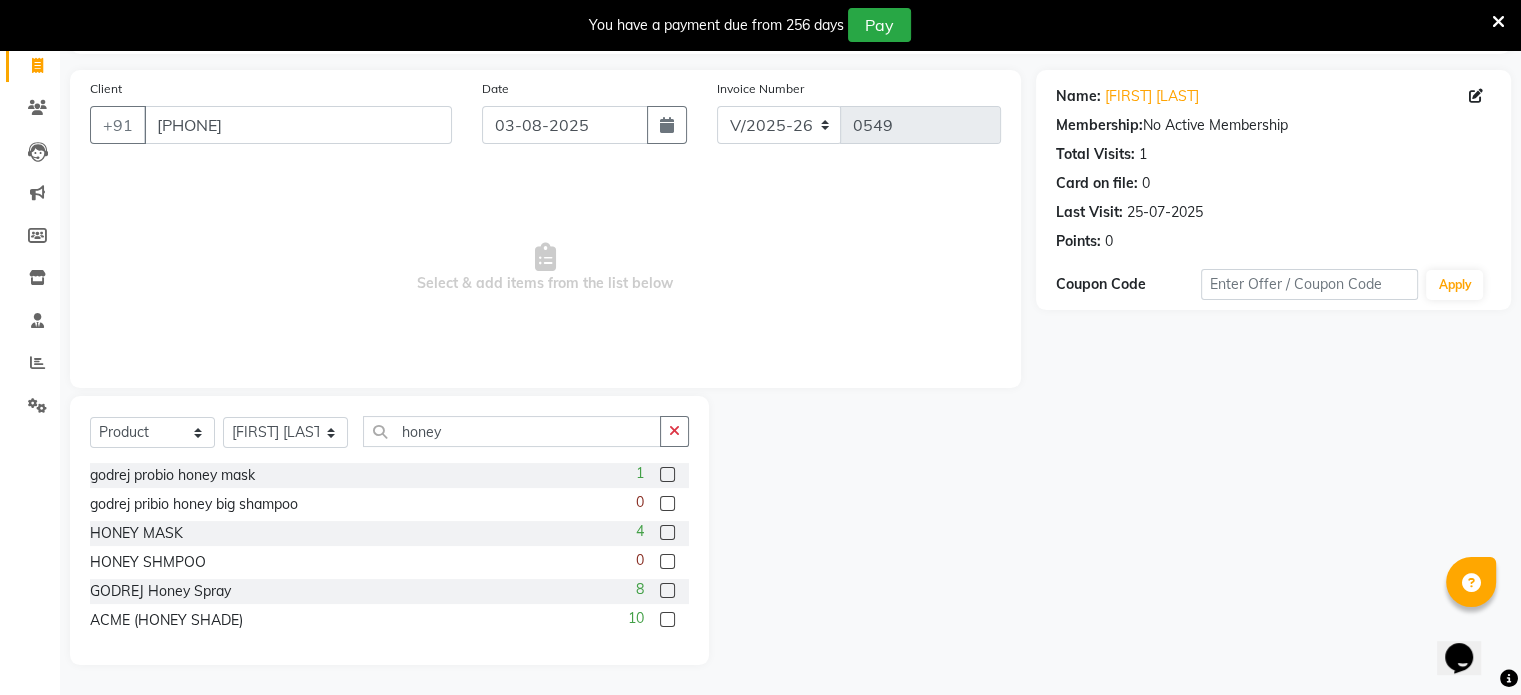 click 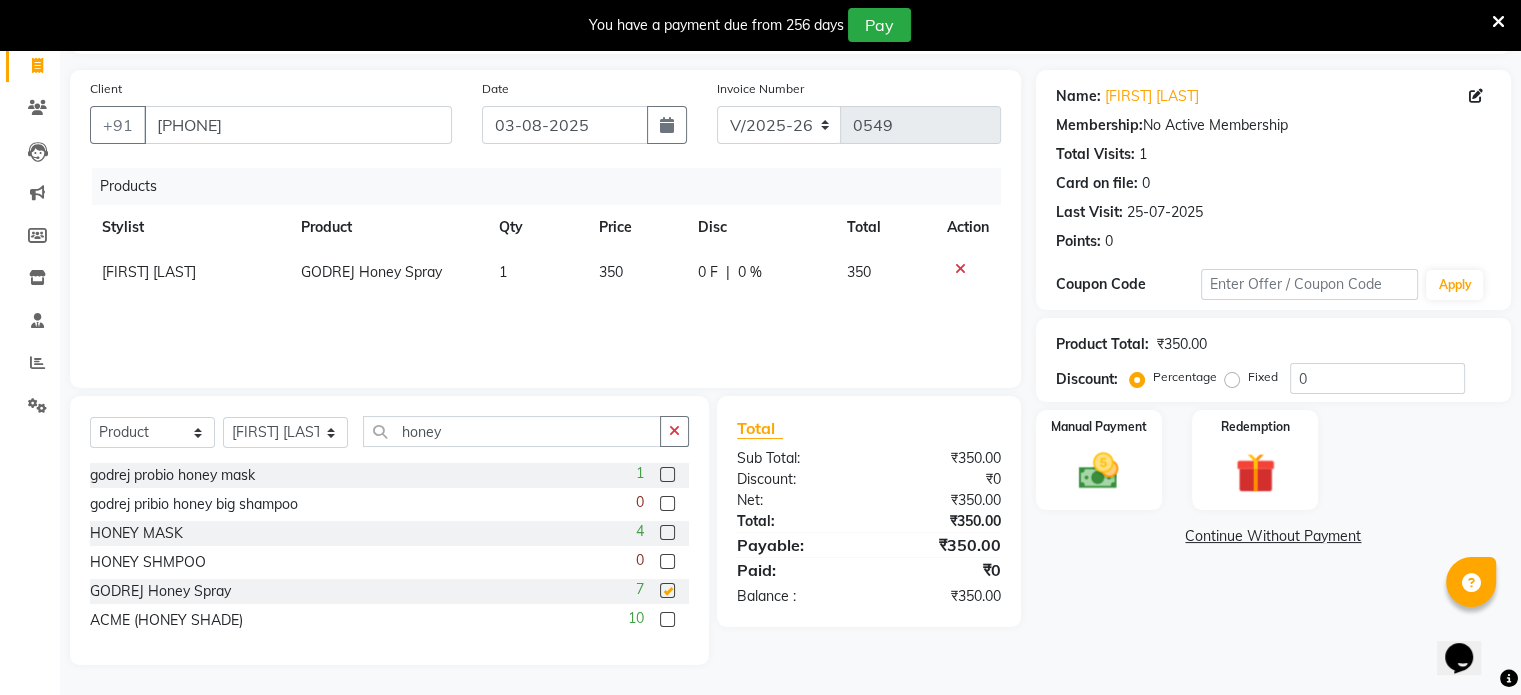 checkbox on "false" 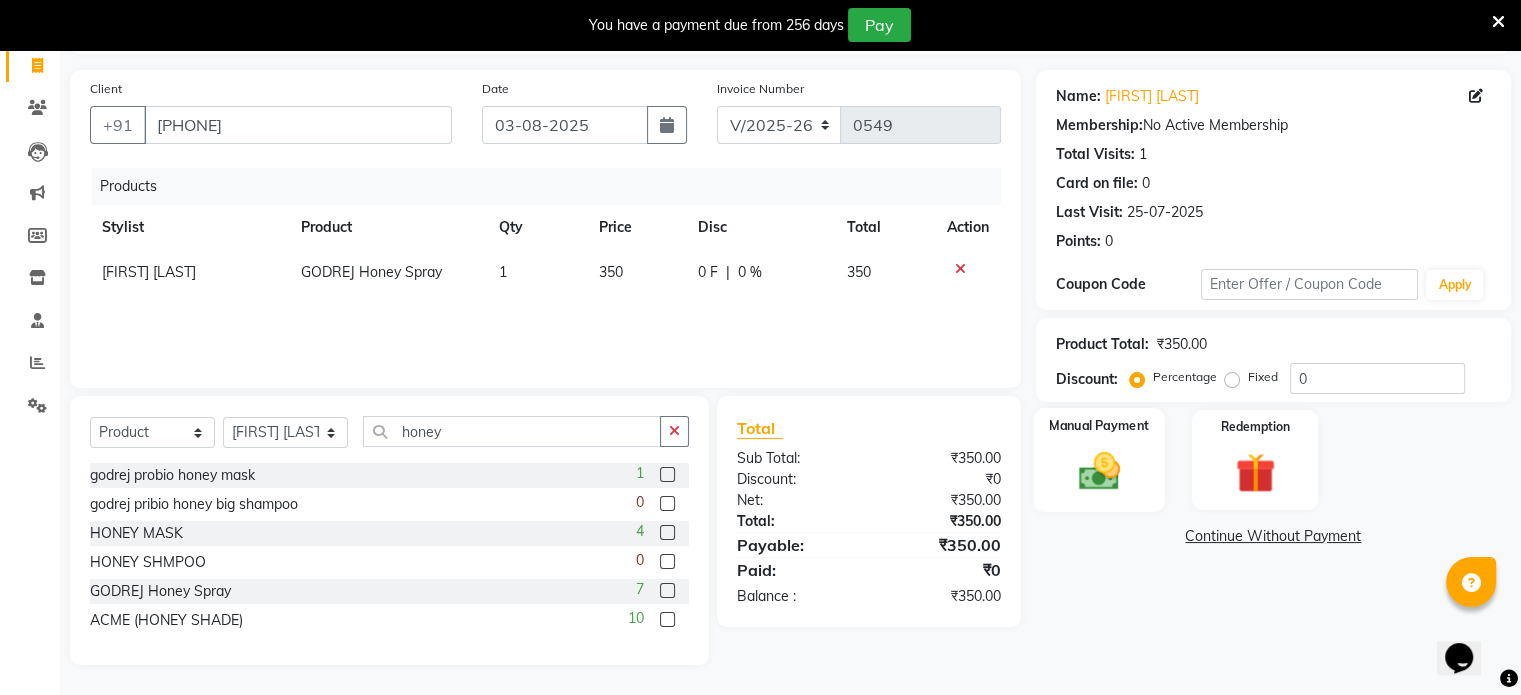 click on "Manual Payment" 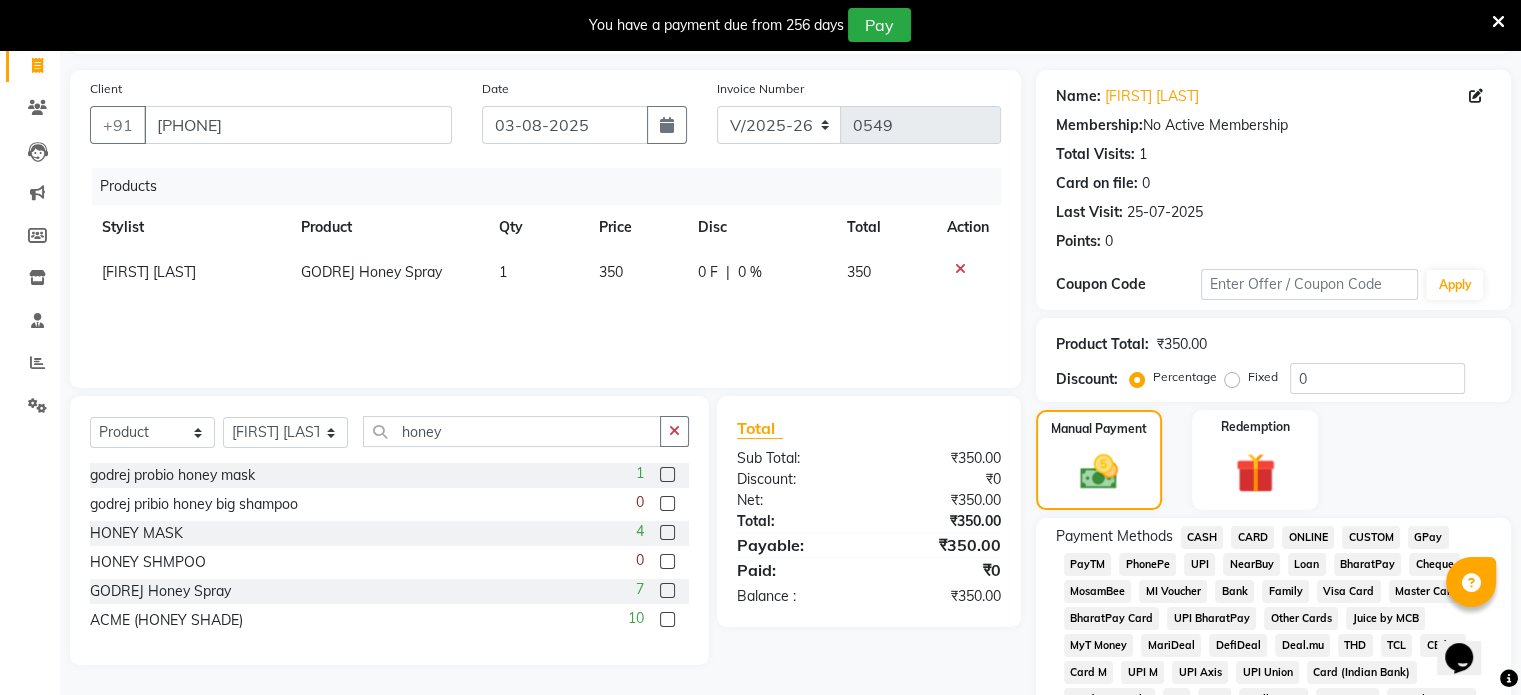 click on "CASH" 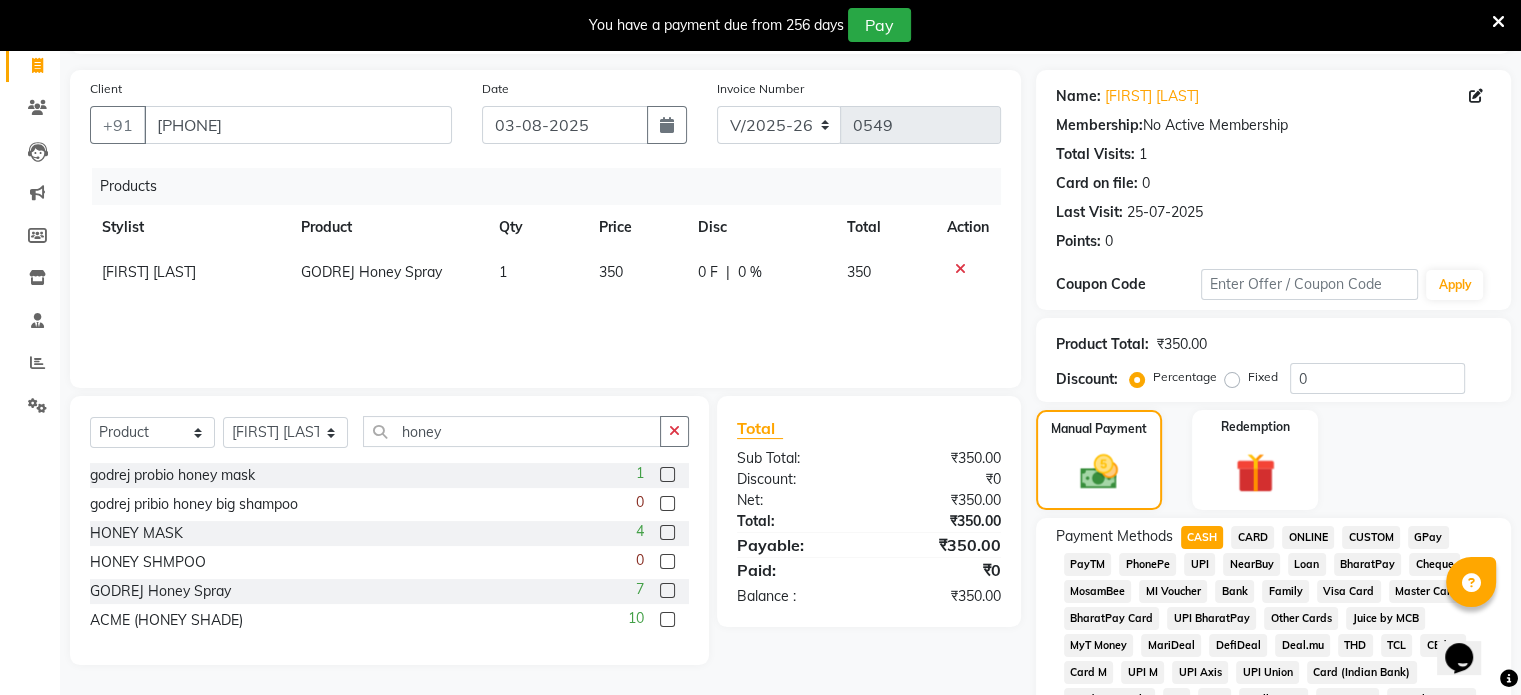 scroll, scrollTop: 738, scrollLeft: 0, axis: vertical 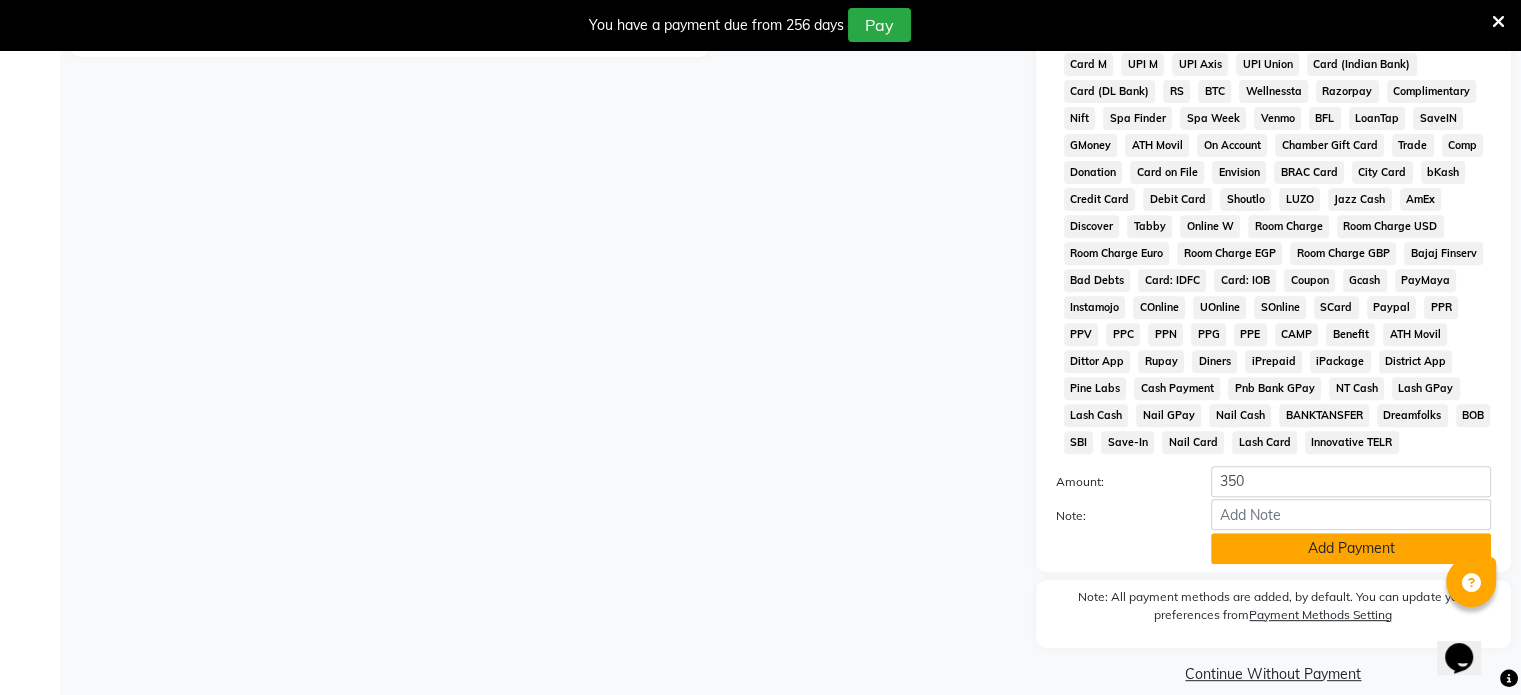 click on "Add Payment" 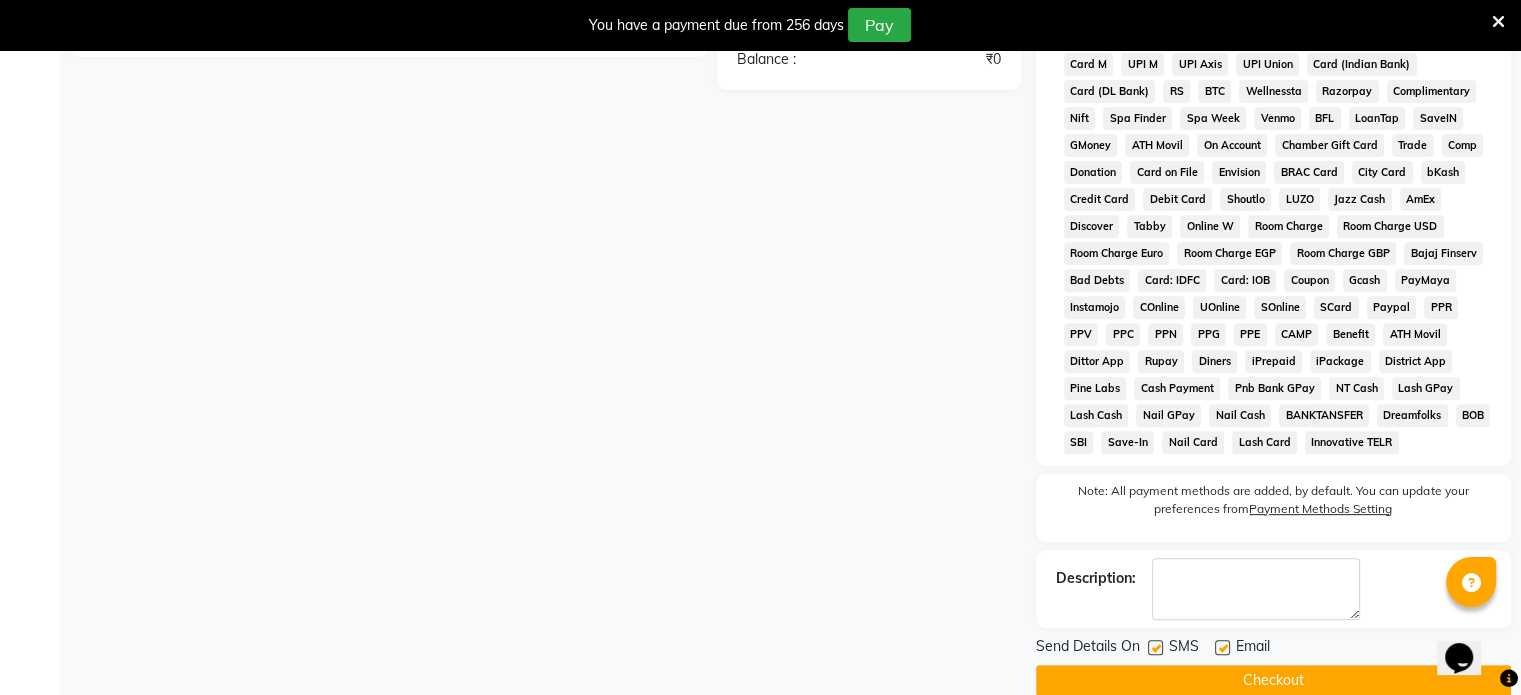 scroll, scrollTop: 783, scrollLeft: 0, axis: vertical 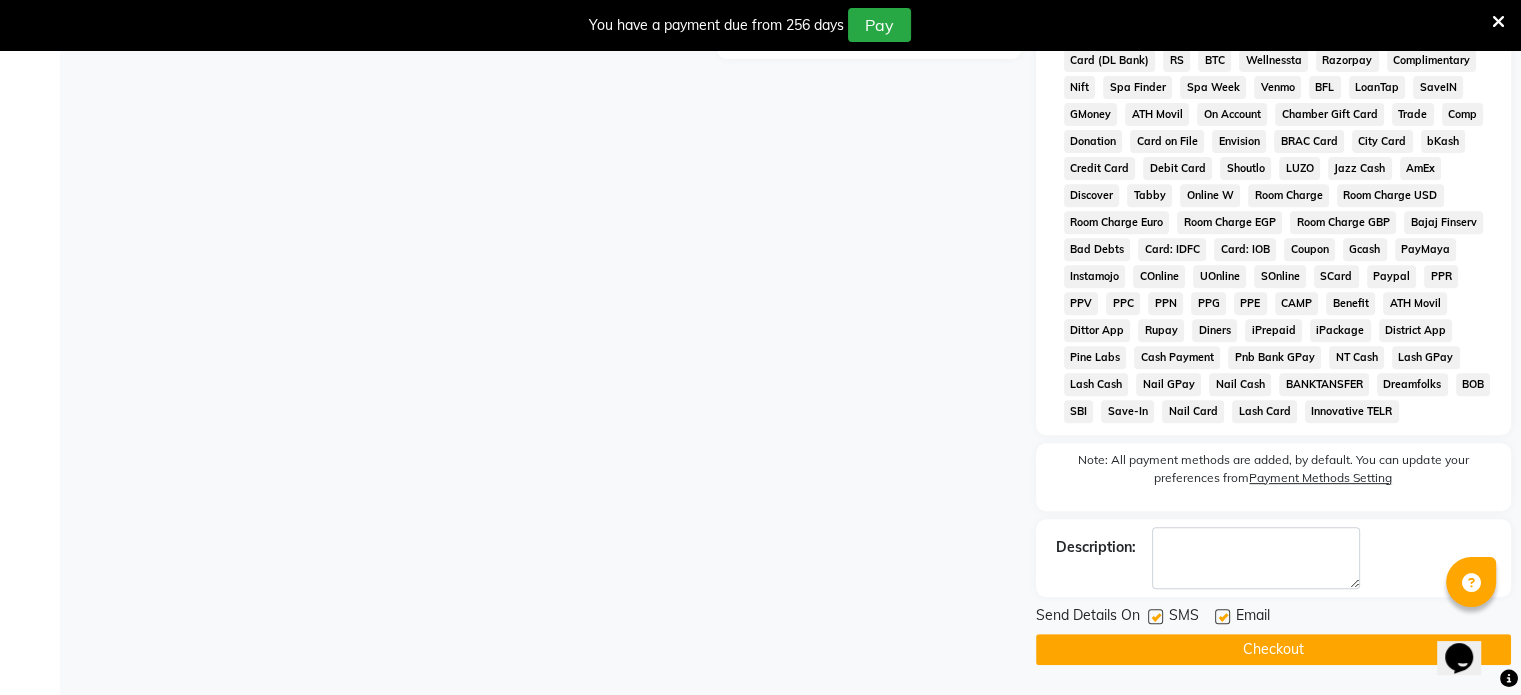 click on "Checkout" 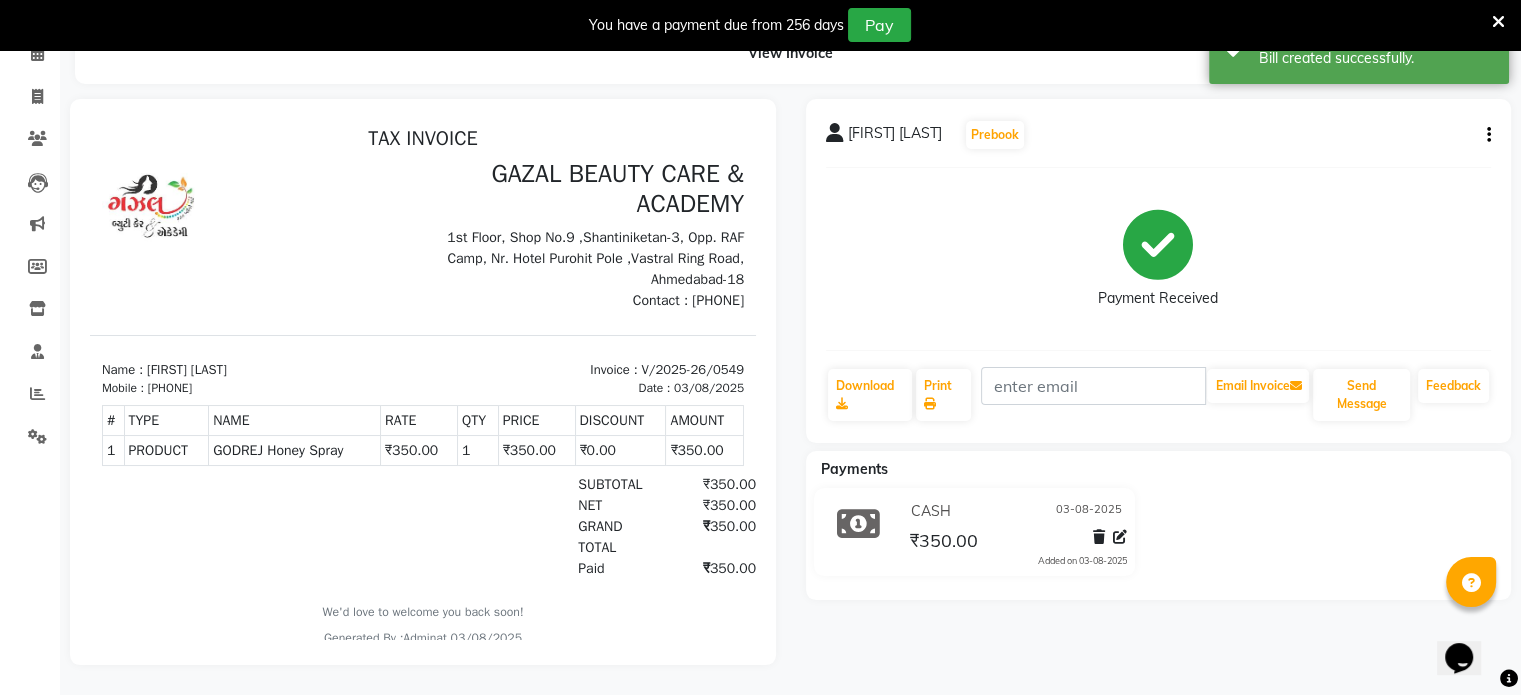 scroll, scrollTop: 0, scrollLeft: 0, axis: both 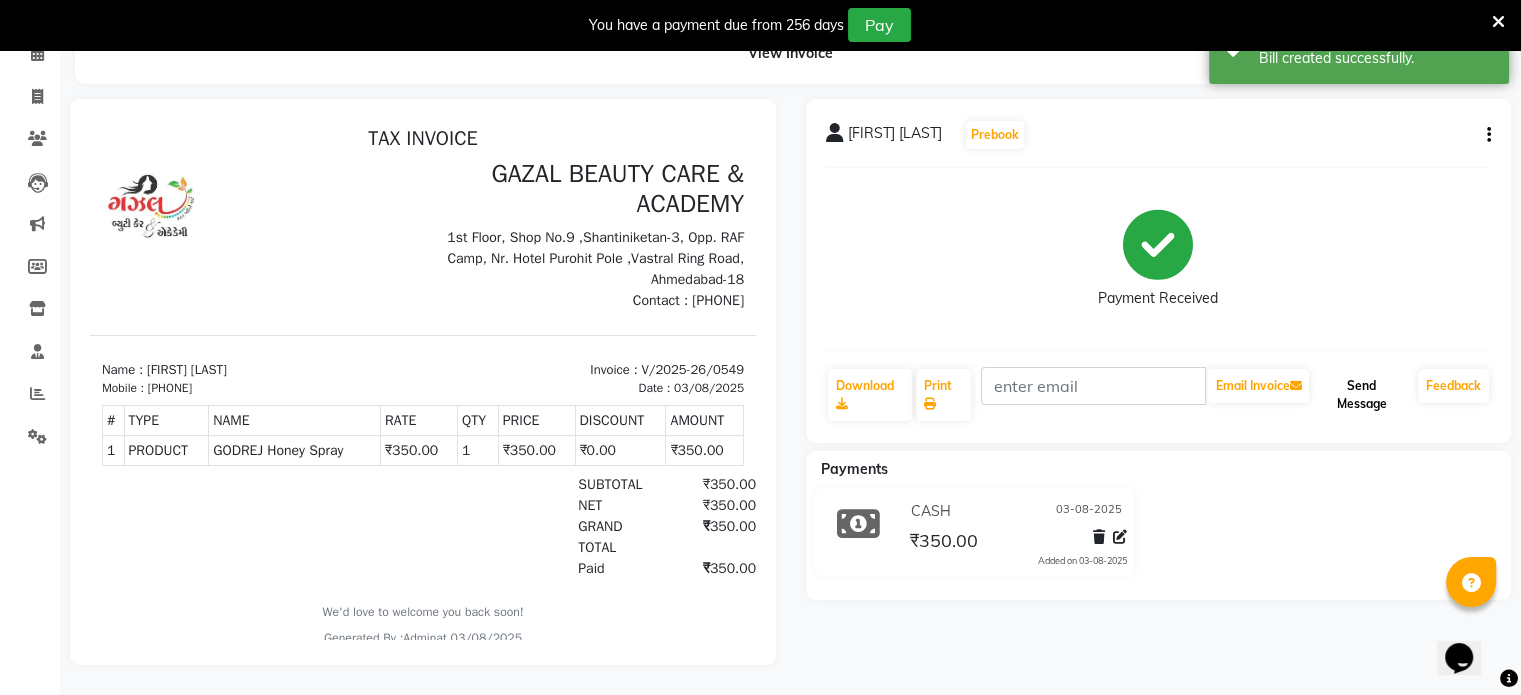 click on "Send Message" 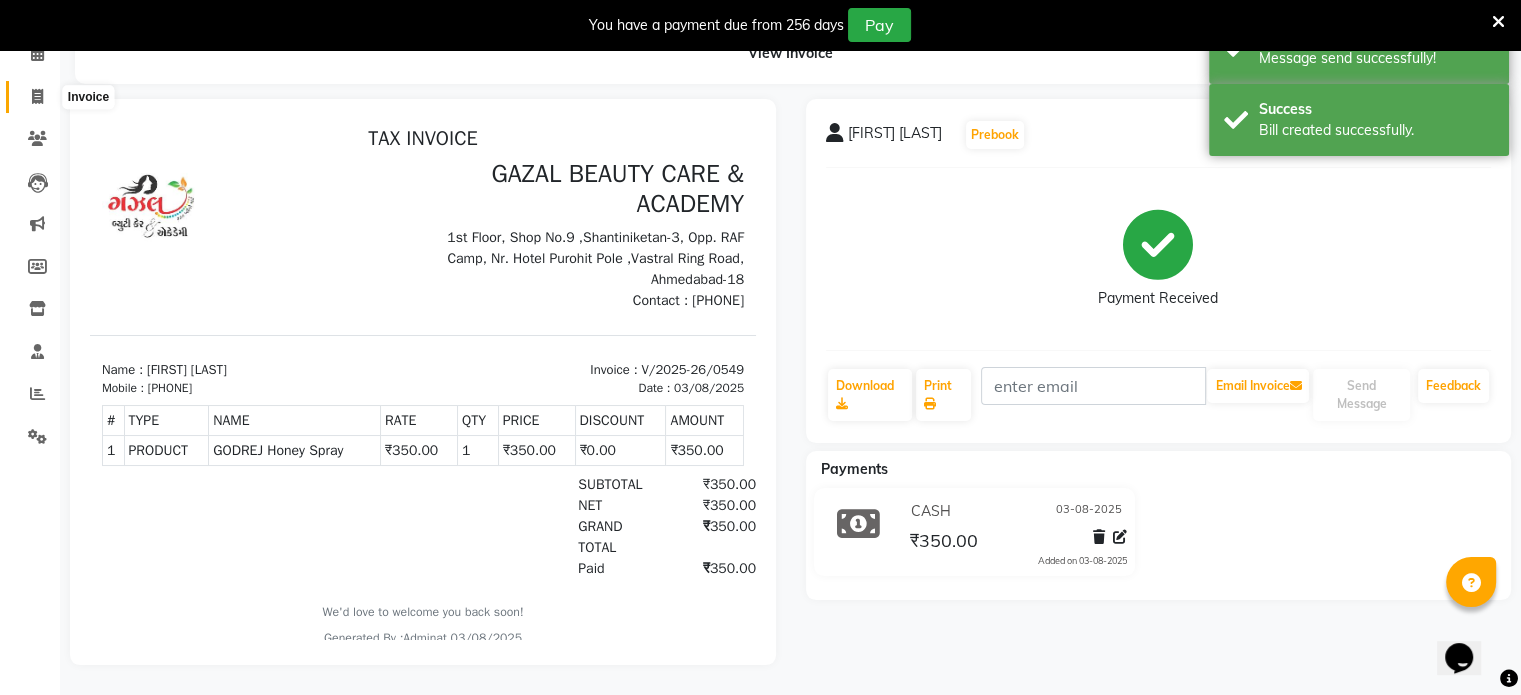 click 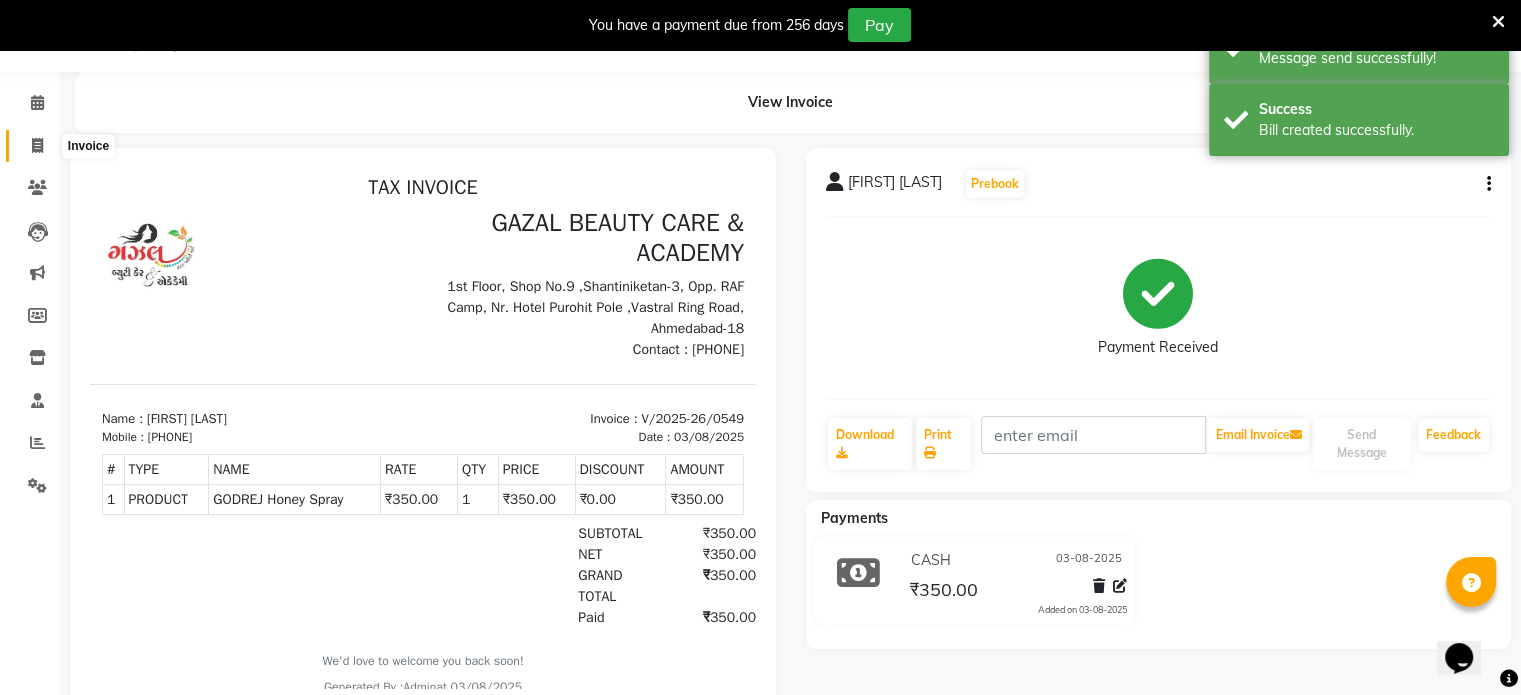 select on "service" 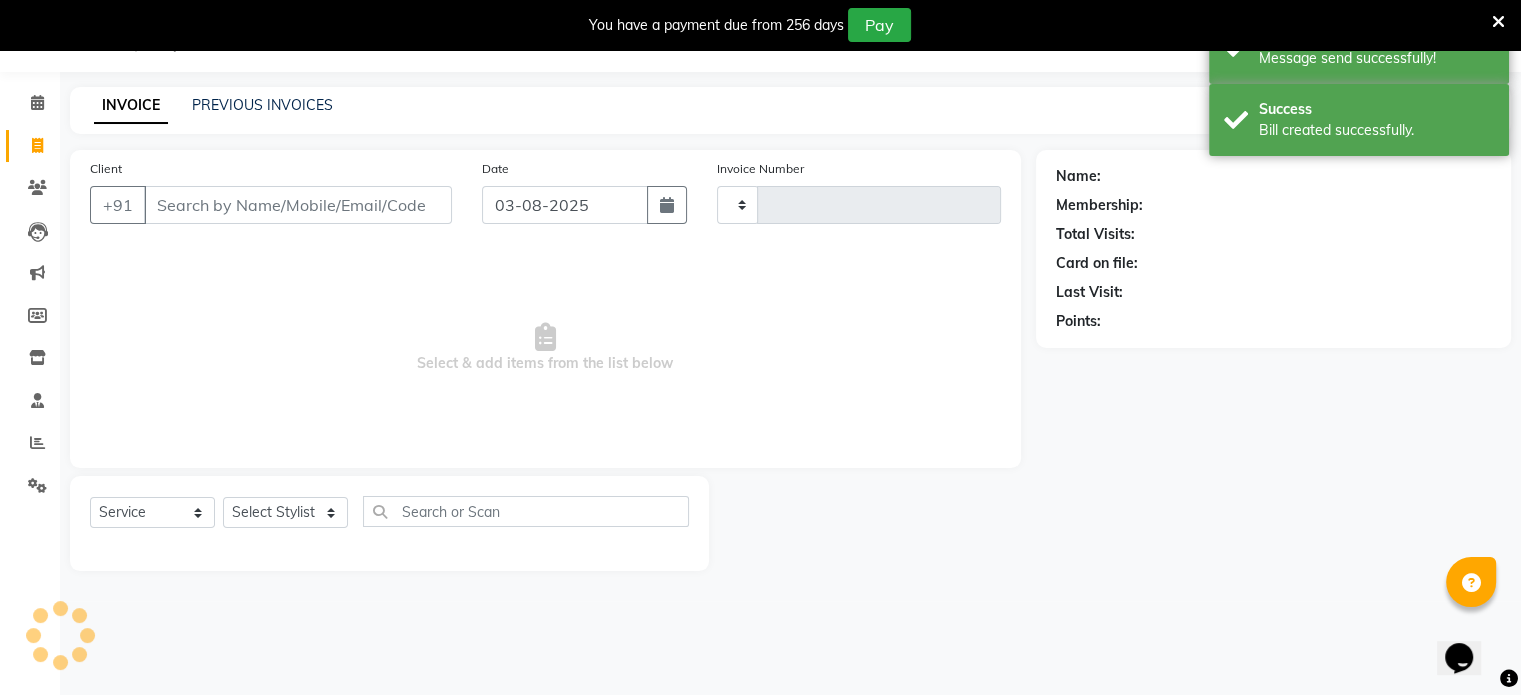 type on "0550" 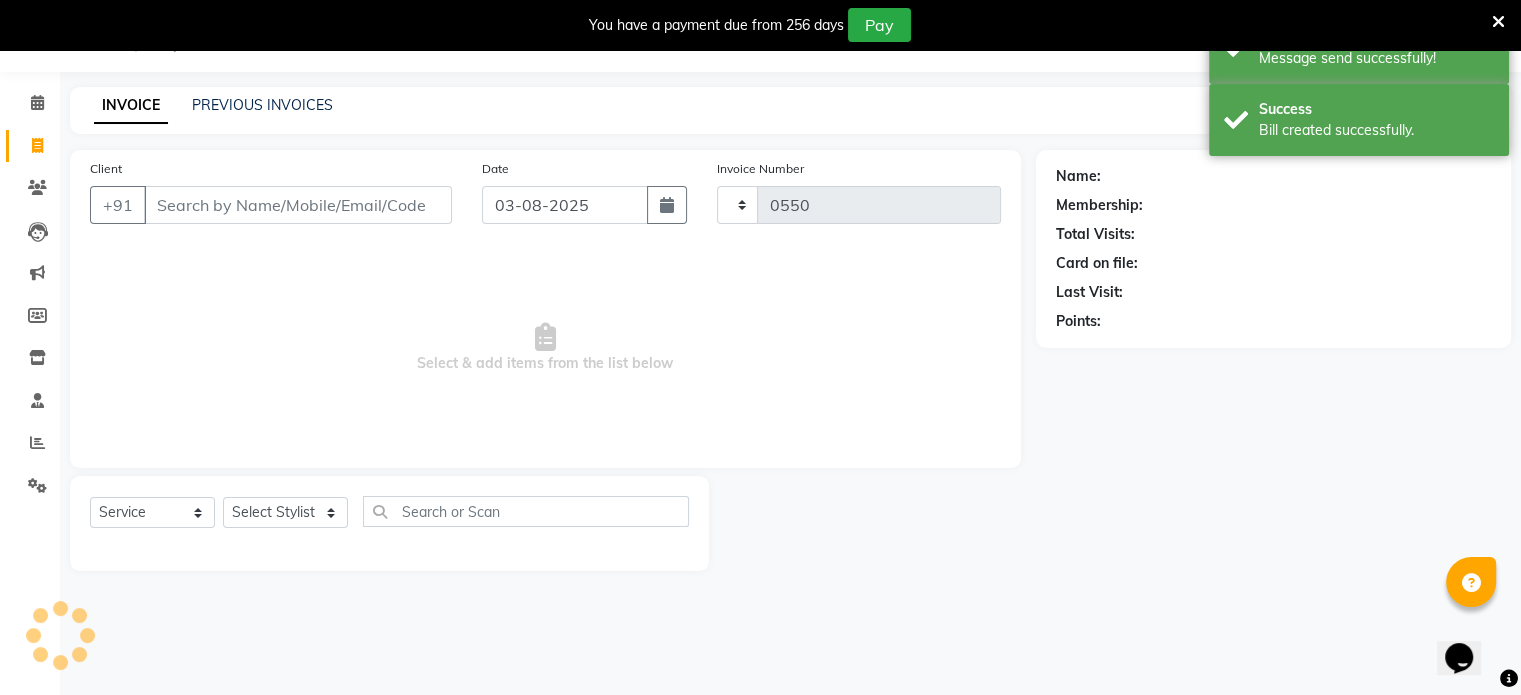 select on "7049" 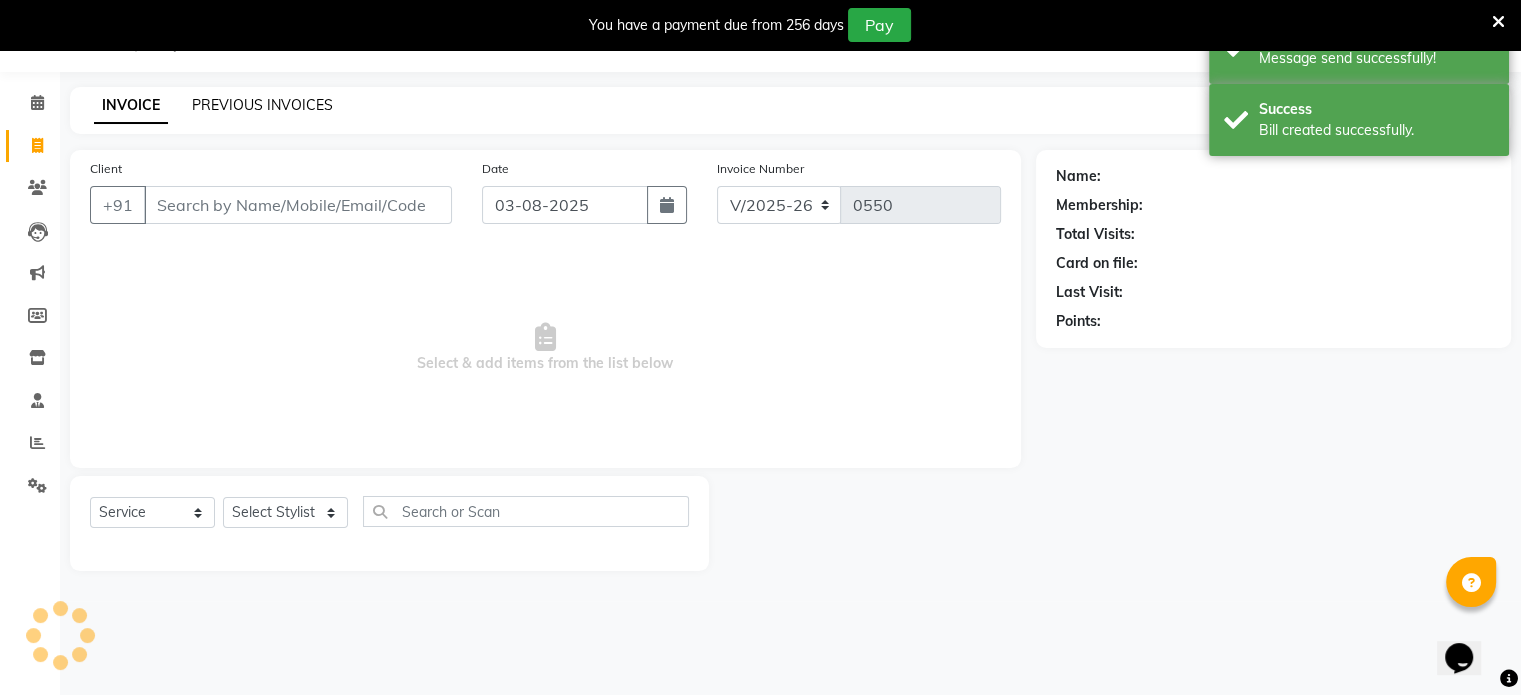 click on "PREVIOUS INVOICES" 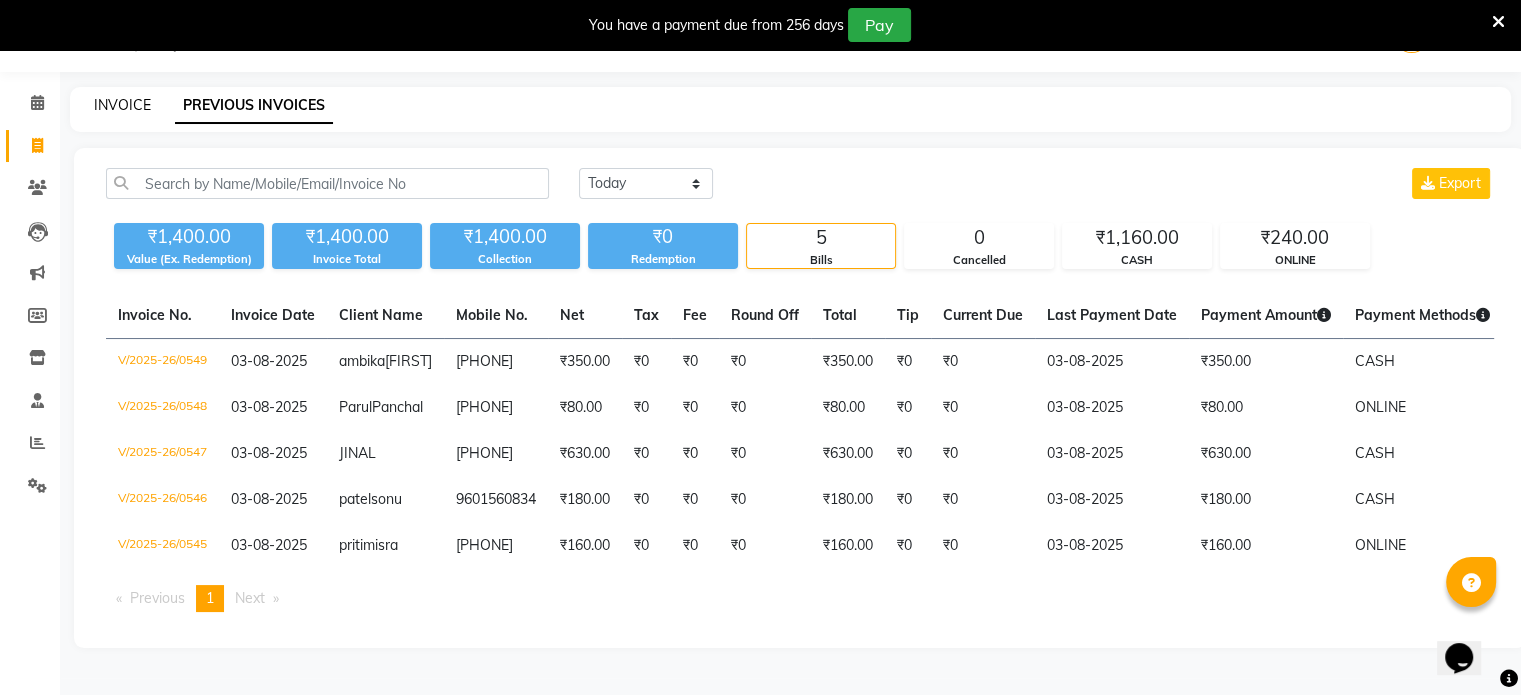 click on "INVOICE" 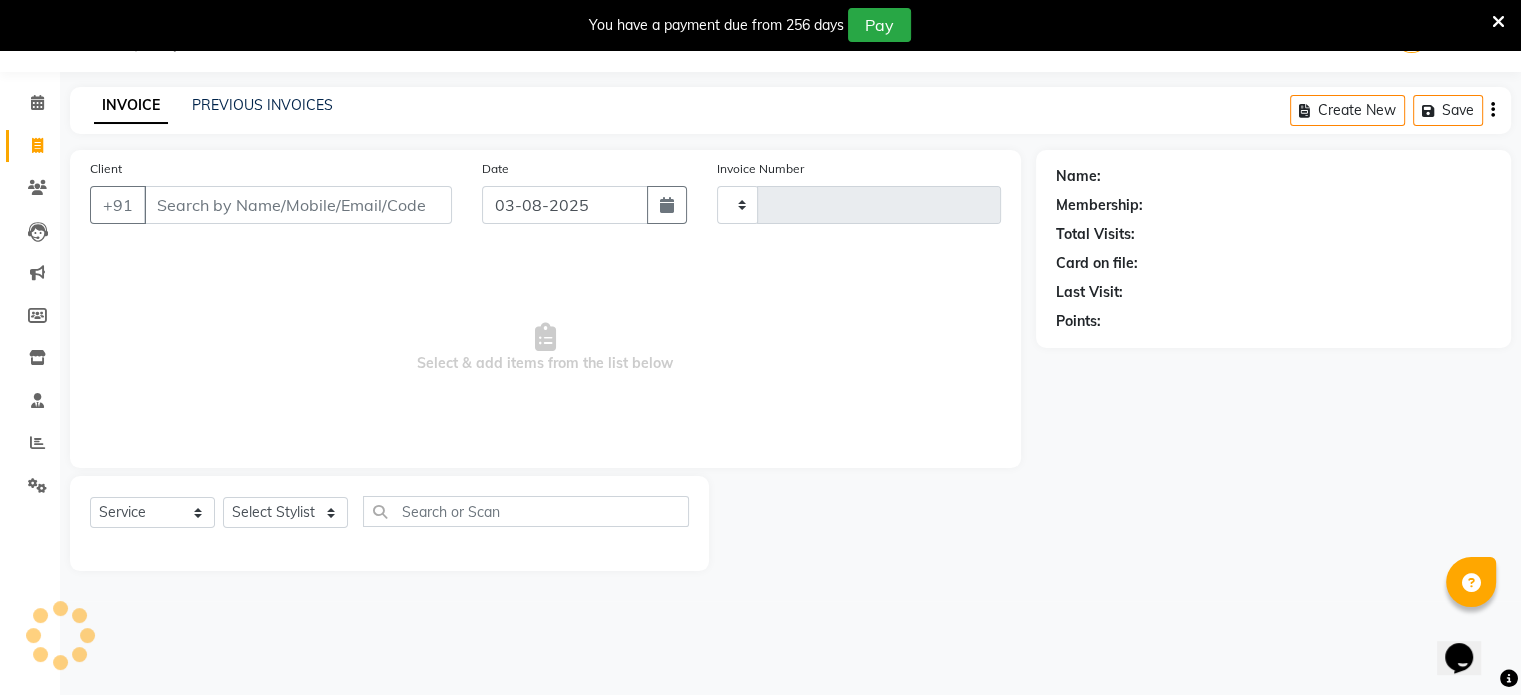 type on "0550" 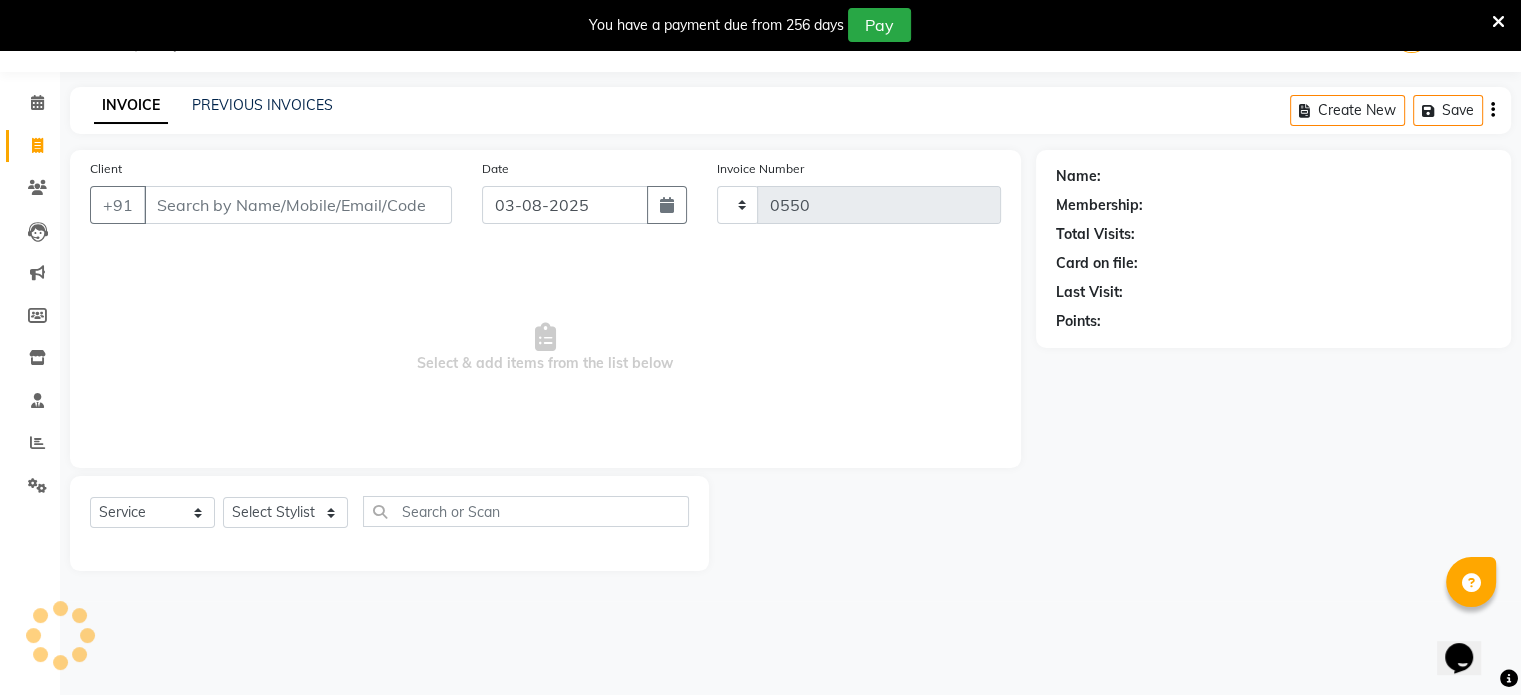 select on "7049" 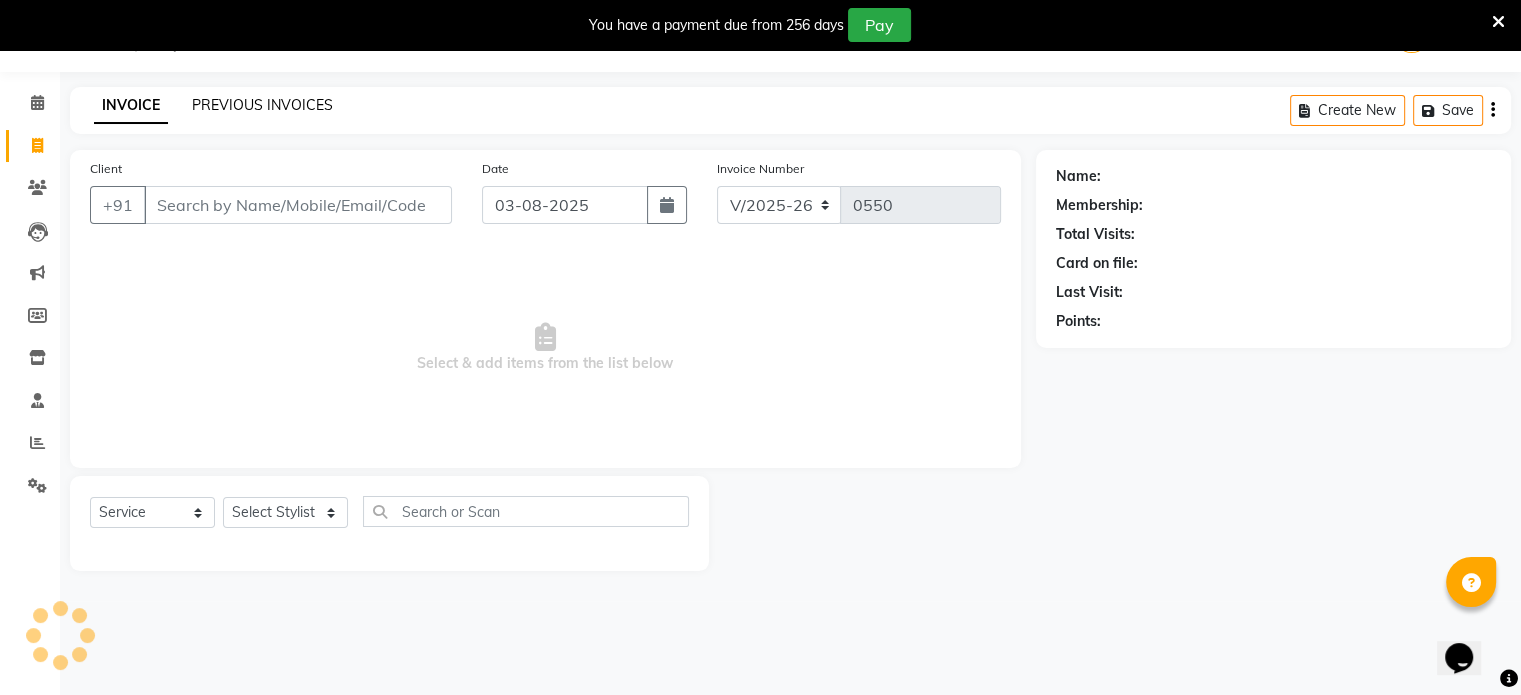 click on "PREVIOUS INVOICES" 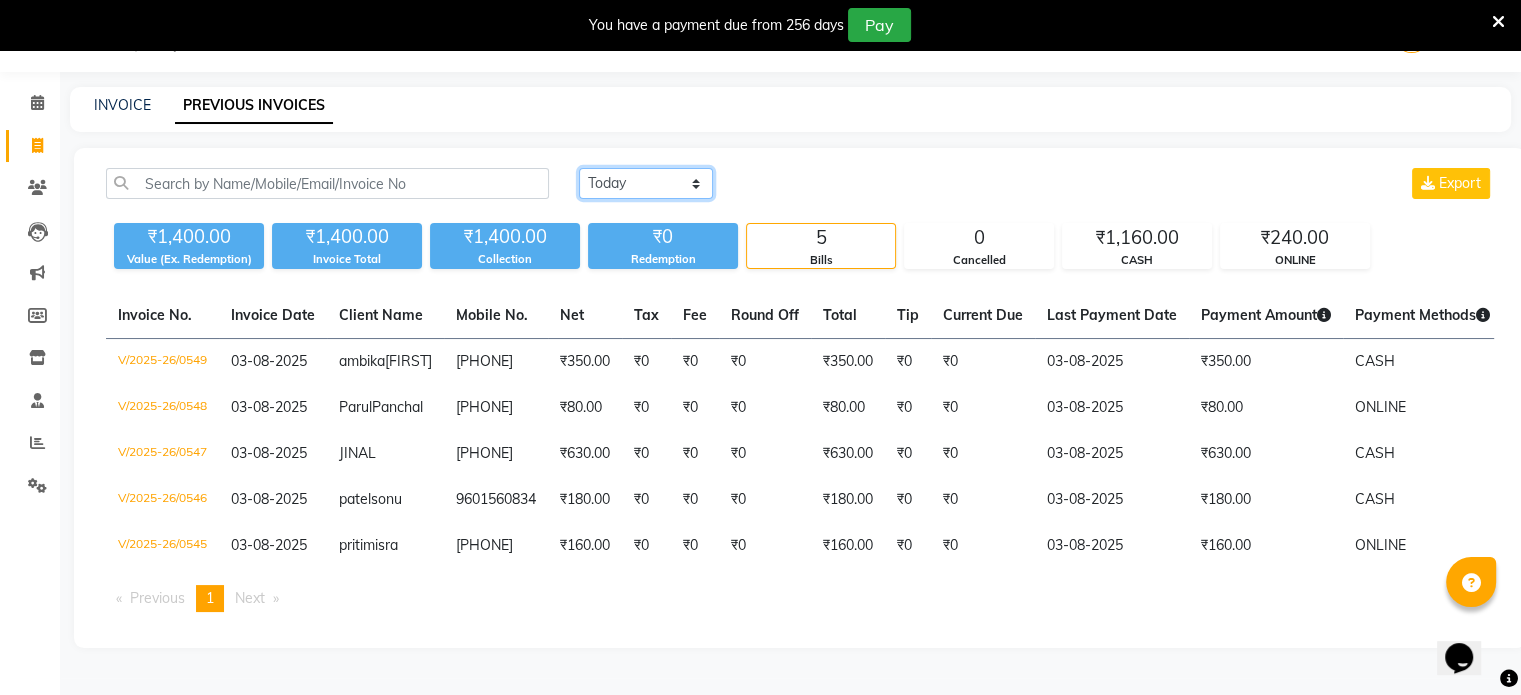 click on "Today Yesterday Custom Range" 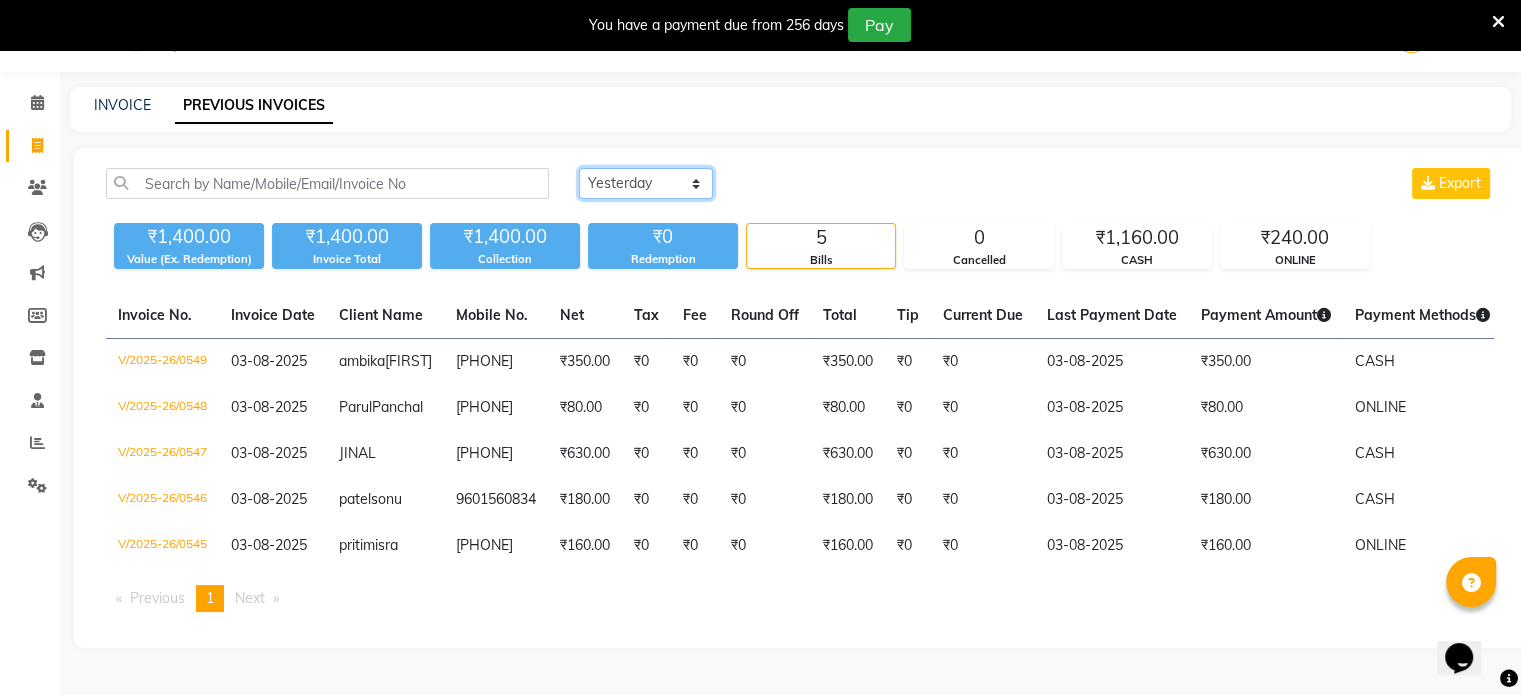 click on "Today Yesterday Custom Range" 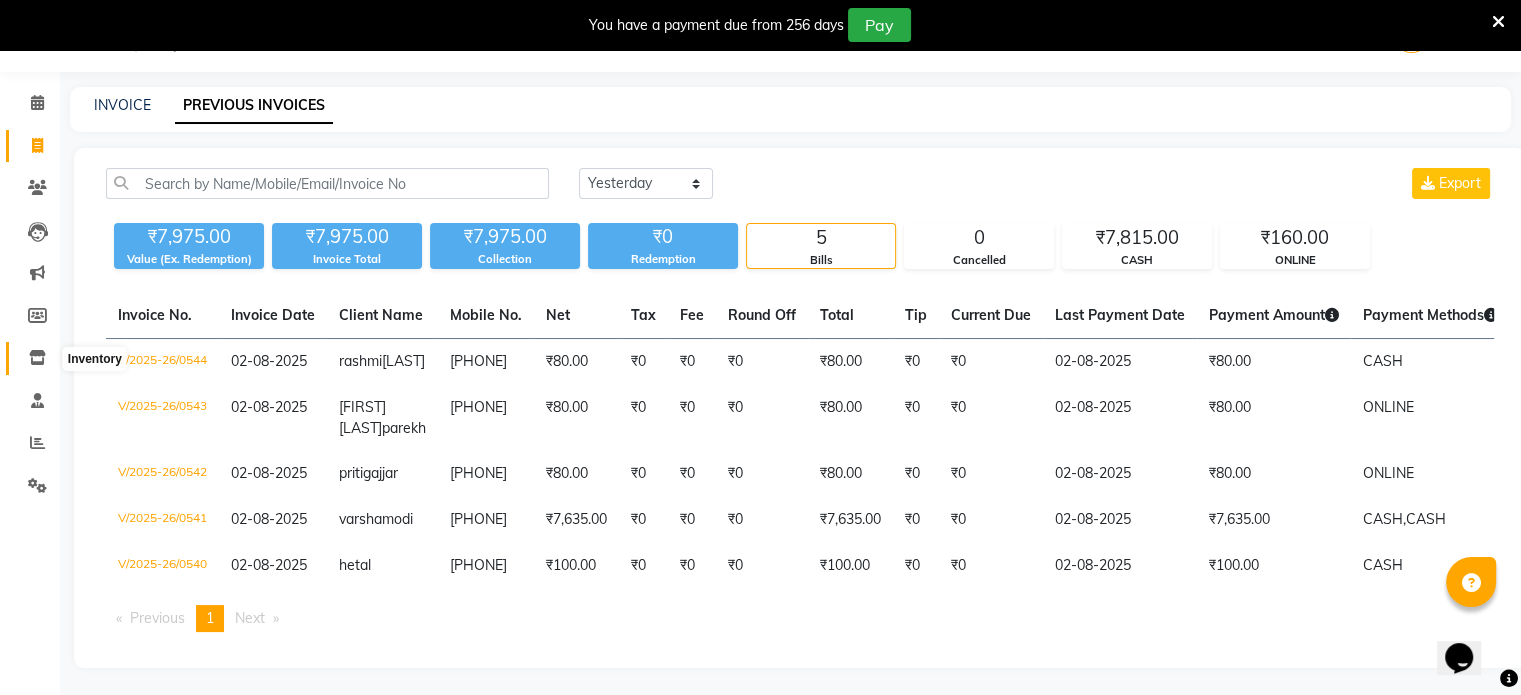 click 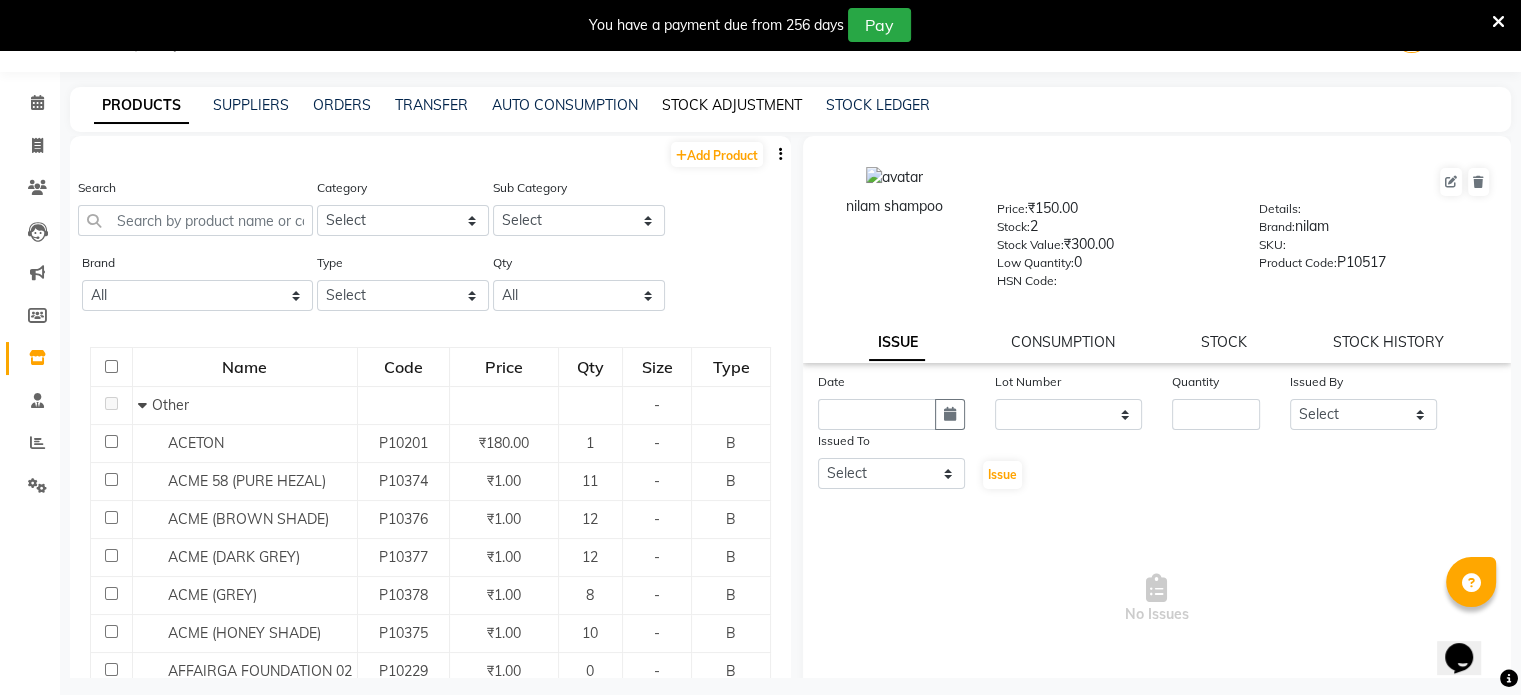 click on "STOCK ADJUSTMENT" 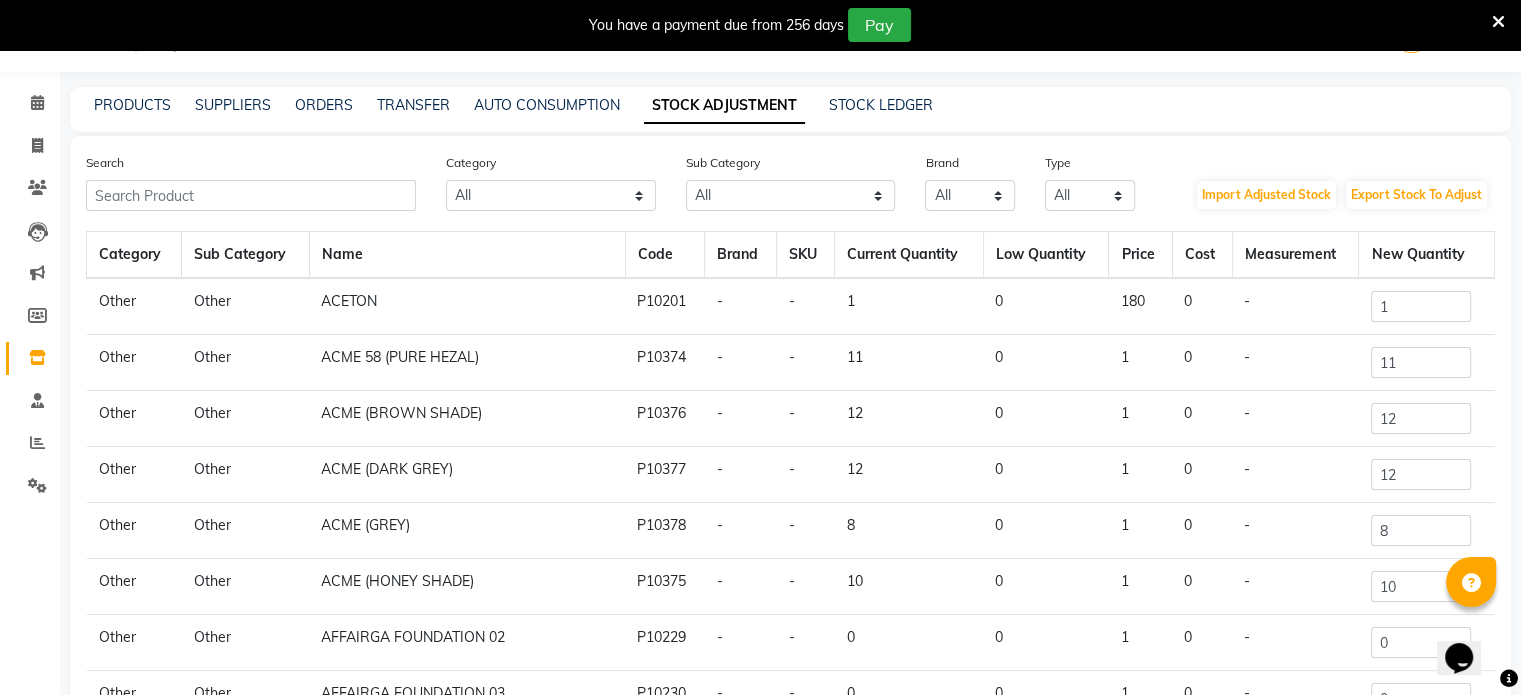 scroll, scrollTop: 249, scrollLeft: 0, axis: vertical 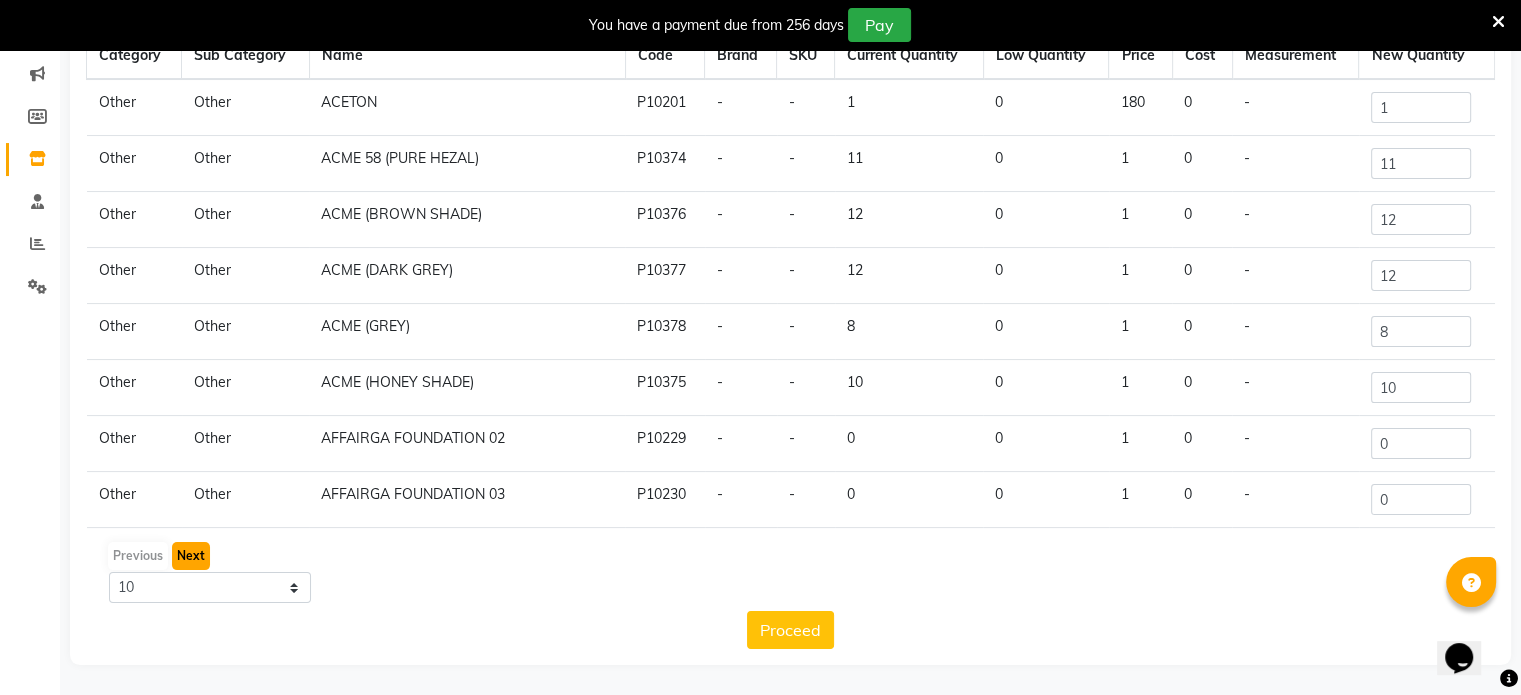 click on "Next" 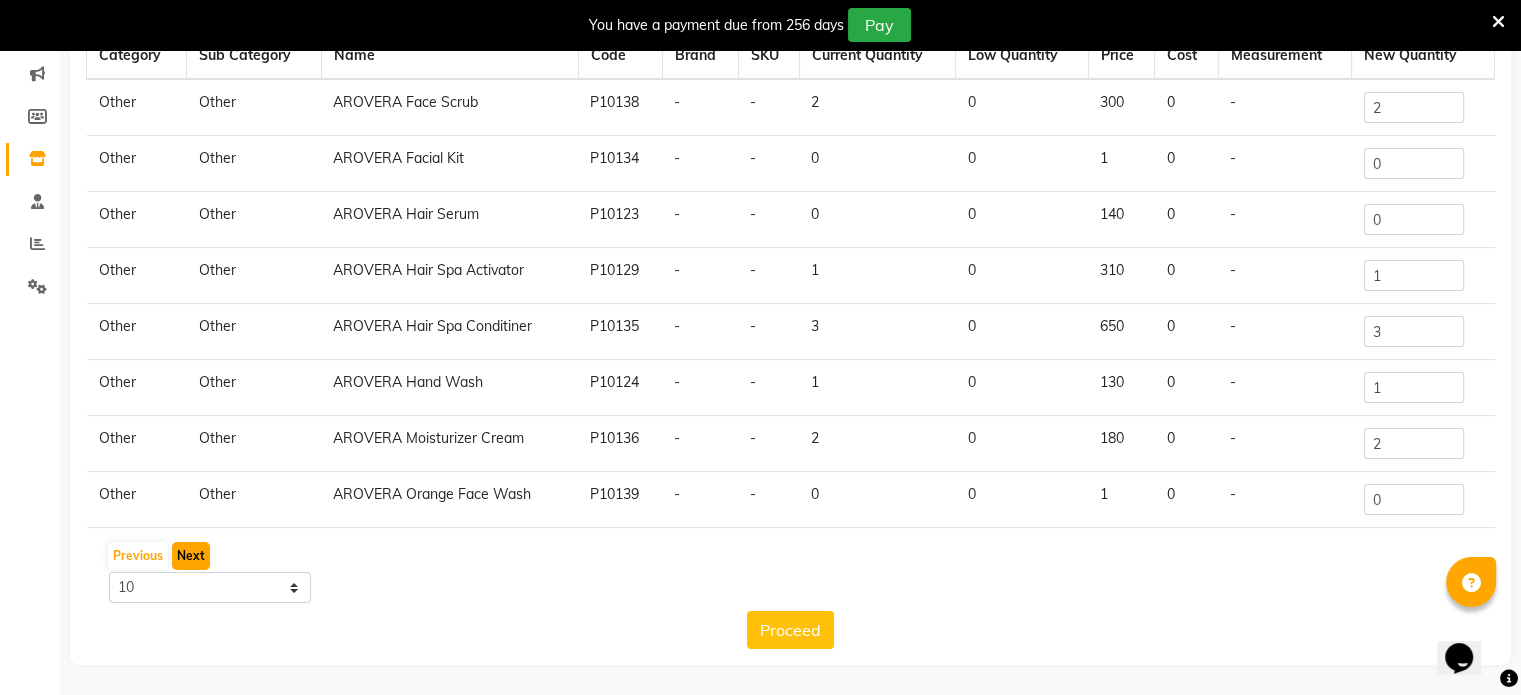 click on "Next" 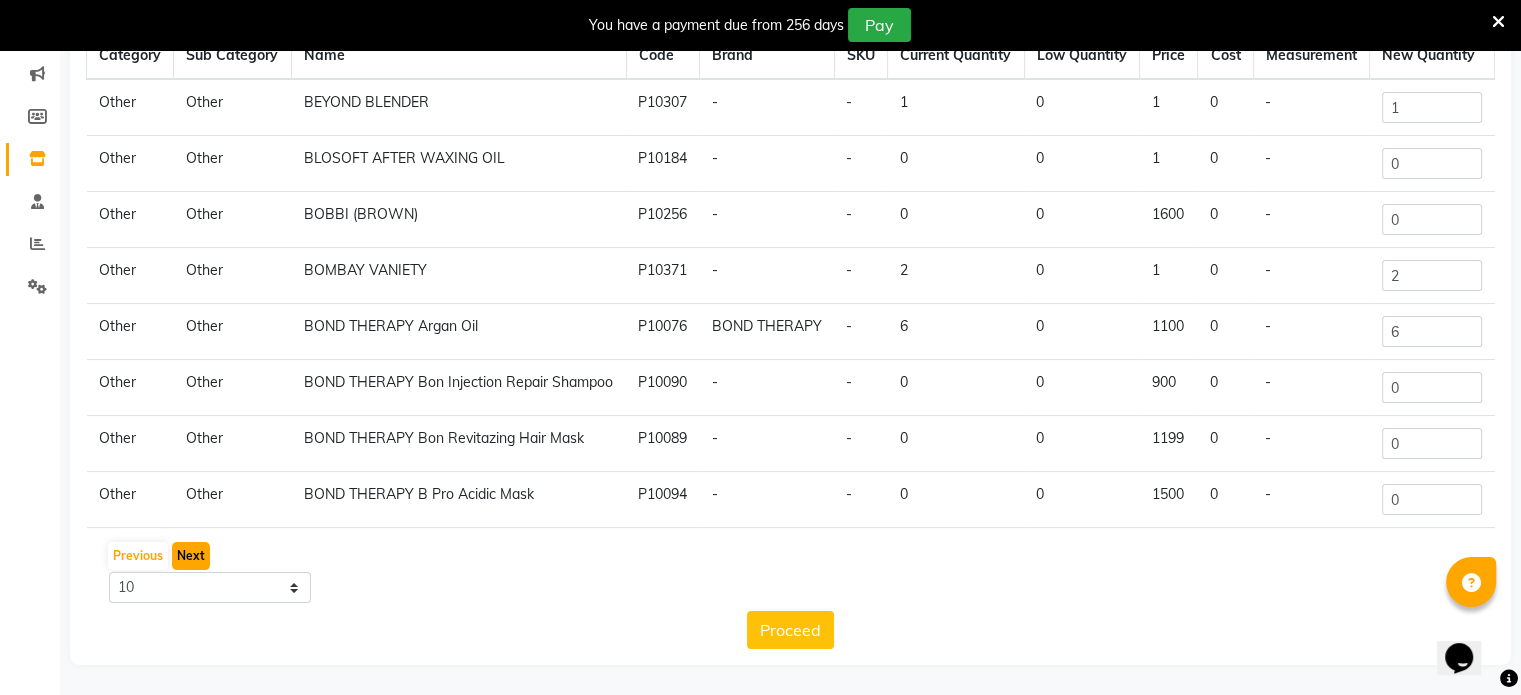 click on "Next" 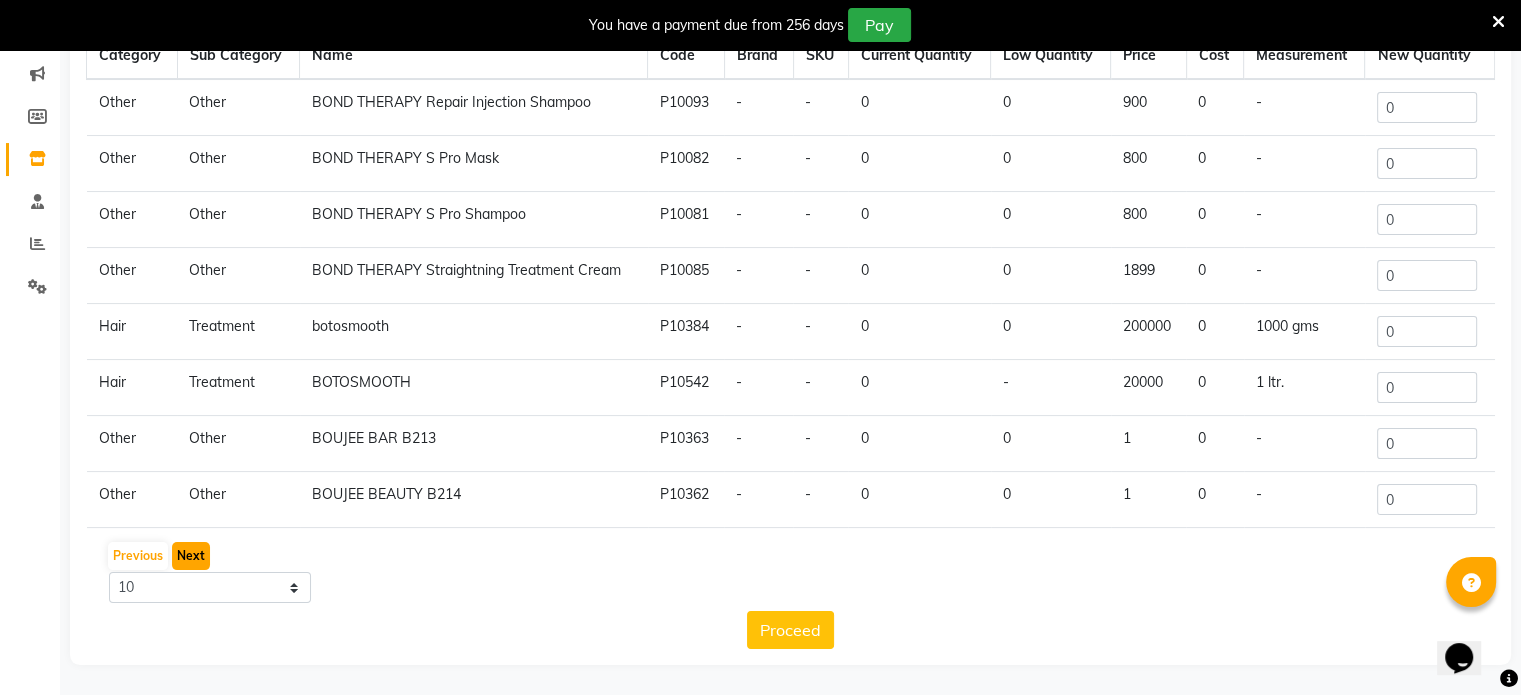 click on "Next" 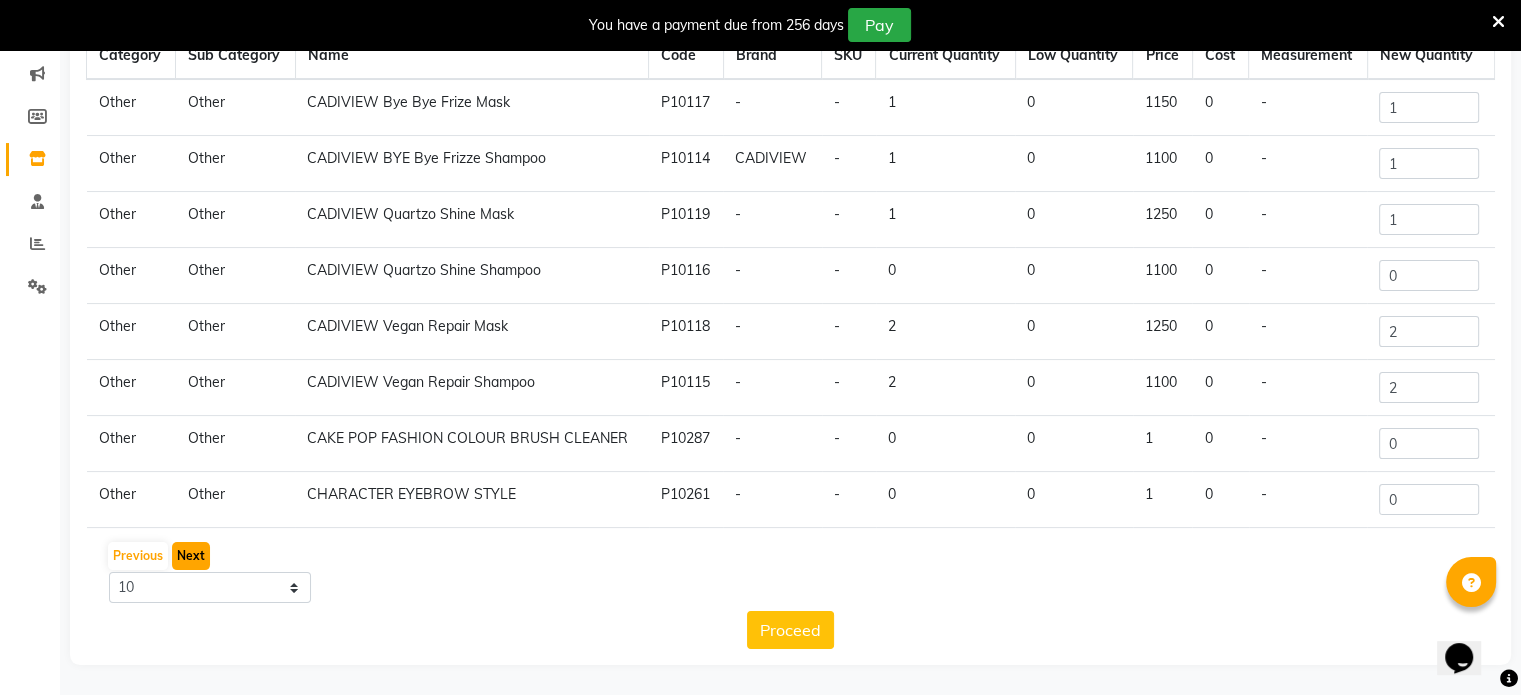 click on "Next" 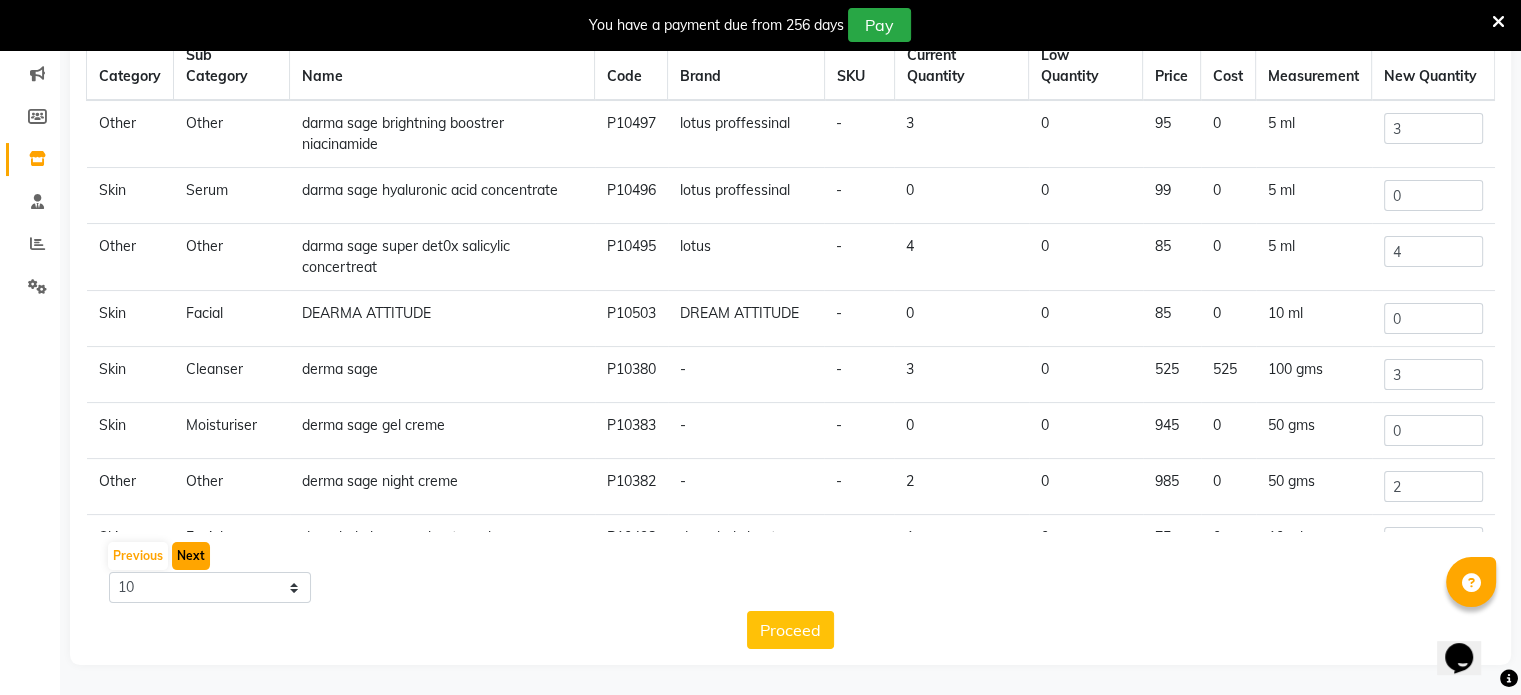 click on "Next" 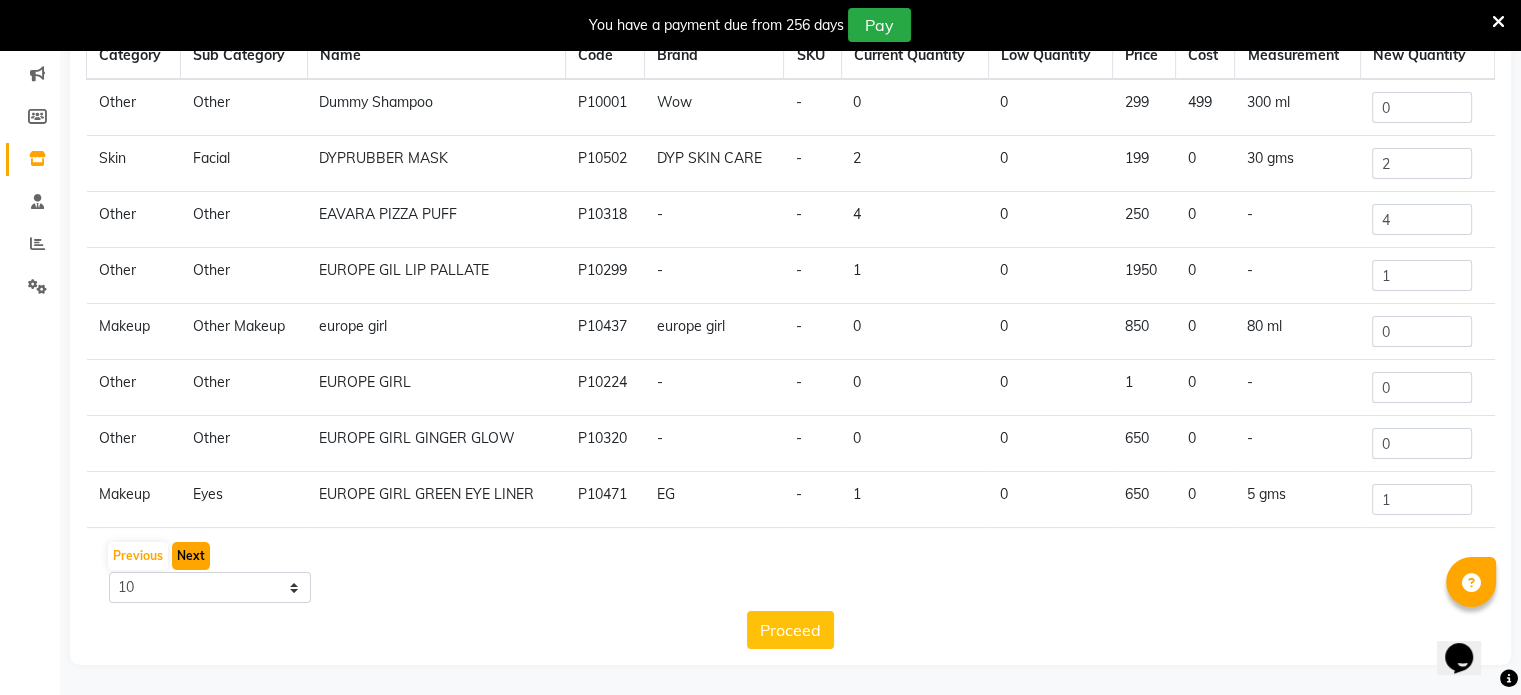 click on "Next" 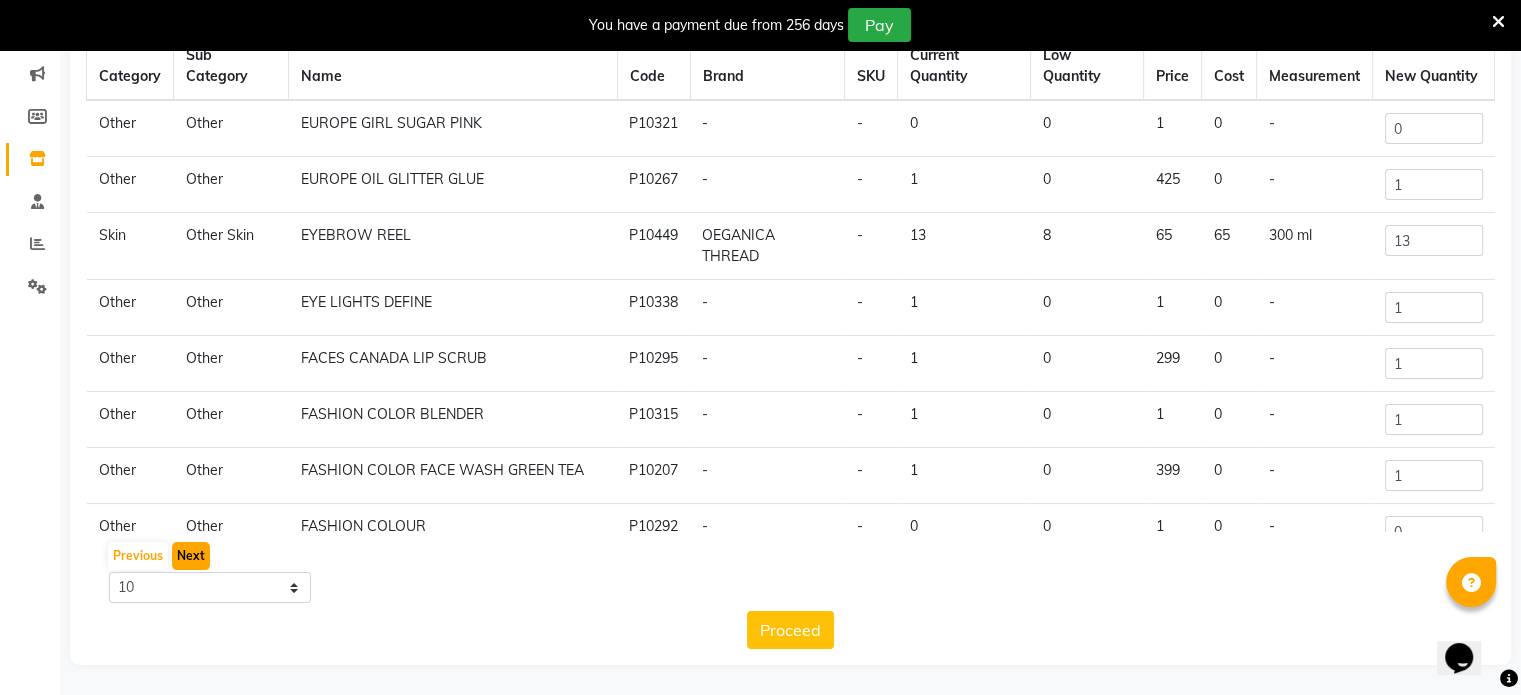 click on "Next" 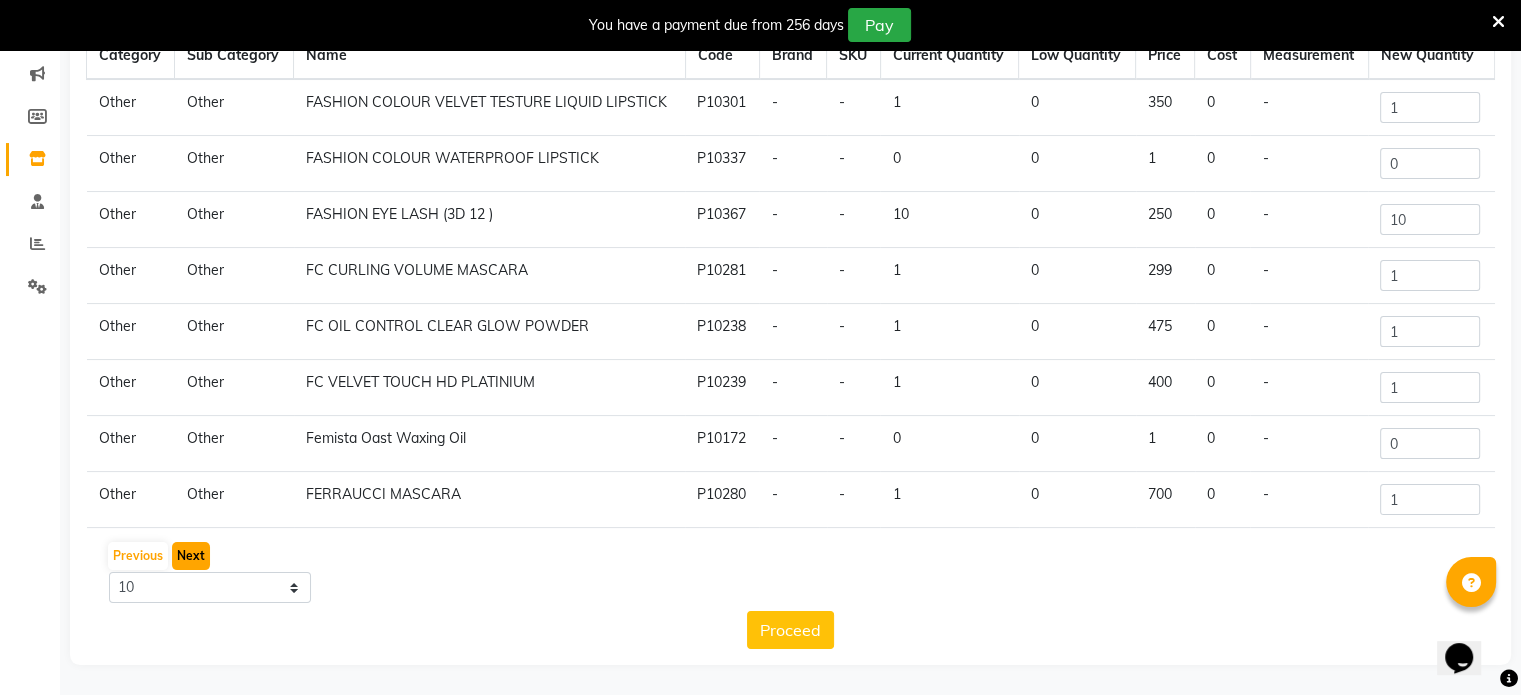 click on "Next" 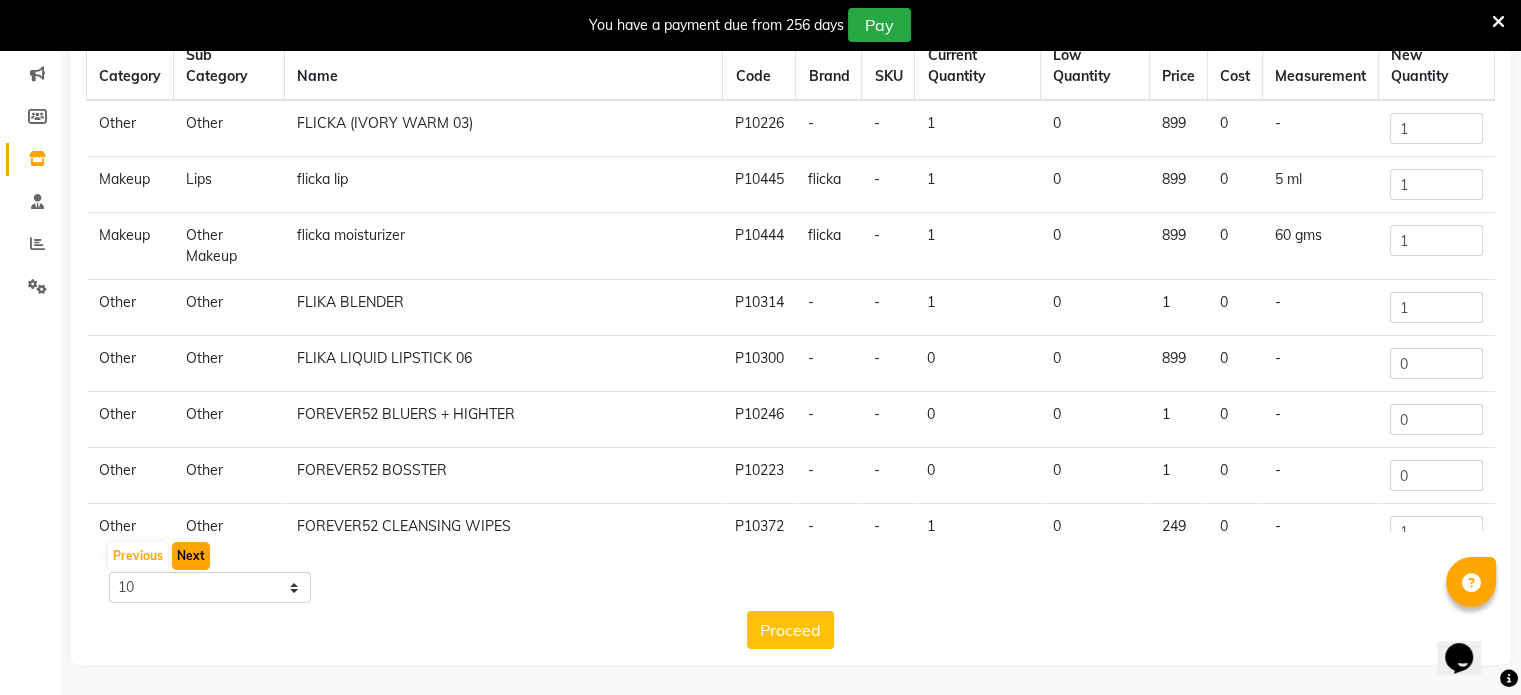 click on "Next" 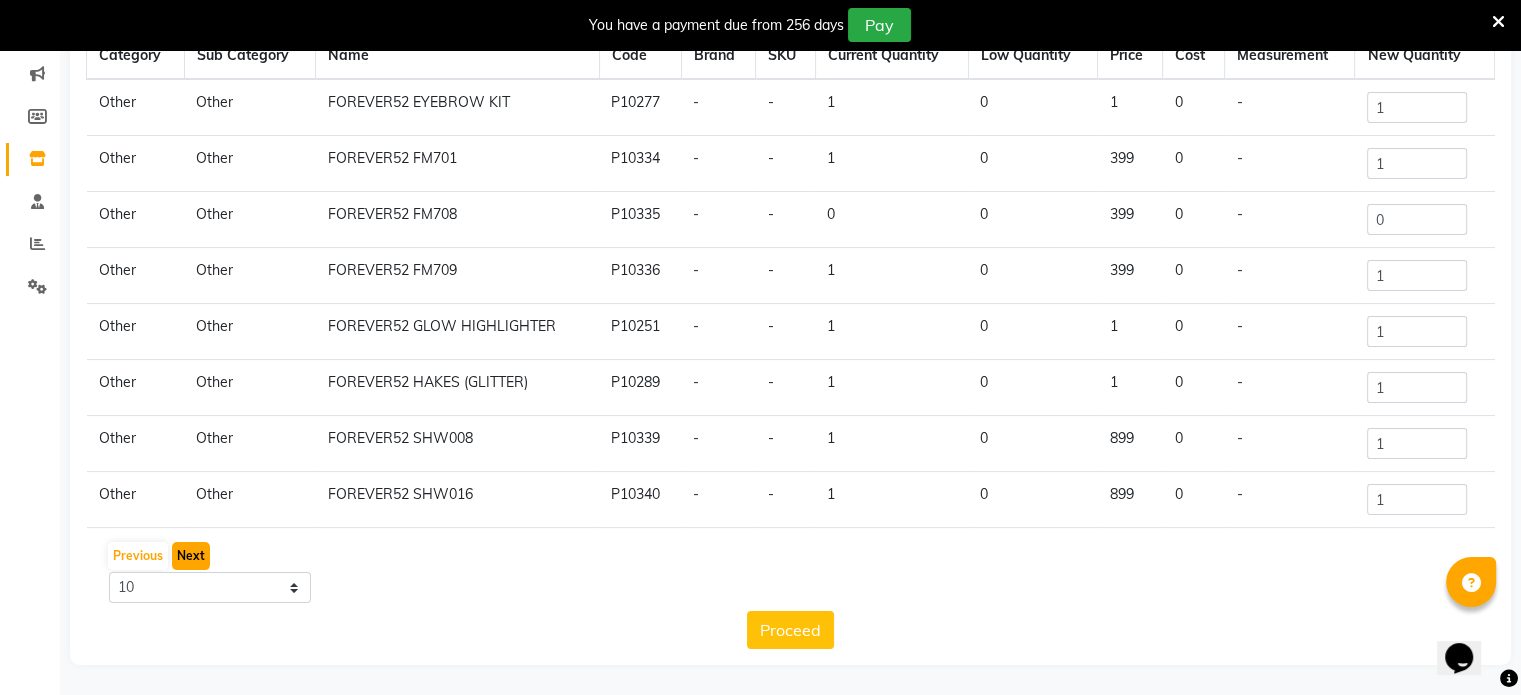 click on "Next" 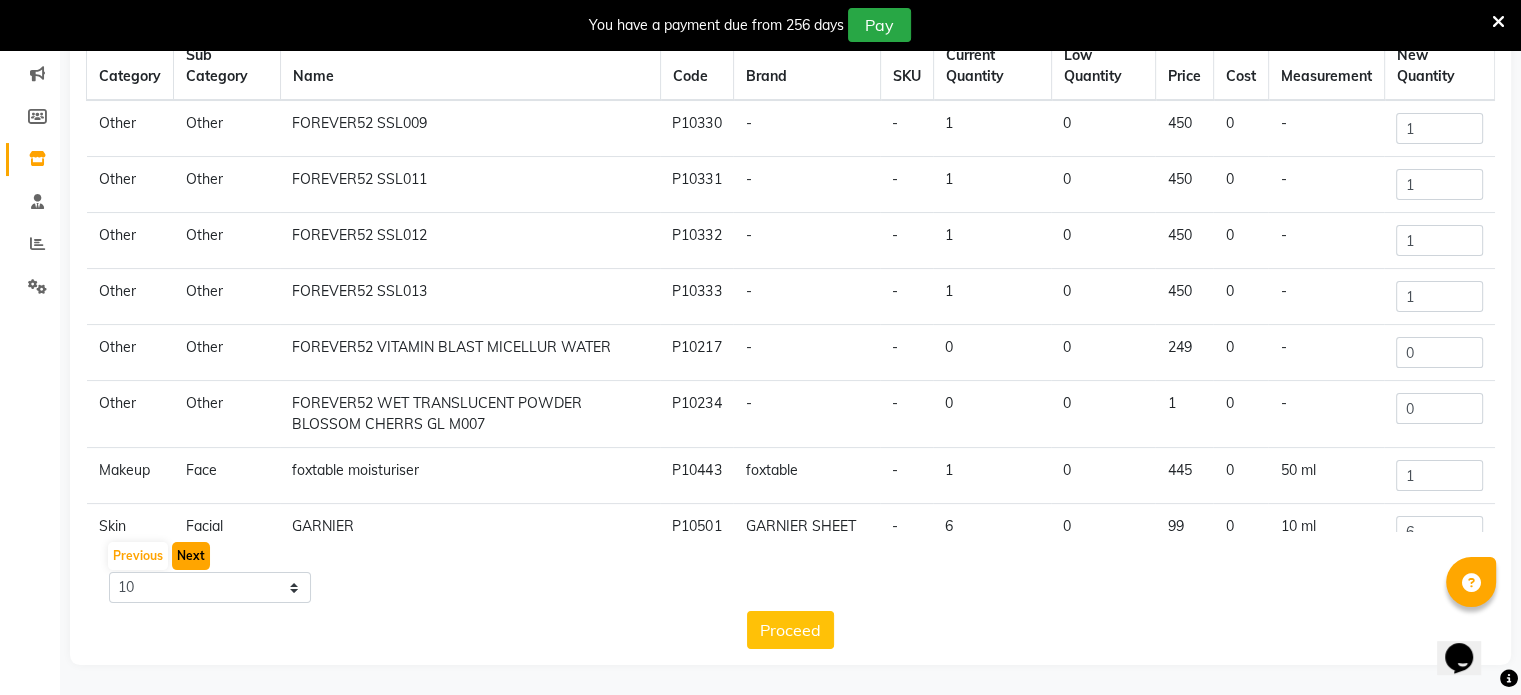 click on "Next" 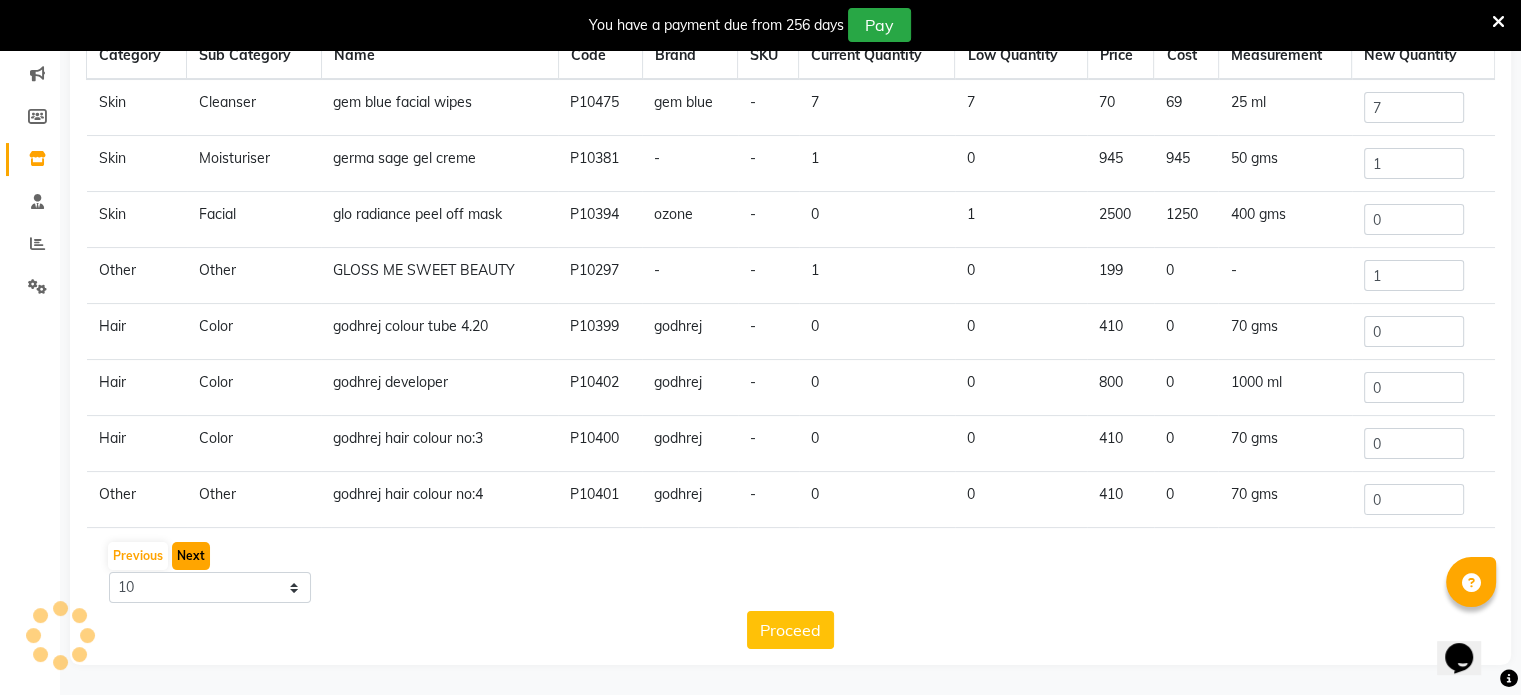 click on "Next" 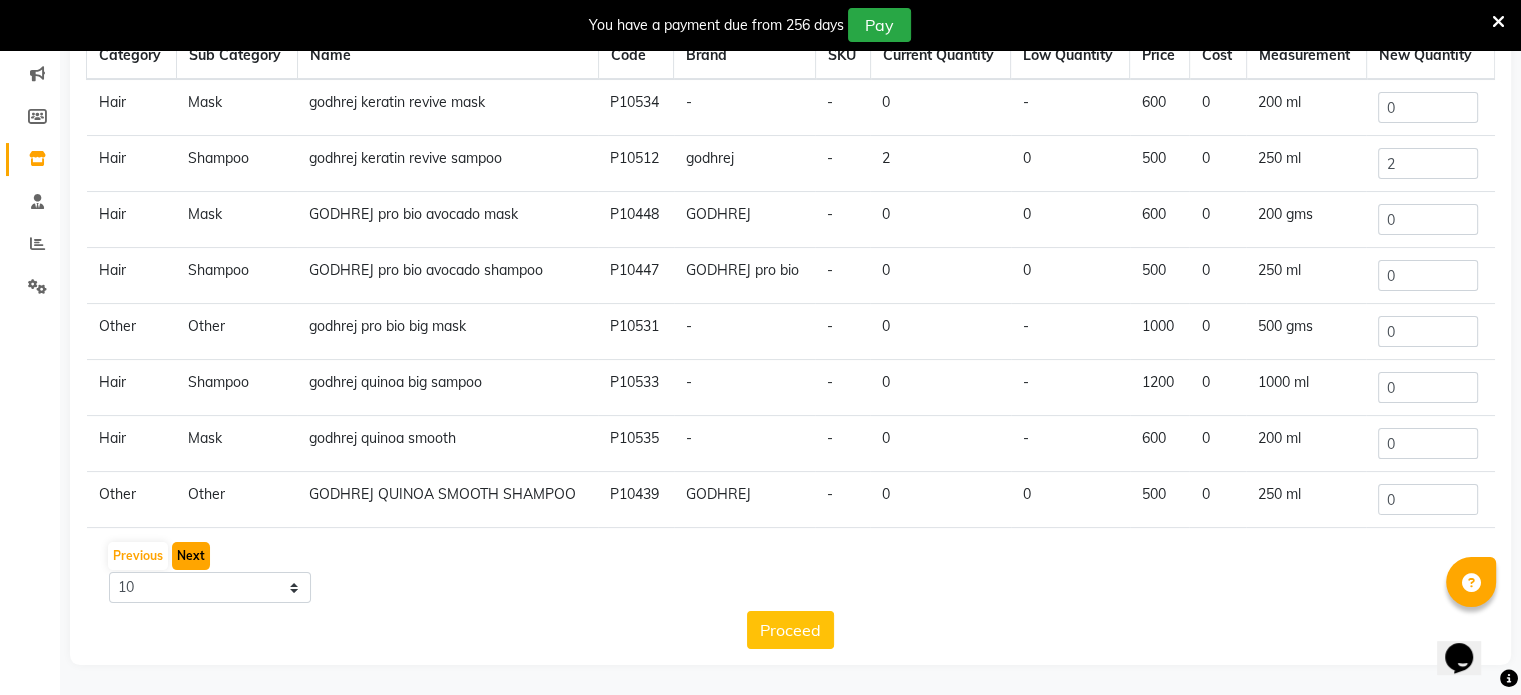 click on "Next" 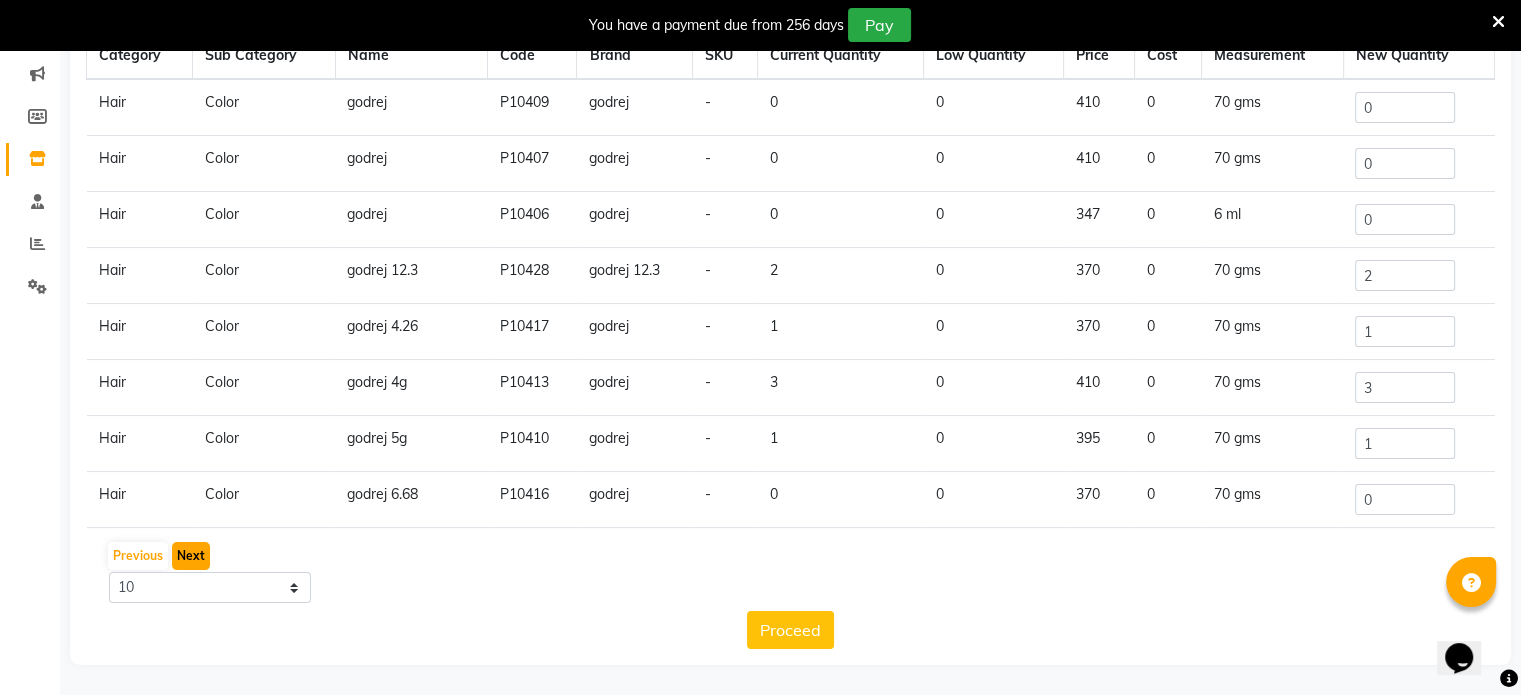 click on "Next" 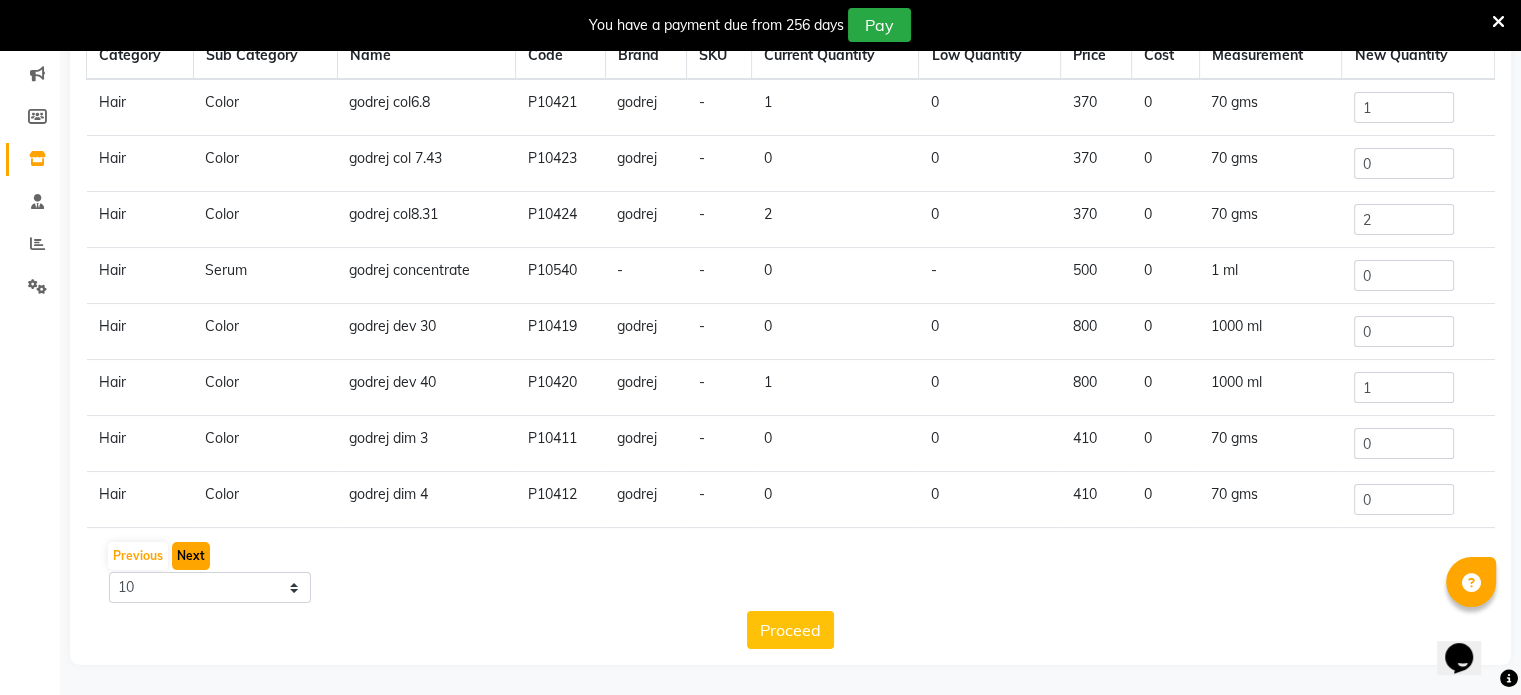 click on "Next" 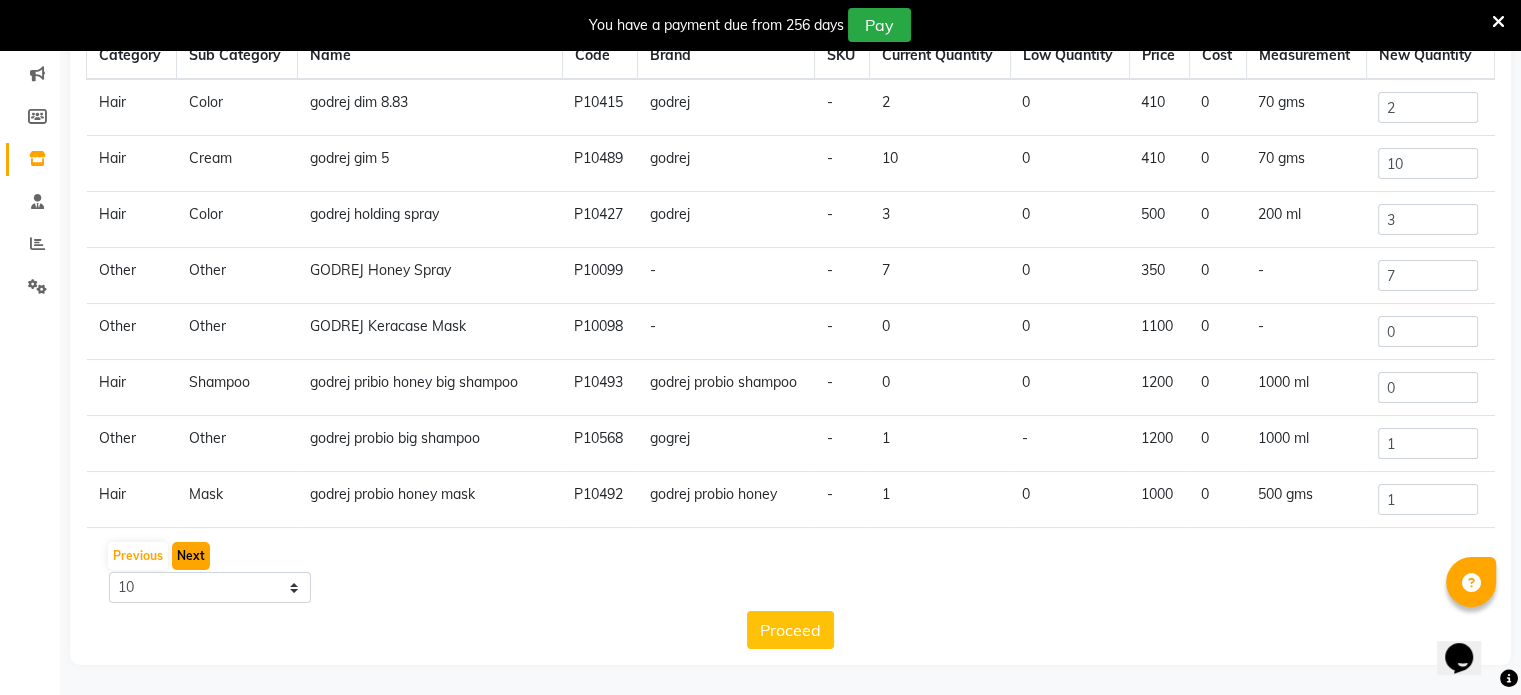 click on "Next" 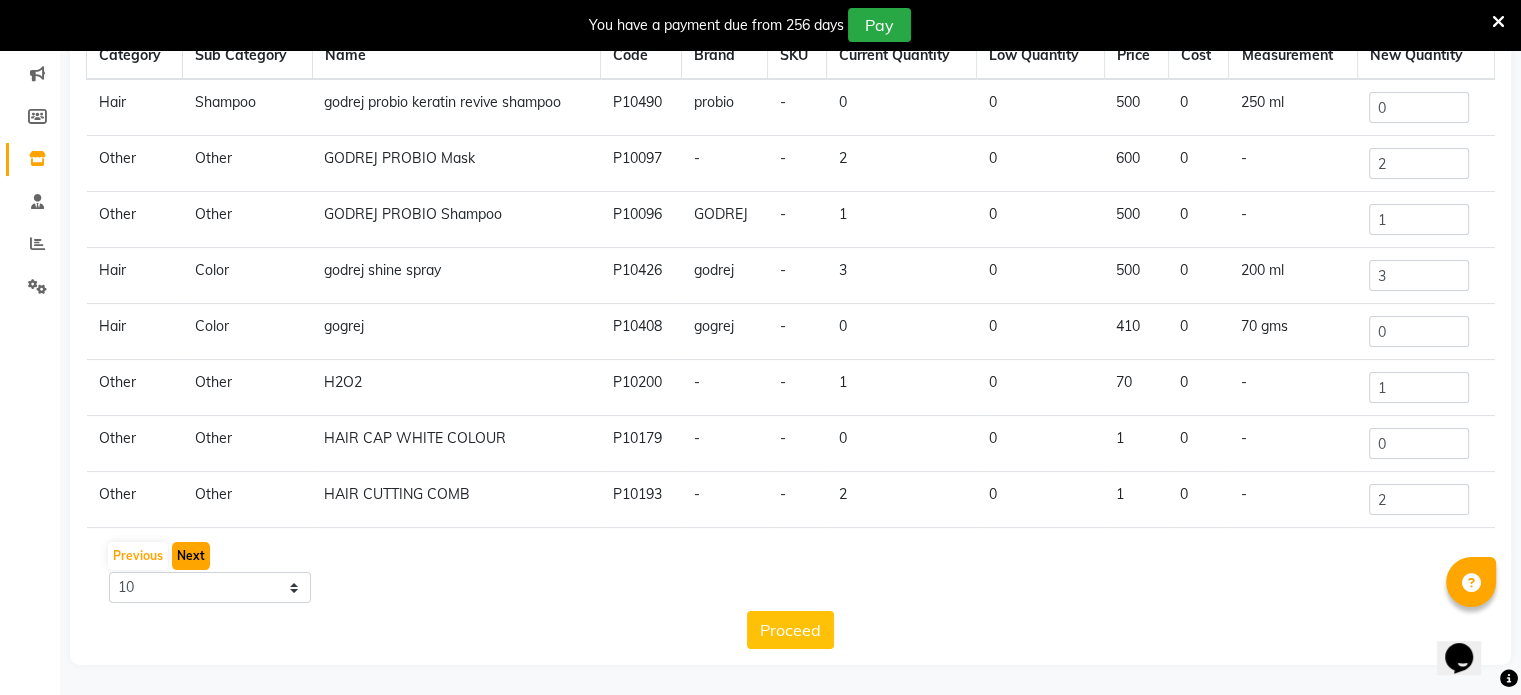 click on "Next" 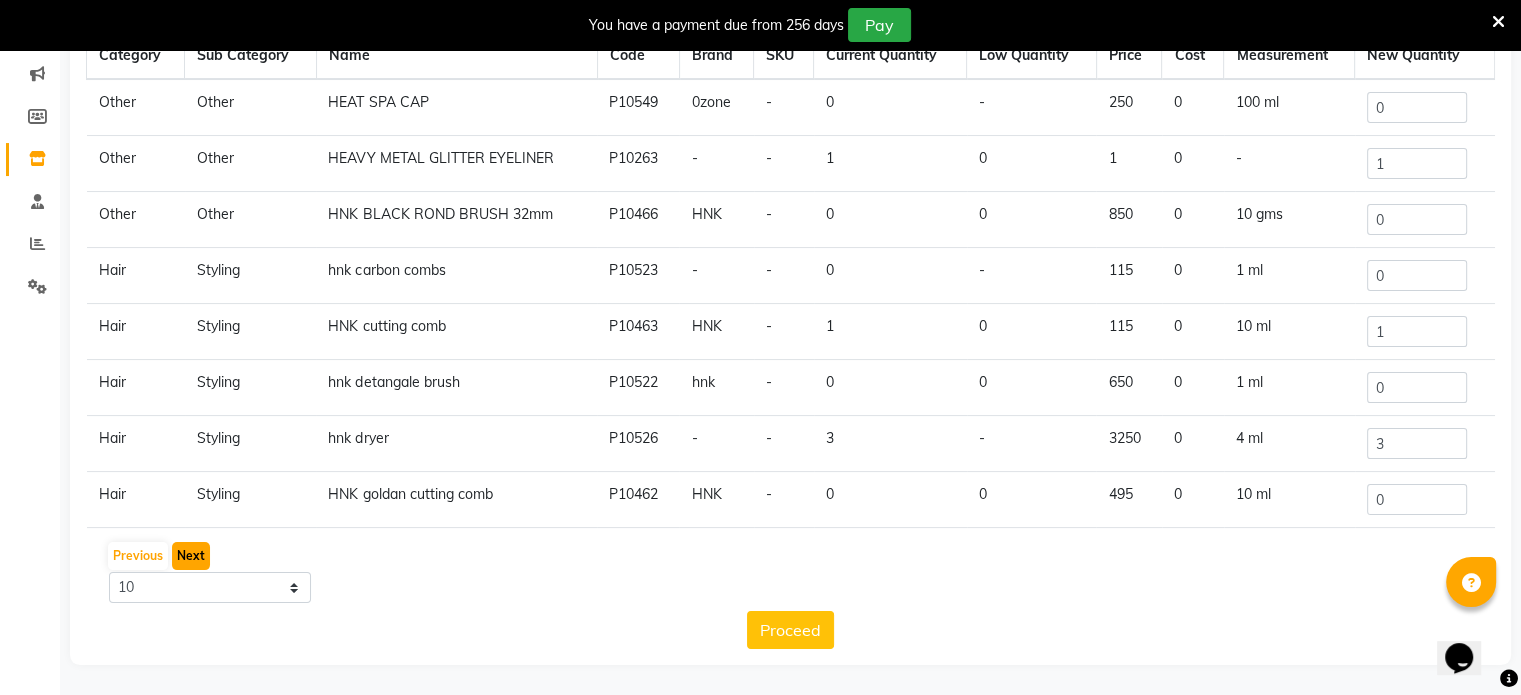 click on "Next" 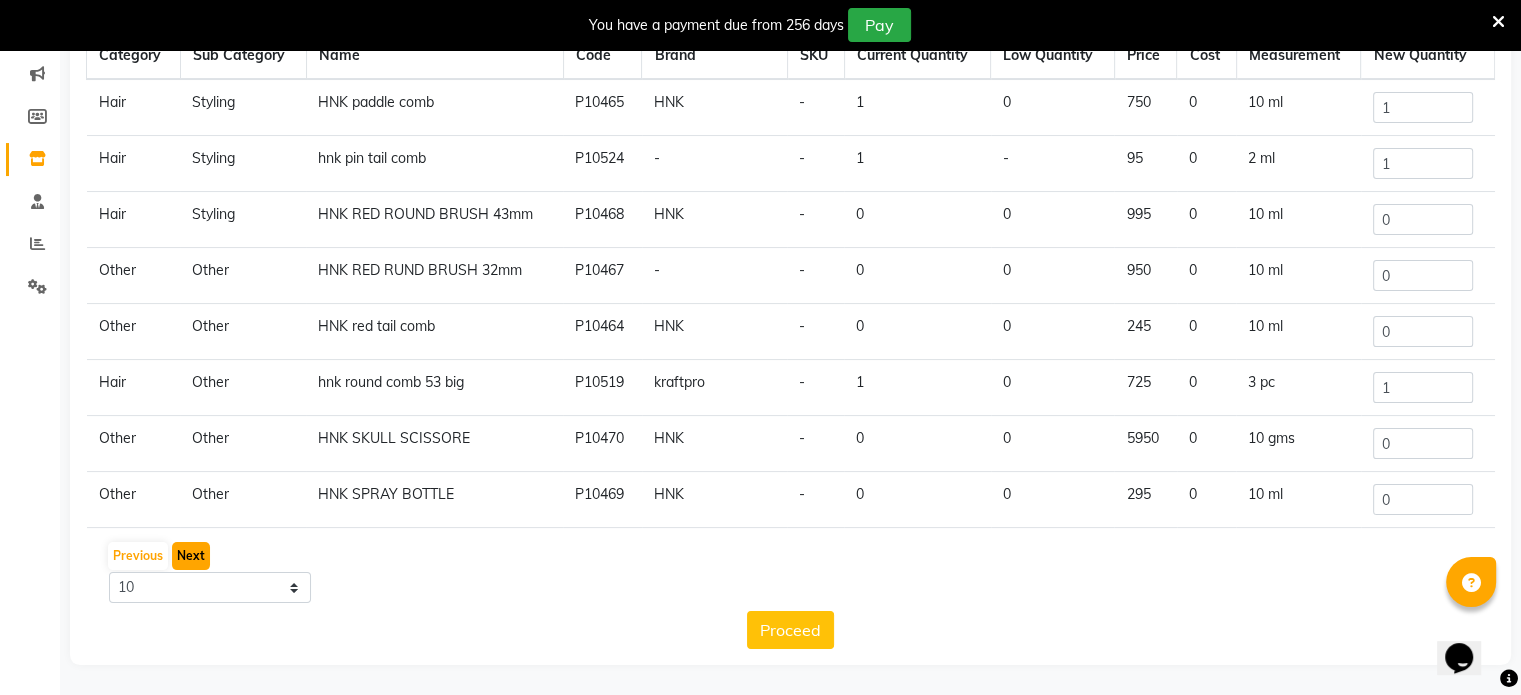 click on "Next" 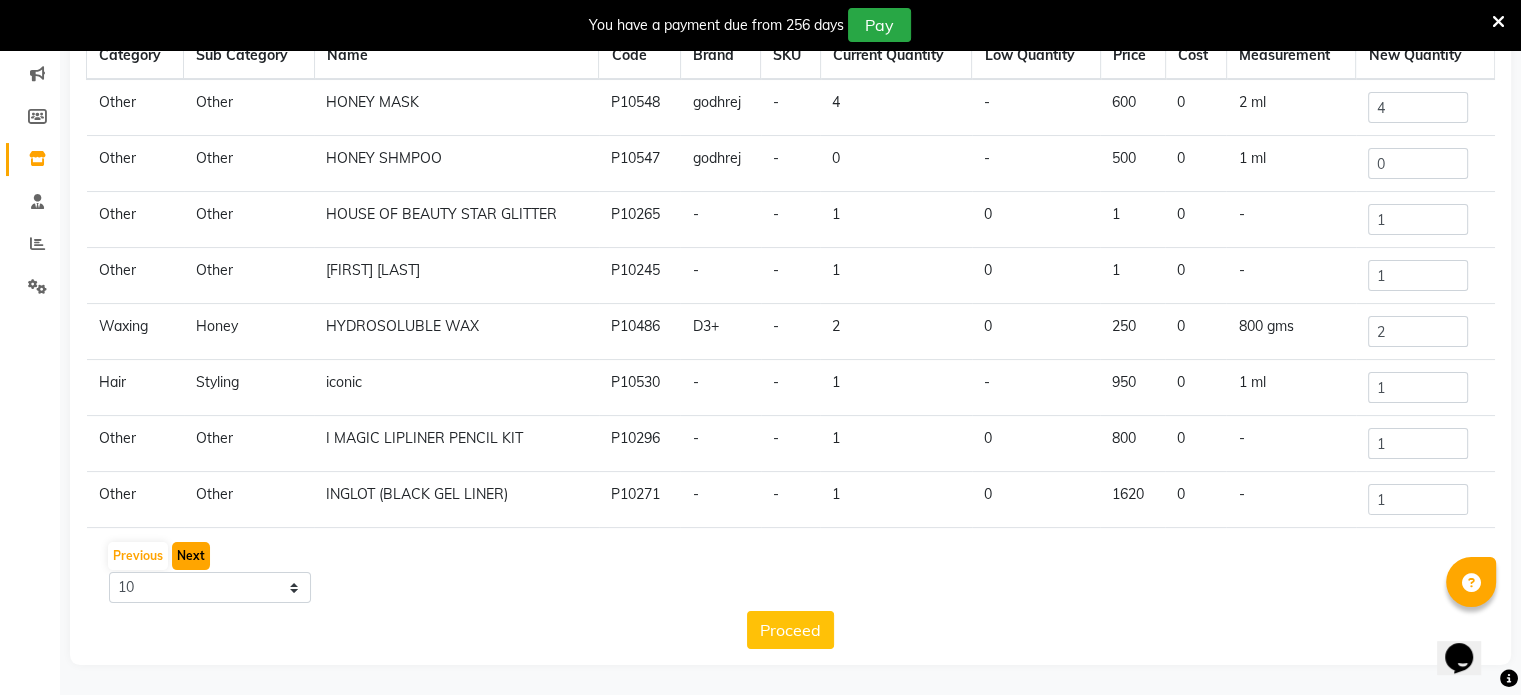 click on "Next" 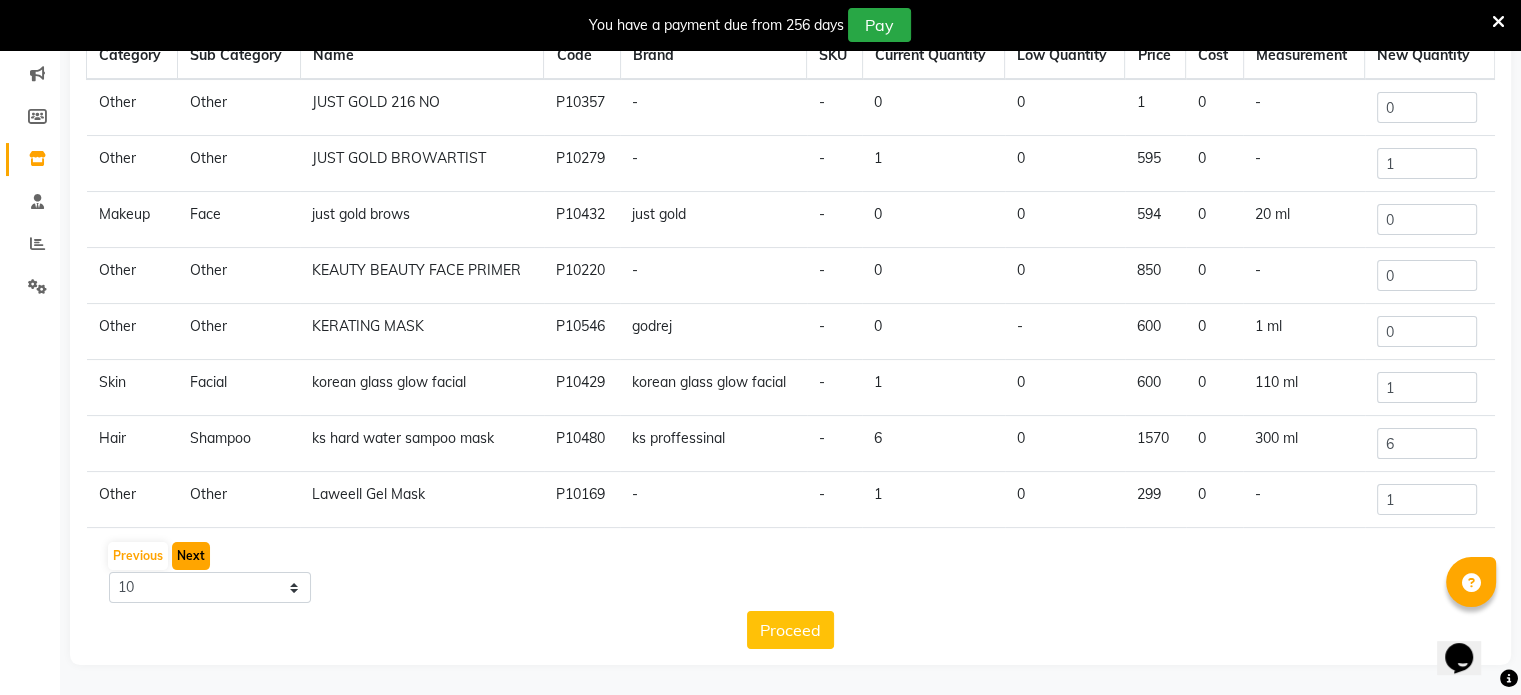 click on "Next" 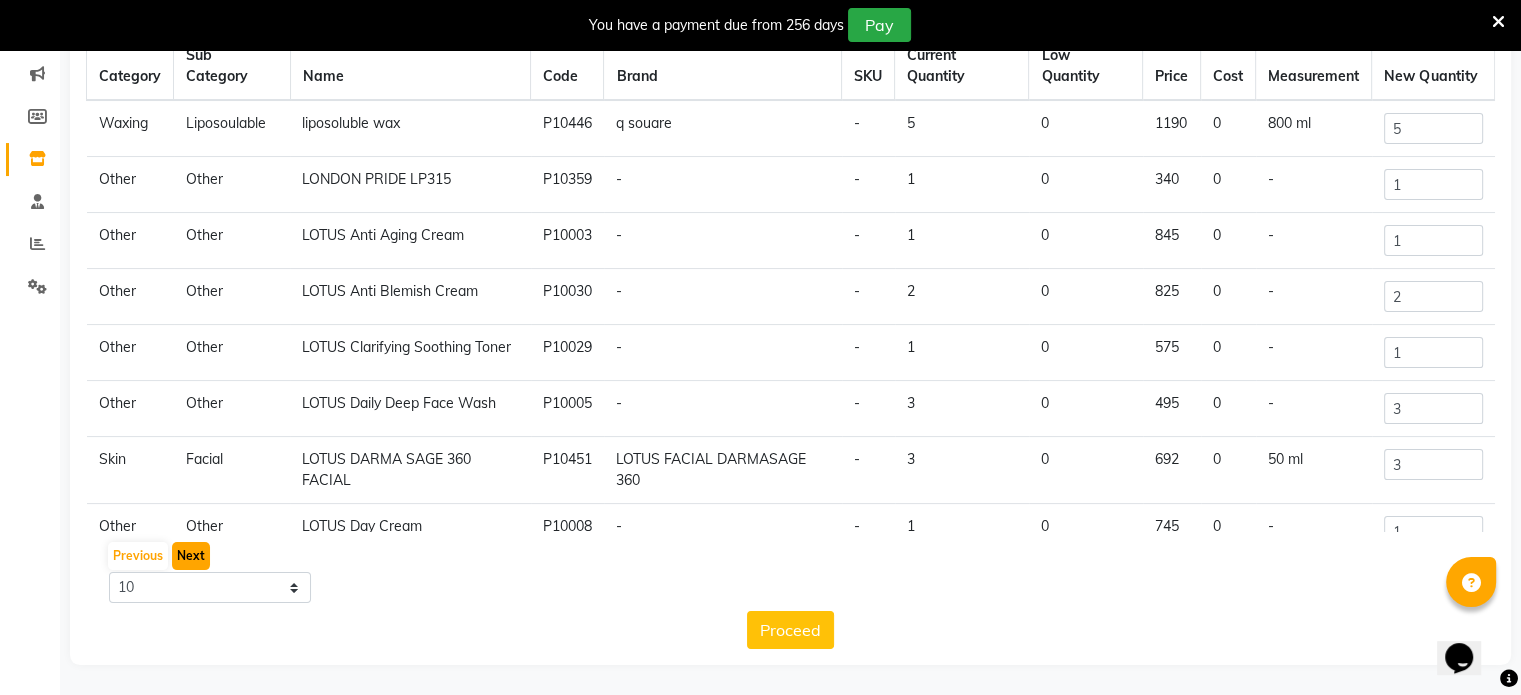 click on "Next" 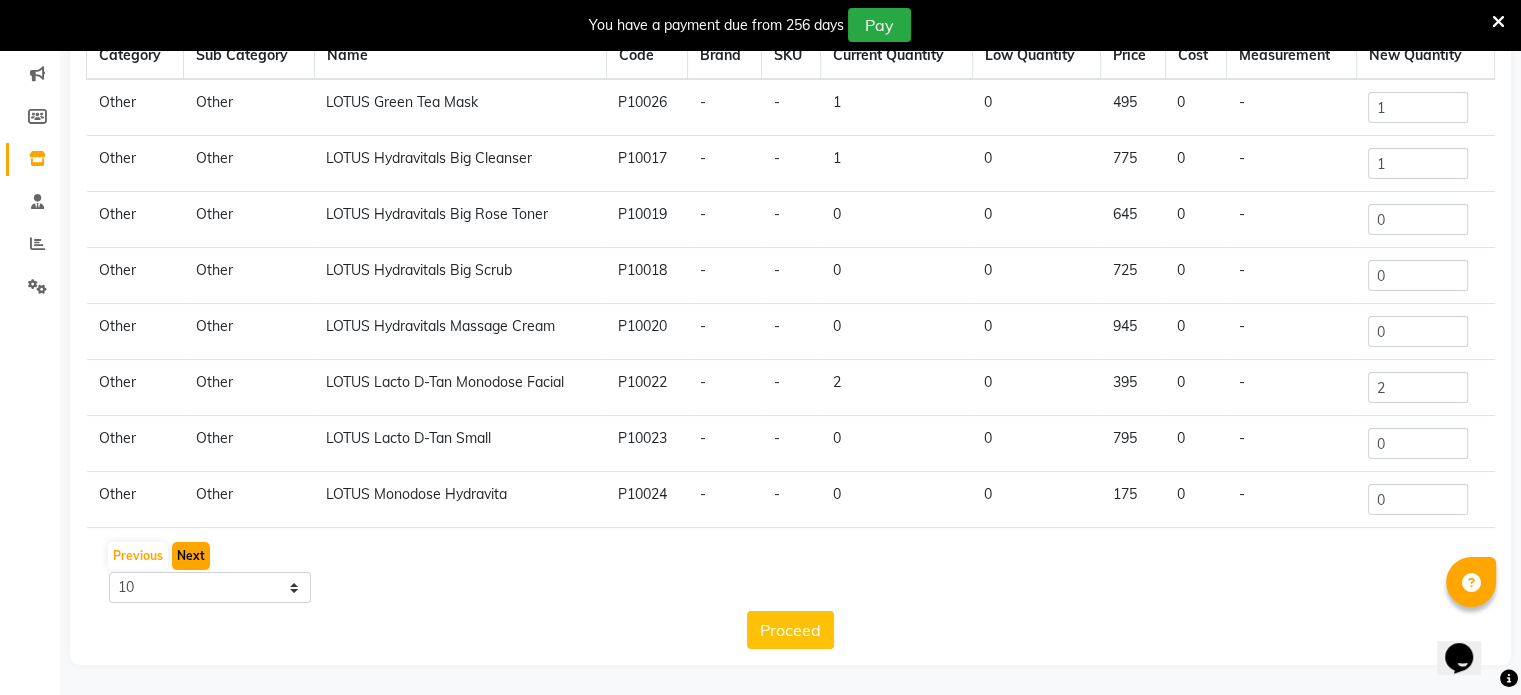 click on "Next" 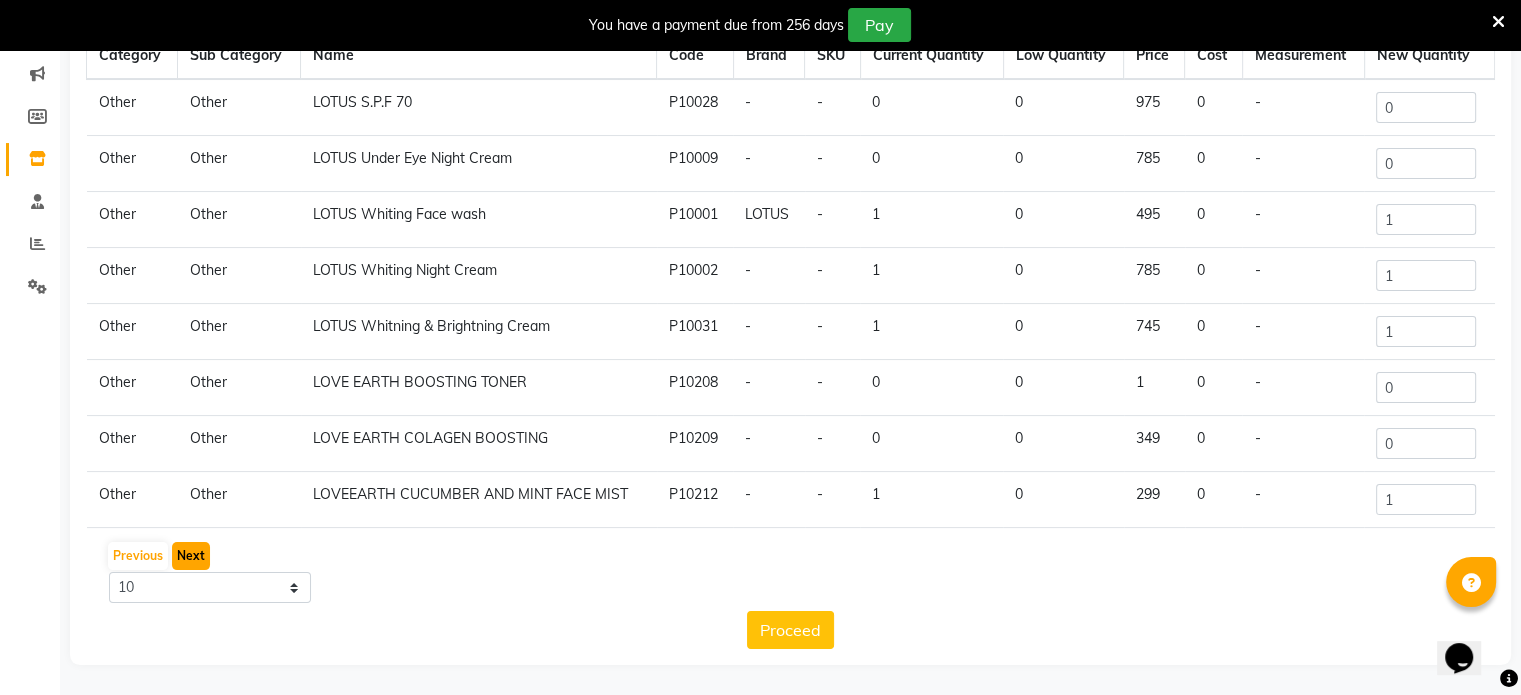 click on "Next" 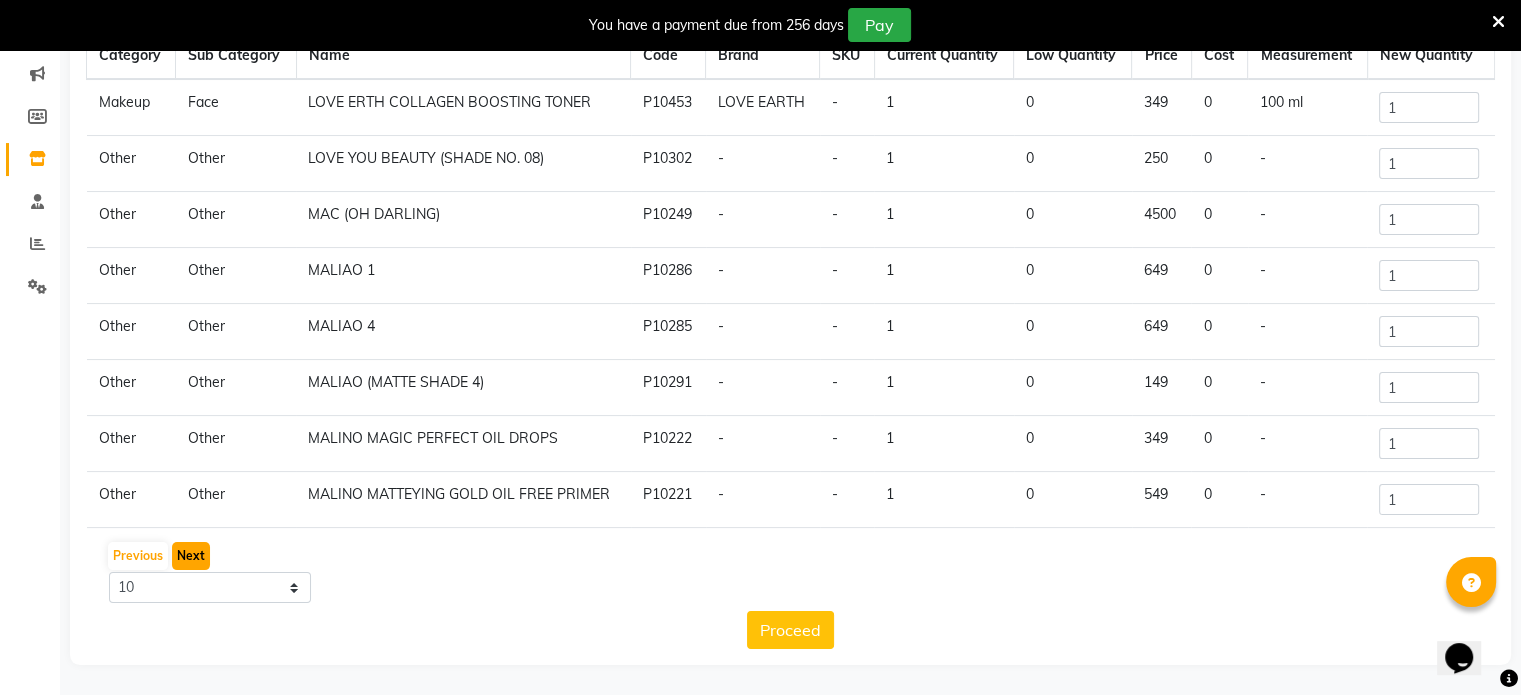 click on "Next" 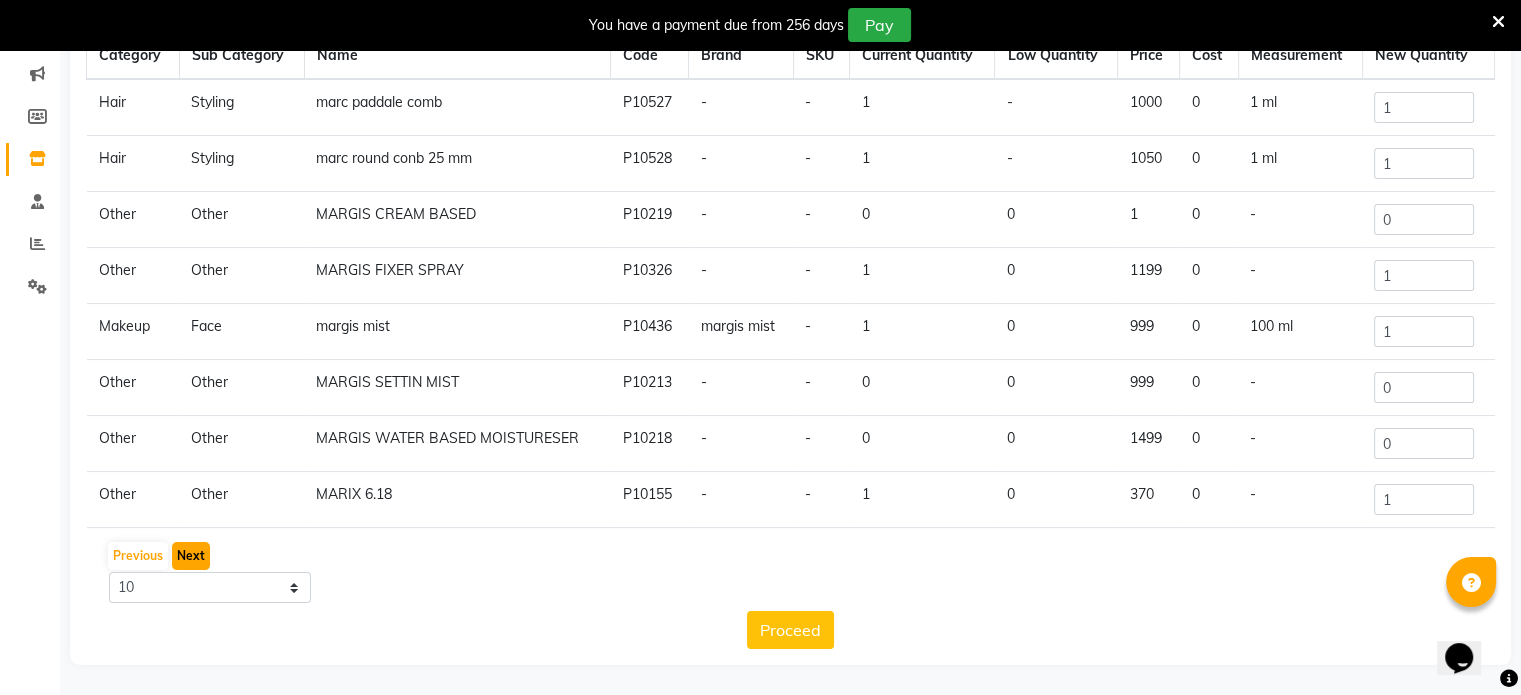 click on "Next" 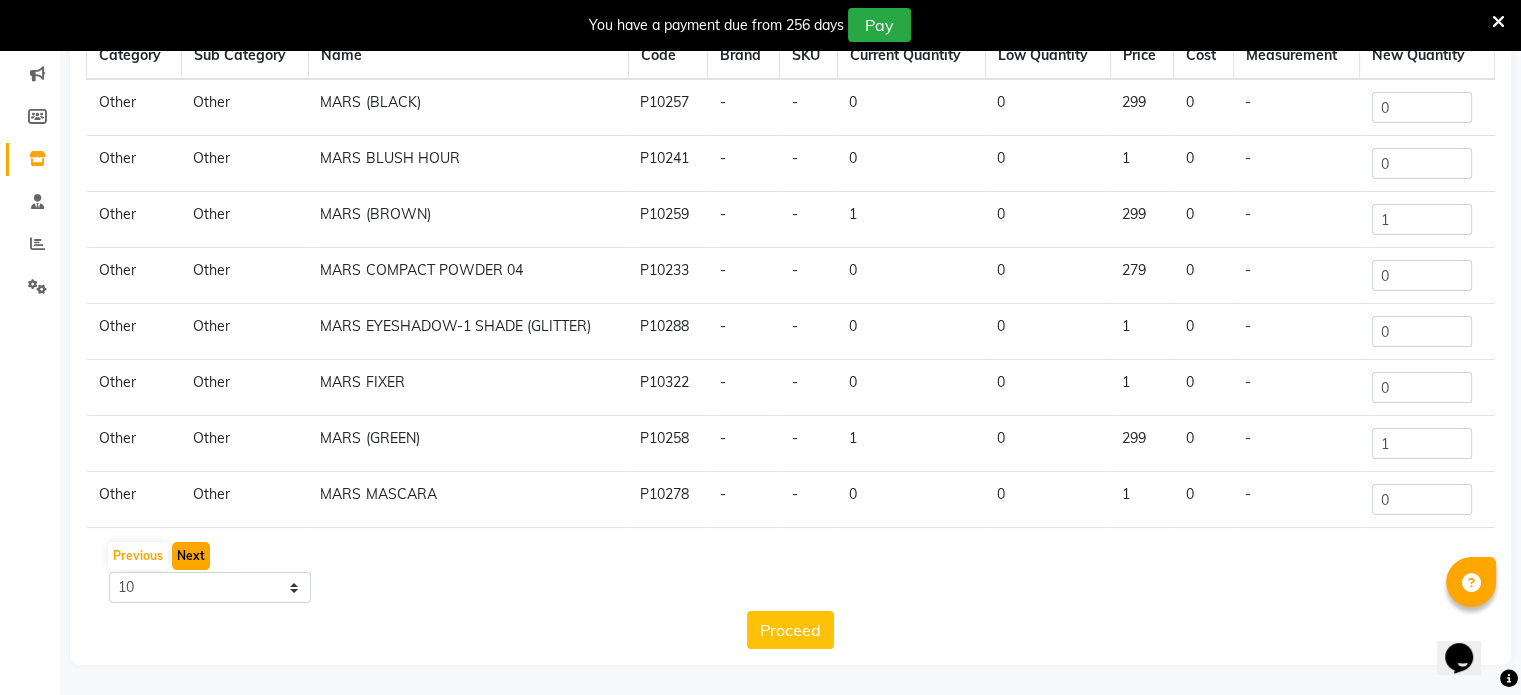 click on "Next" 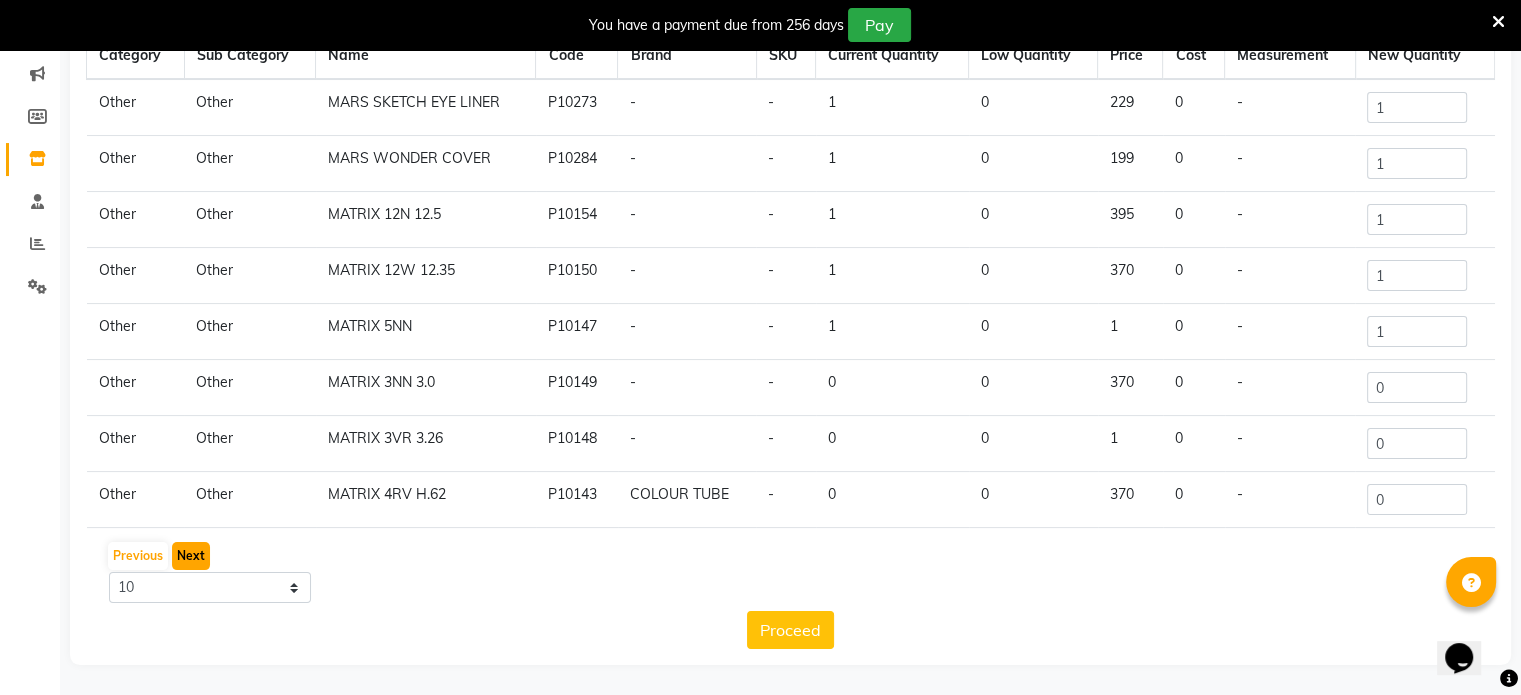 click on "Next" 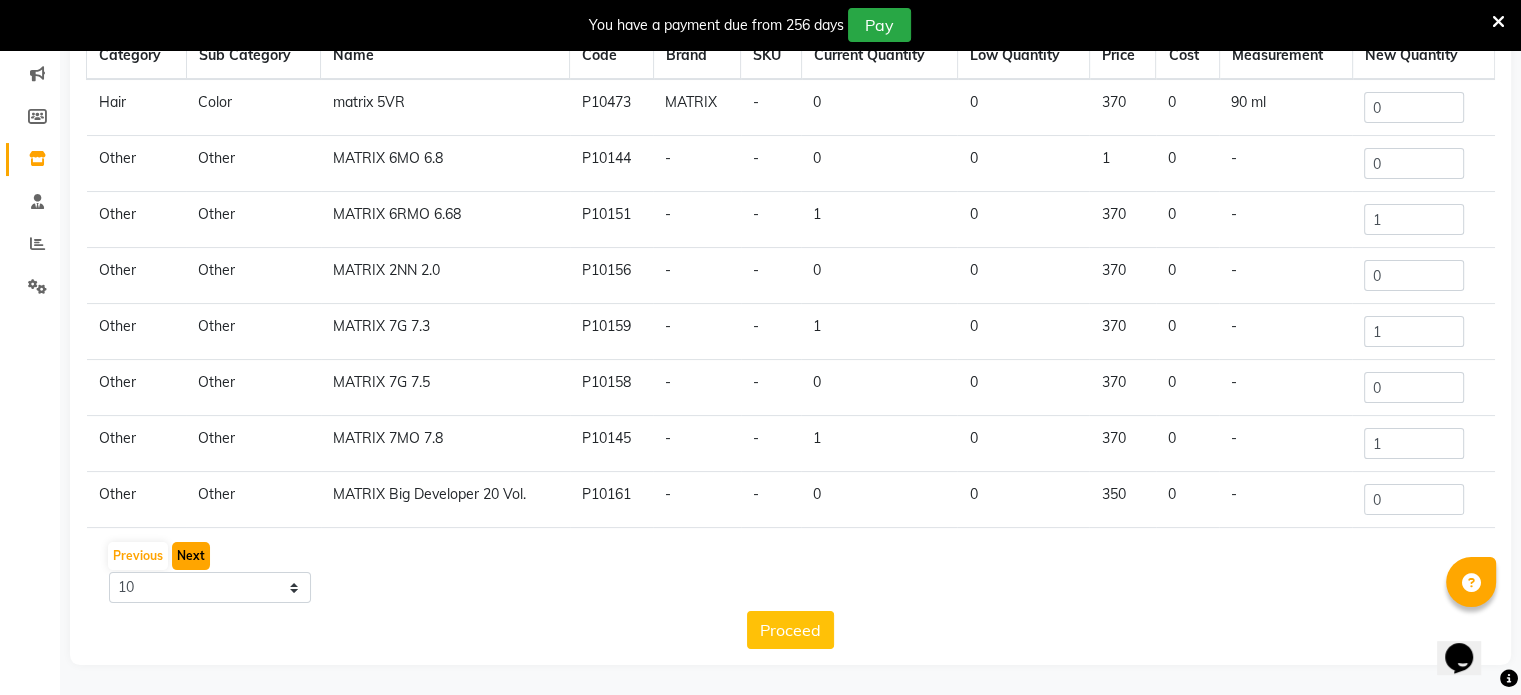 click on "Next" 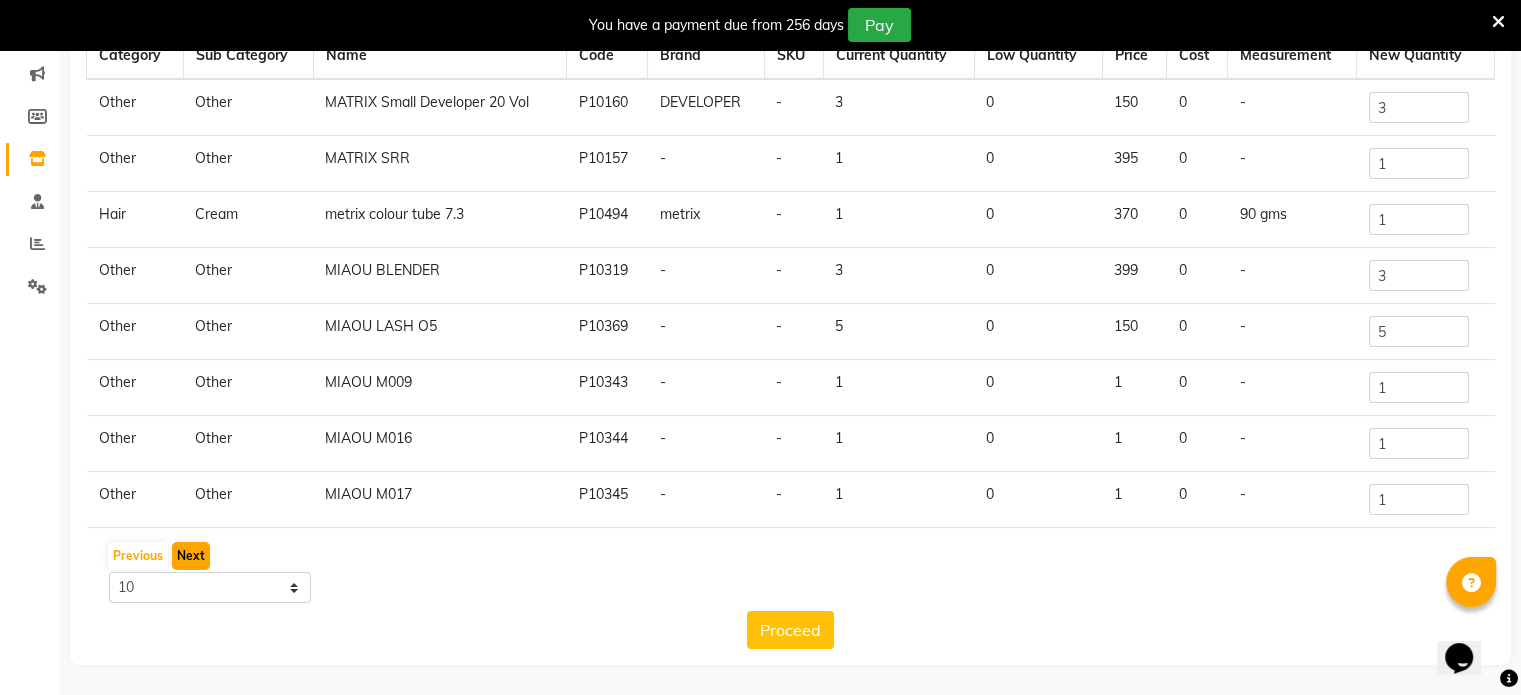 click on "Next" 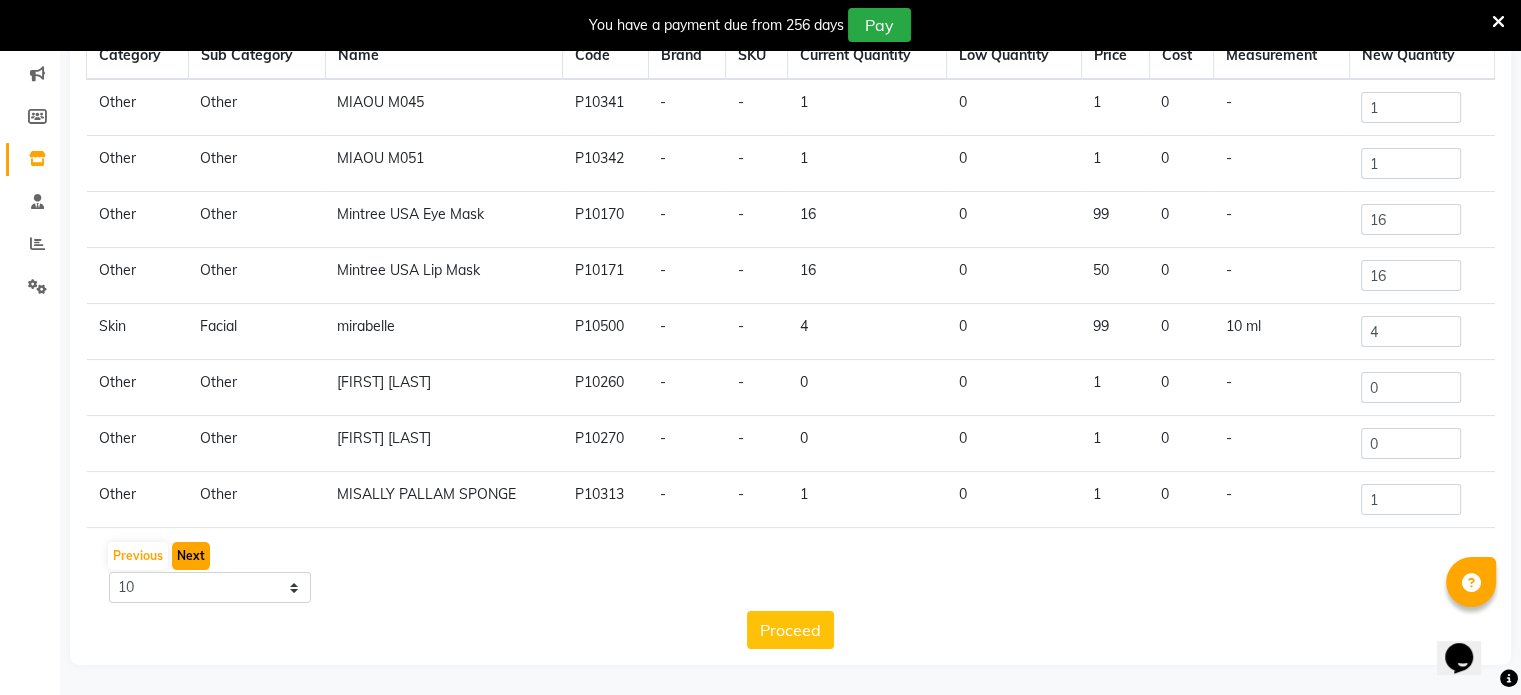 click on "Next" 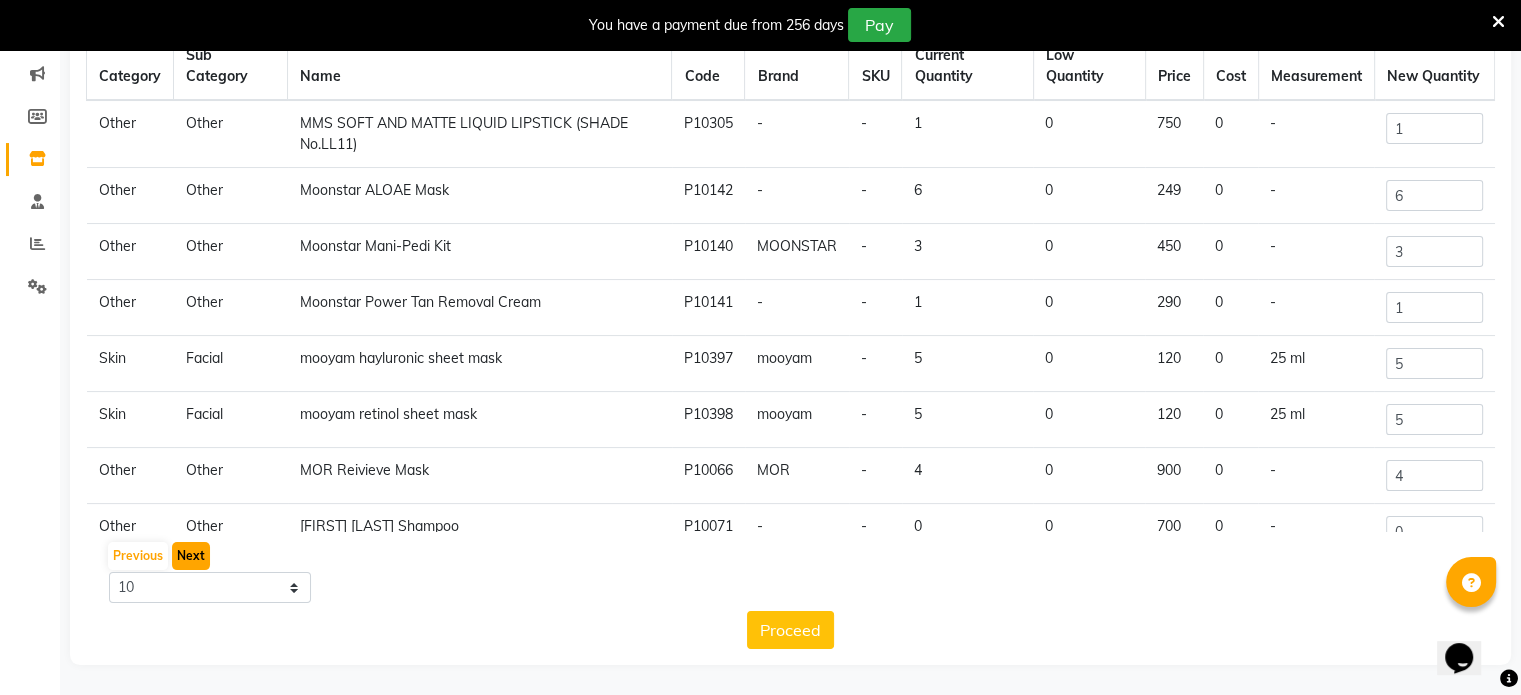 click on "Next" 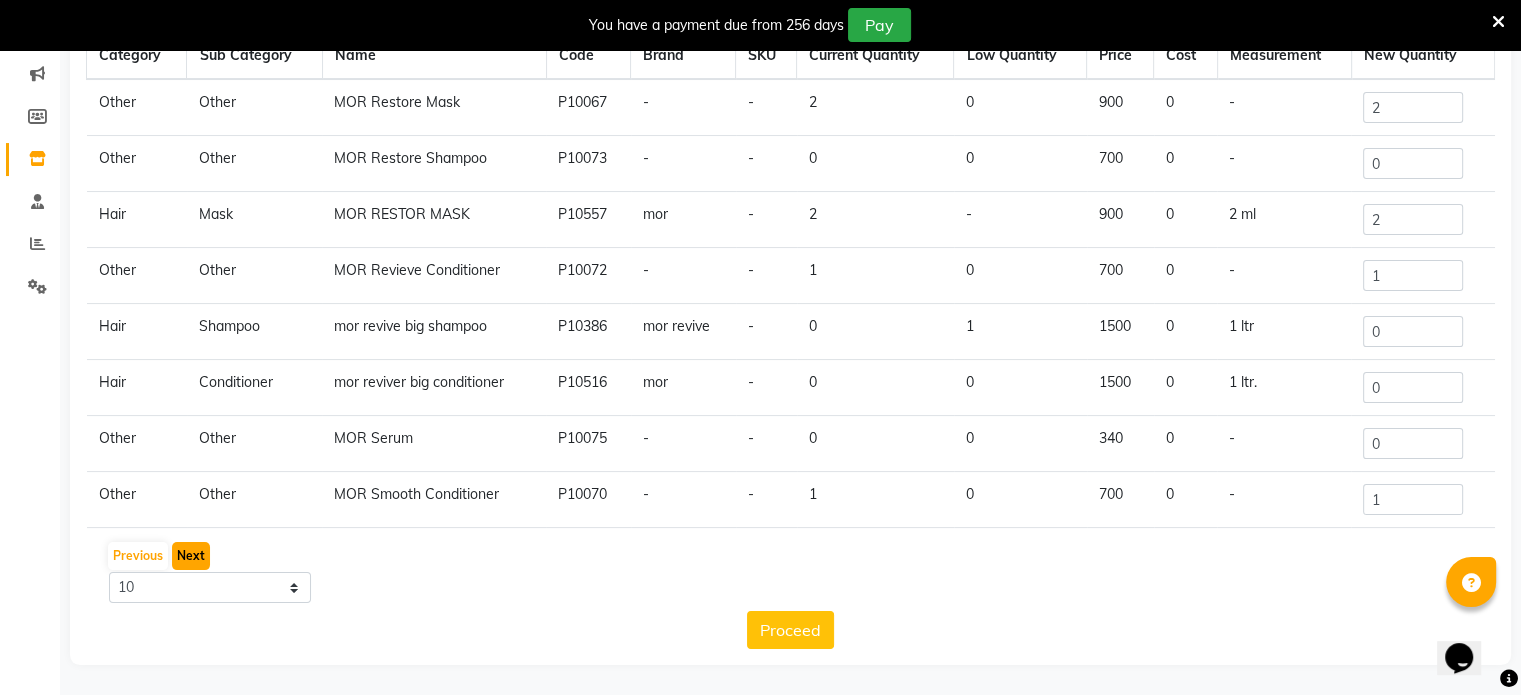 click on "Next" 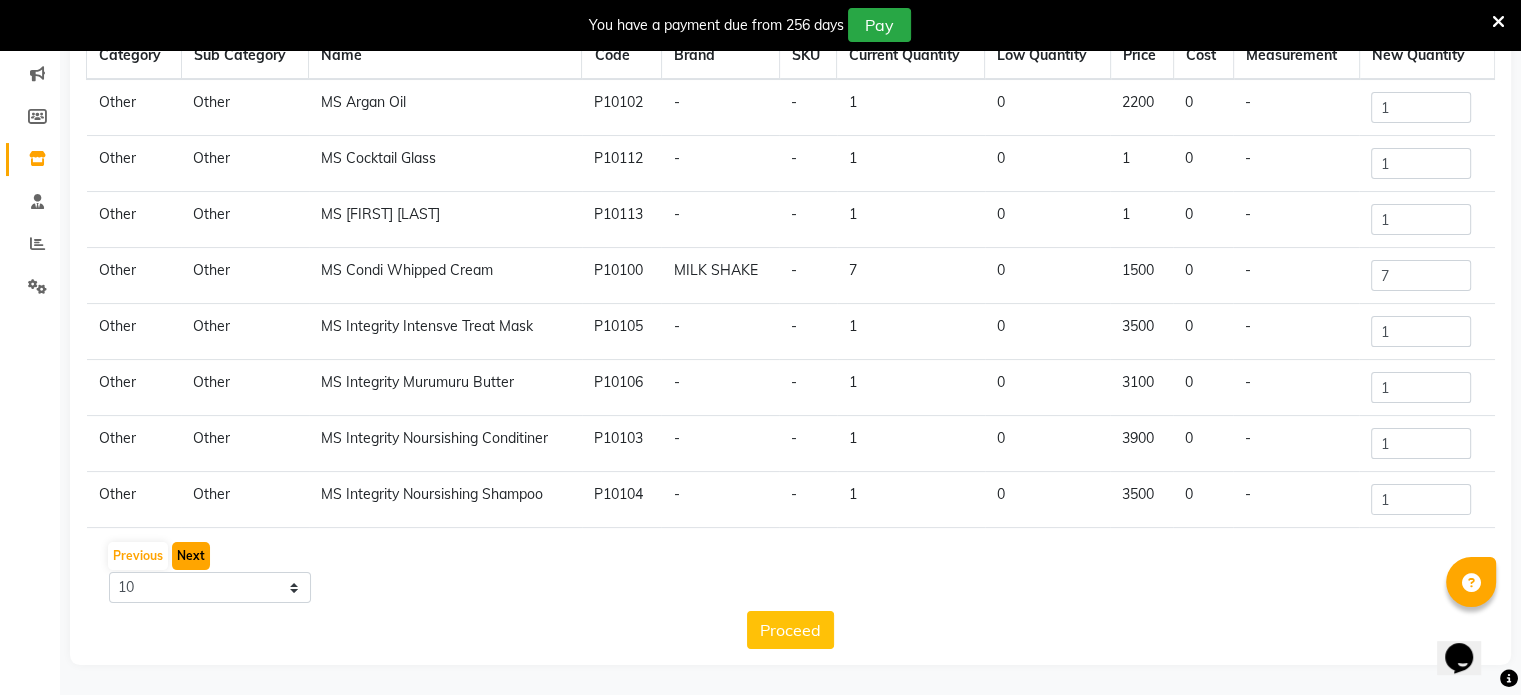 click on "Next" 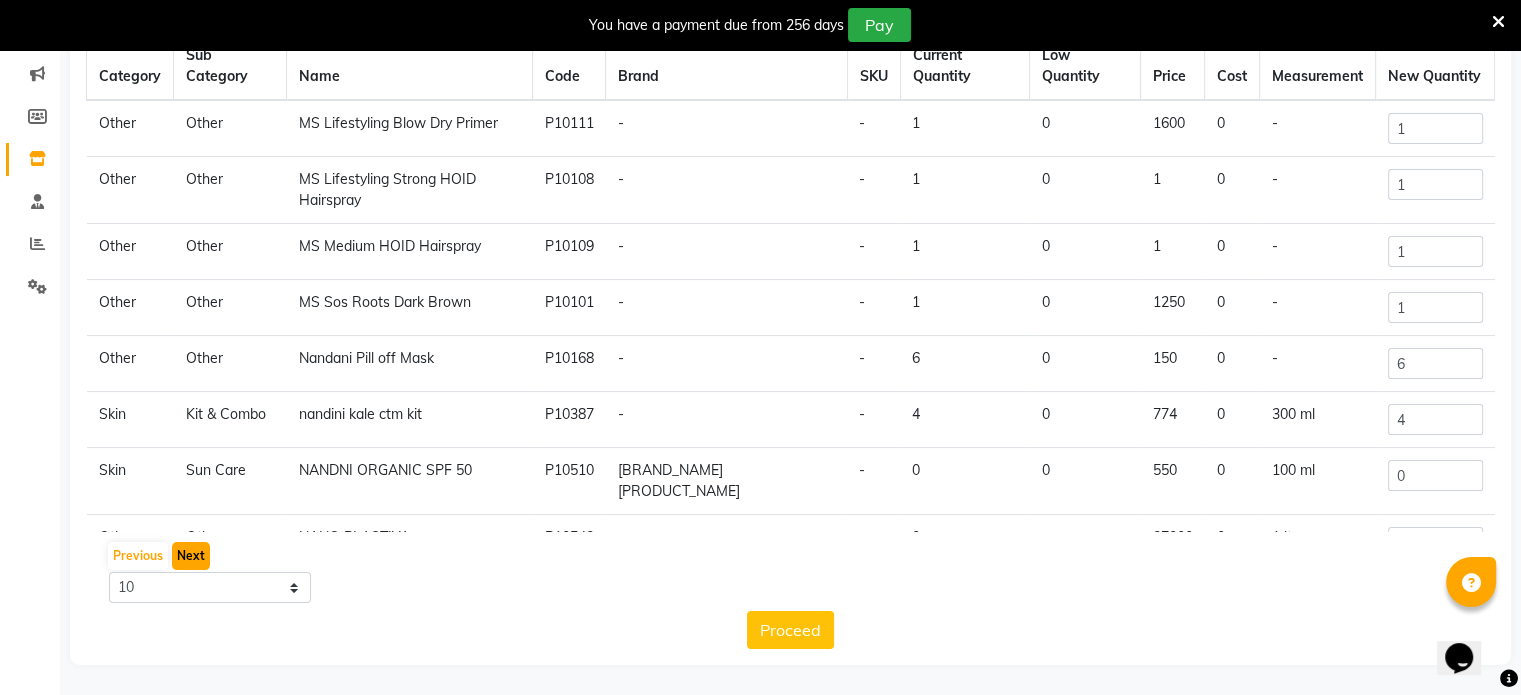 click on "Next" 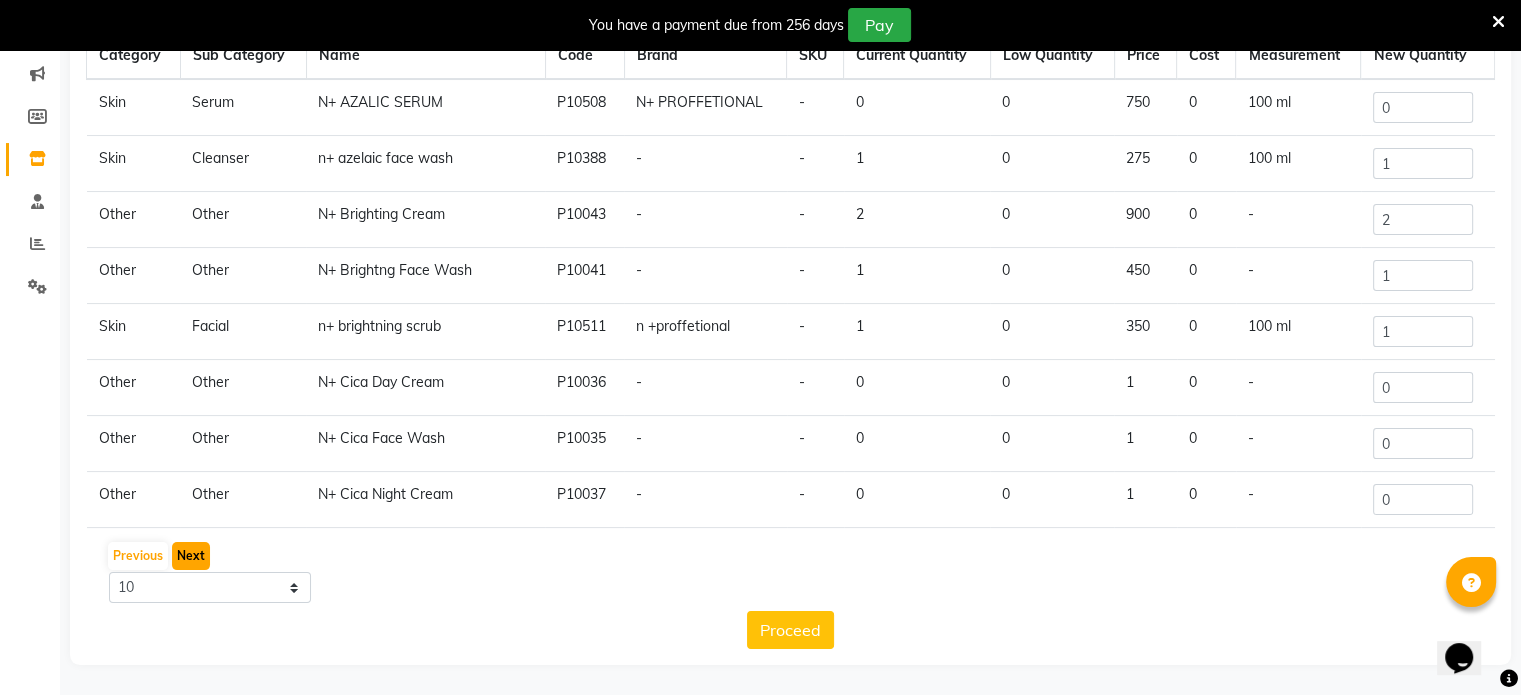 click on "Next" 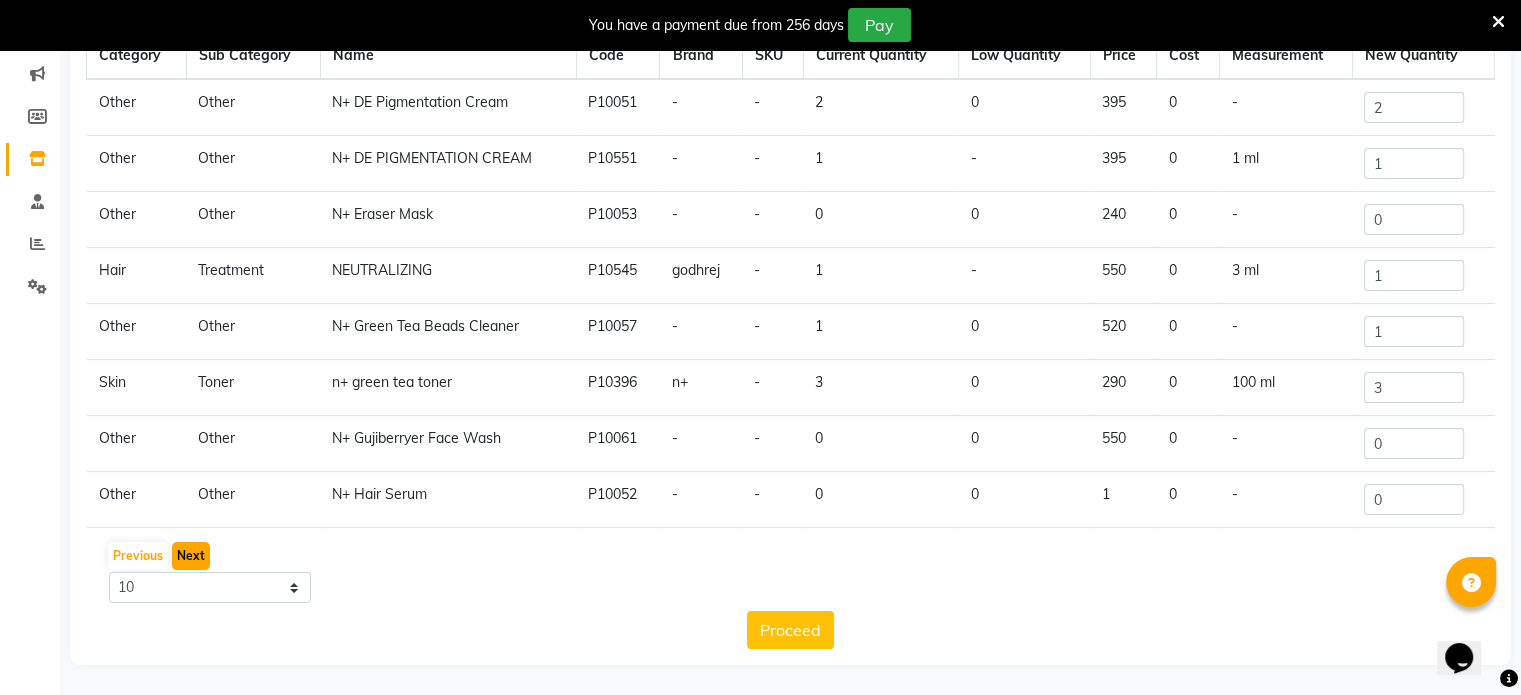 click on "Next" 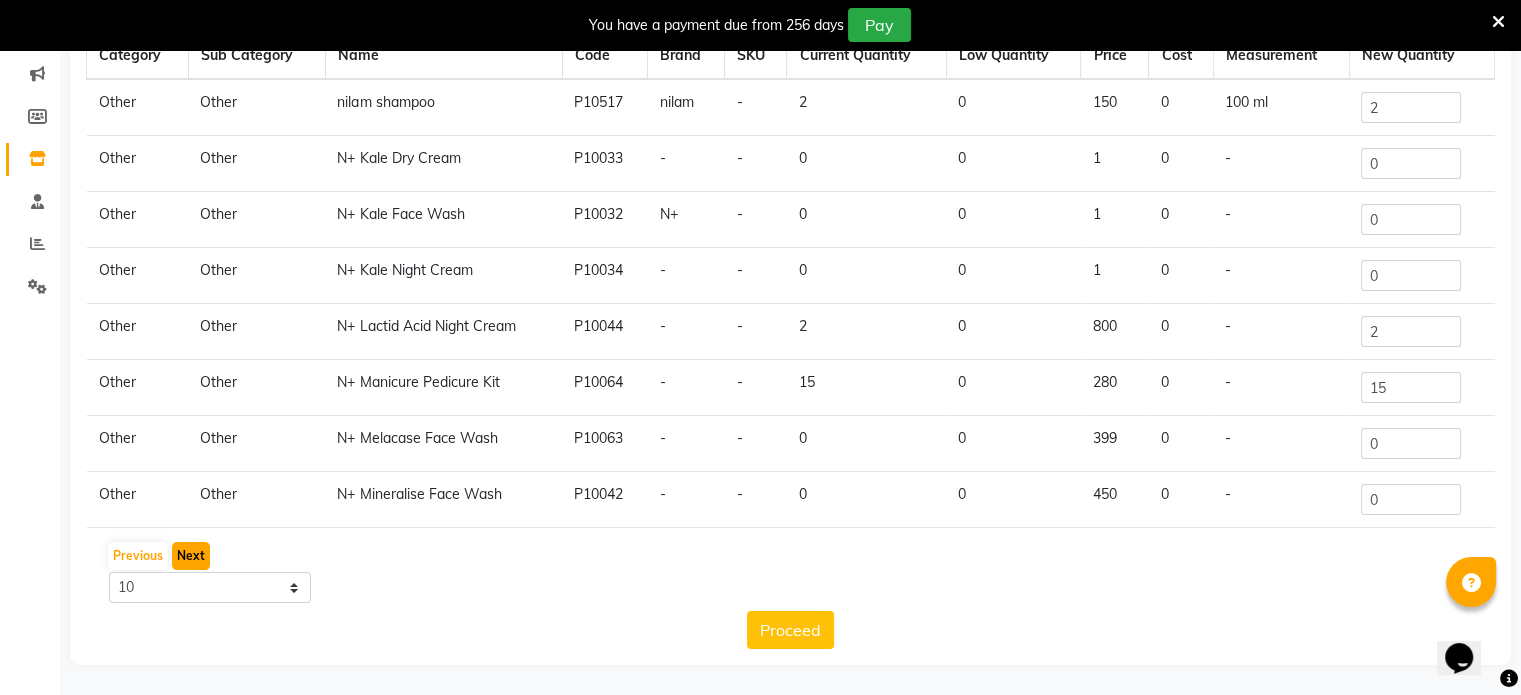 click on "Next" 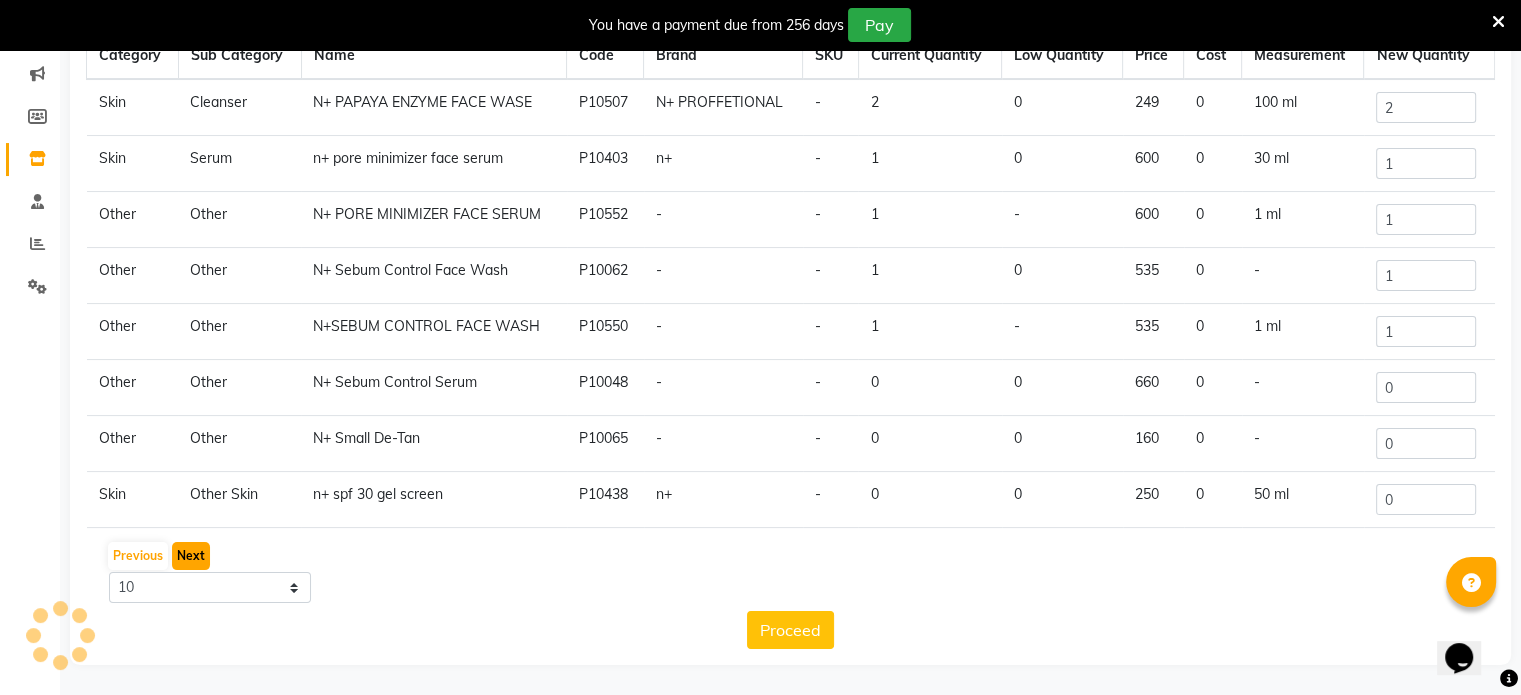 click on "Next" 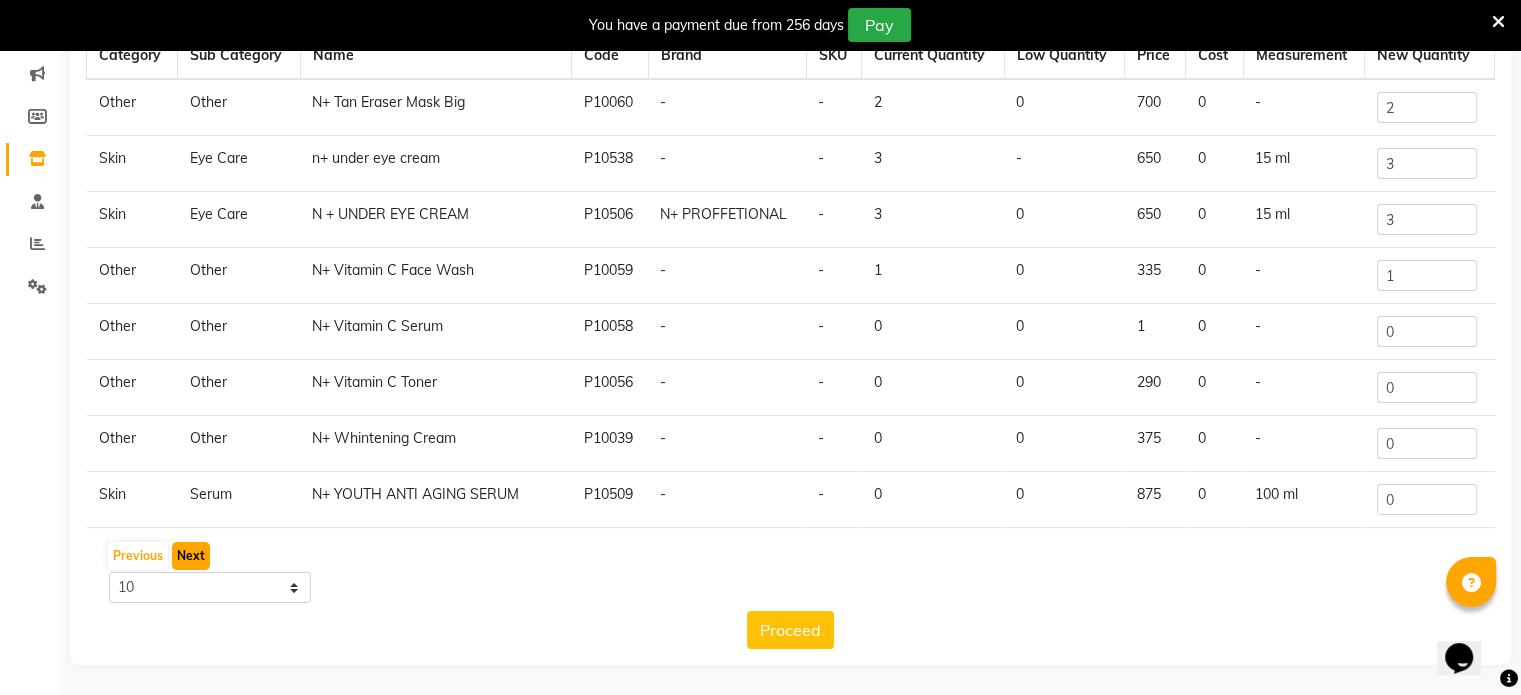 click on "Next" 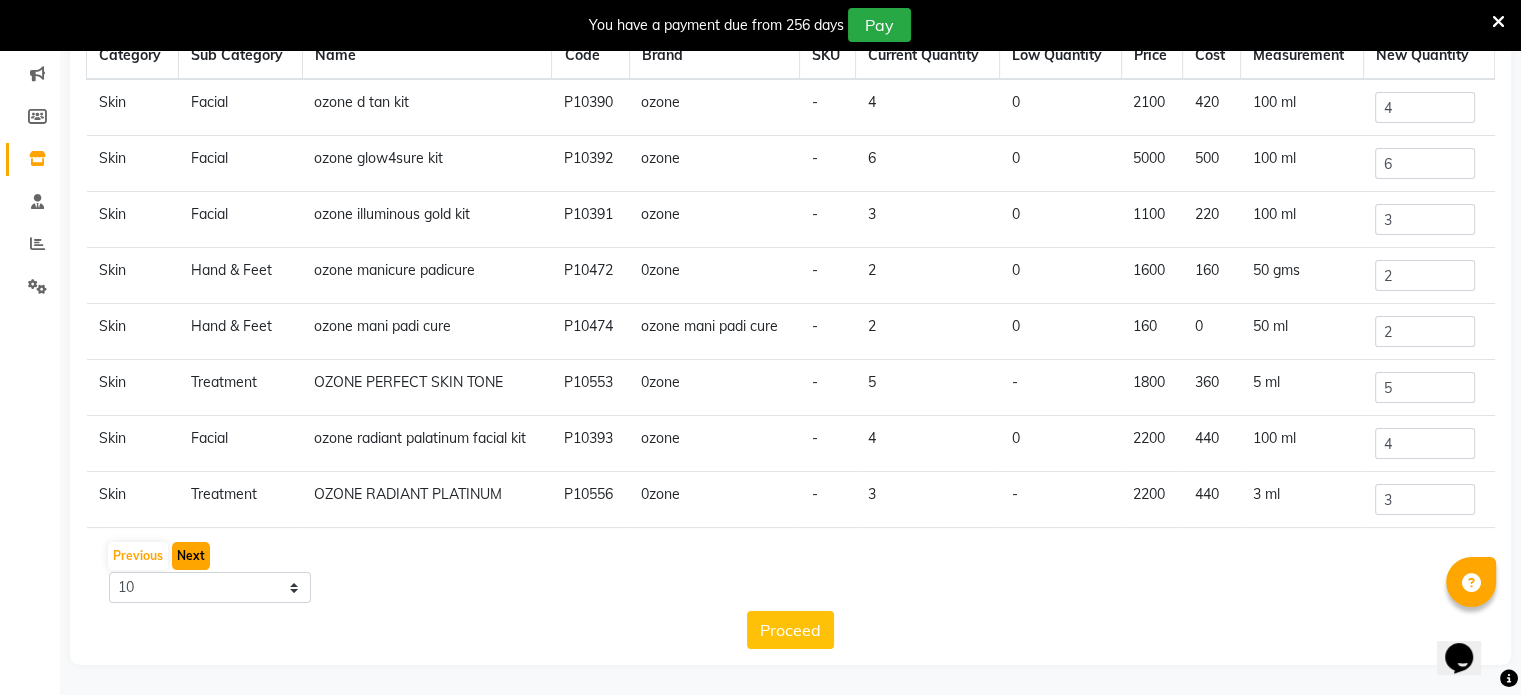 click on "Next" 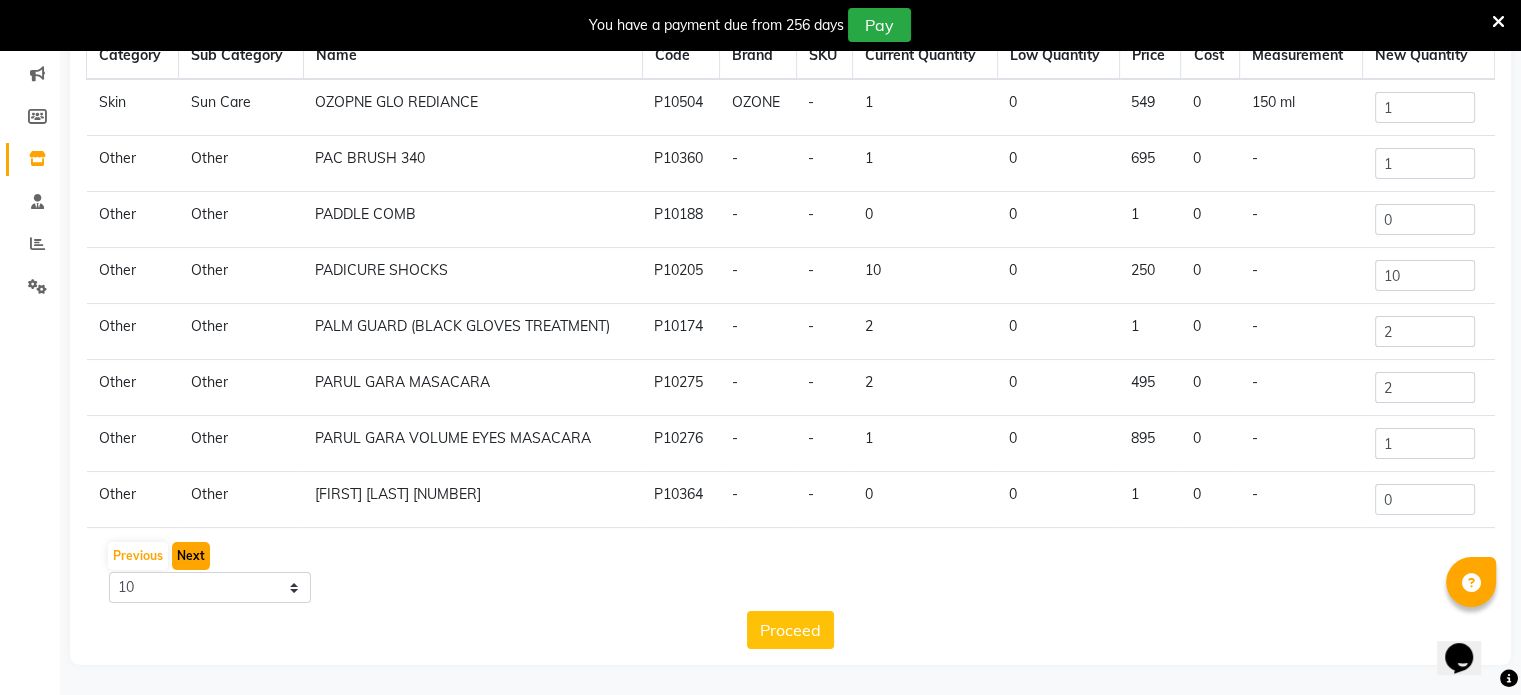 click on "Next" 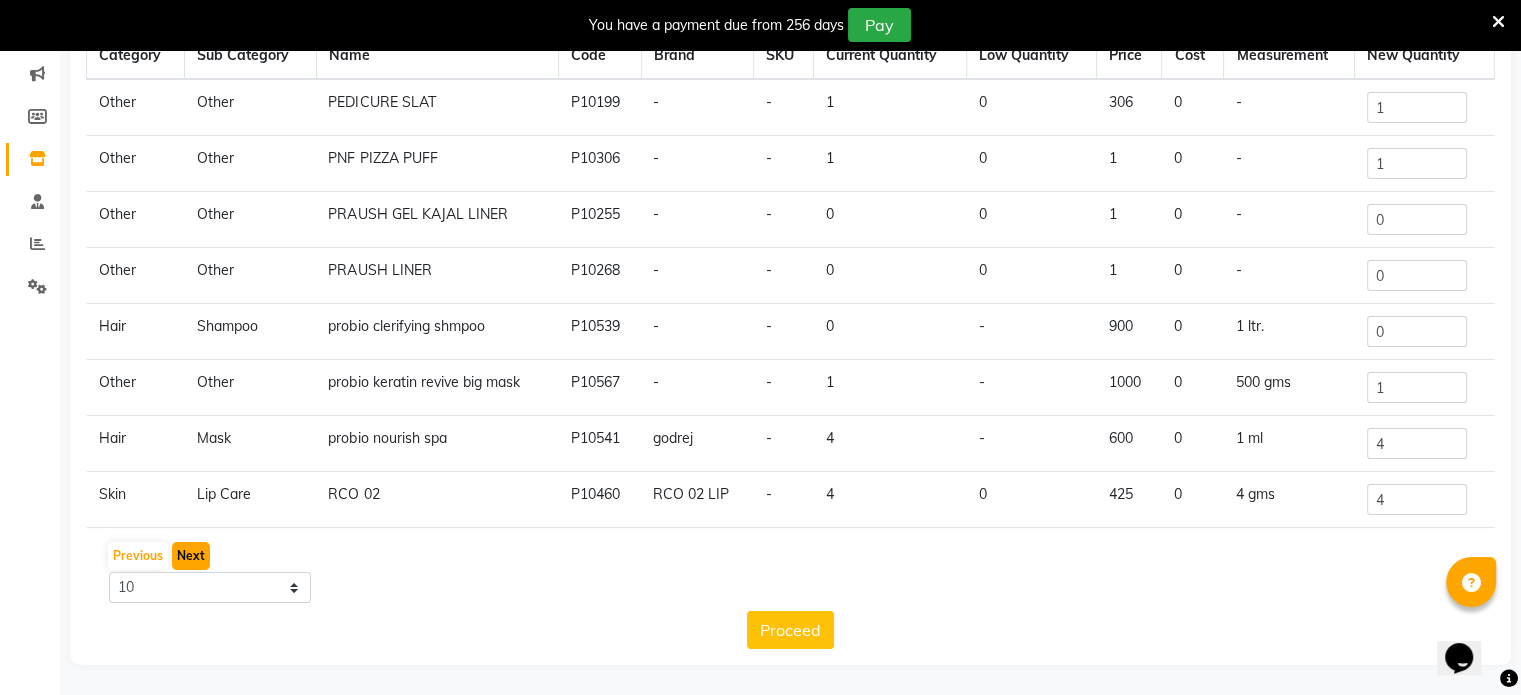click on "Next" 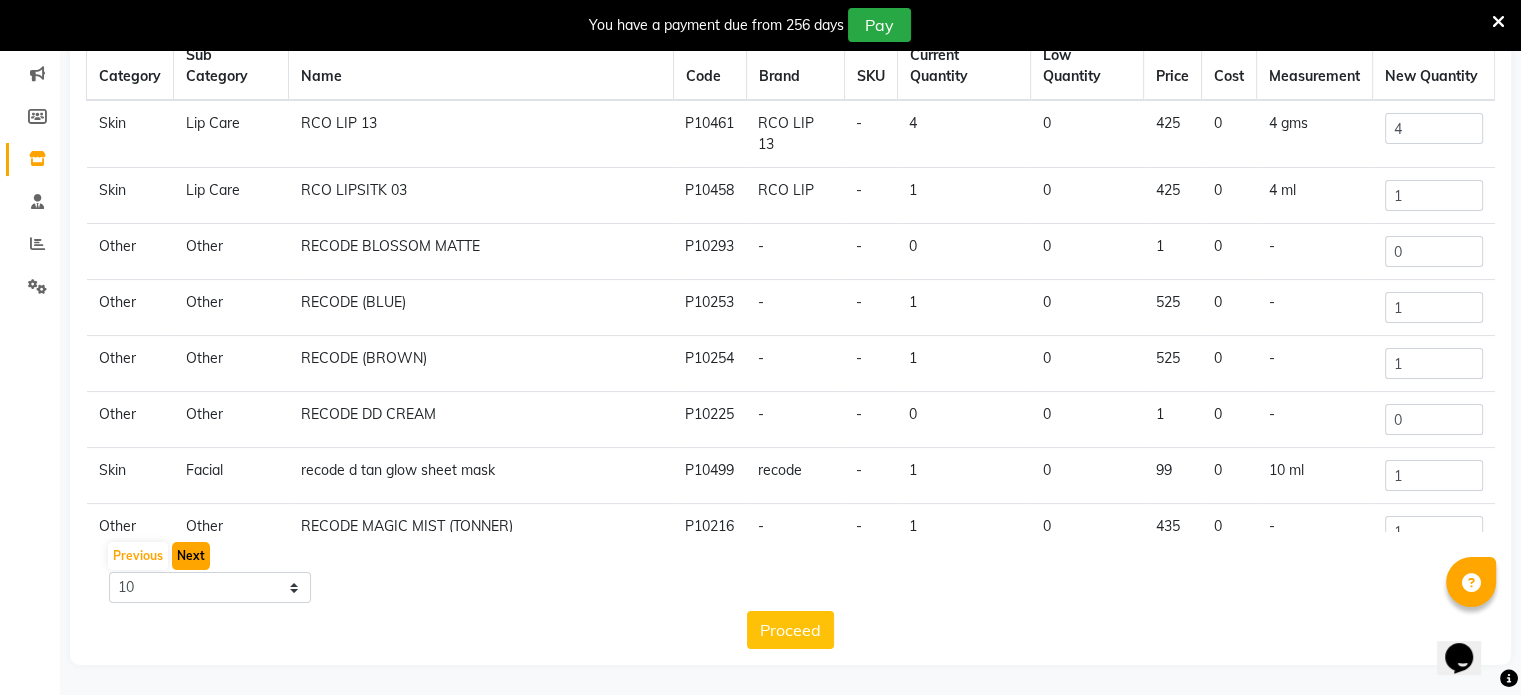 click on "Next" 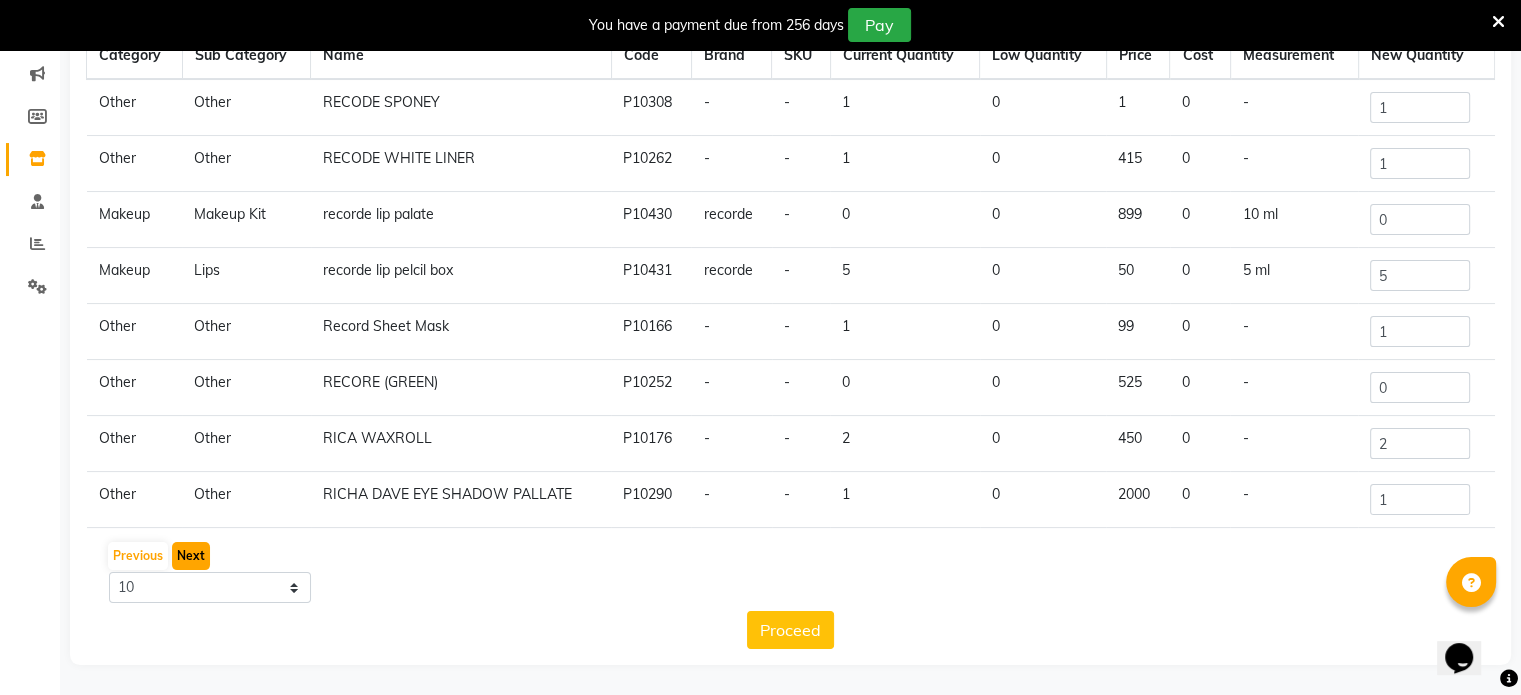 click on "Next" 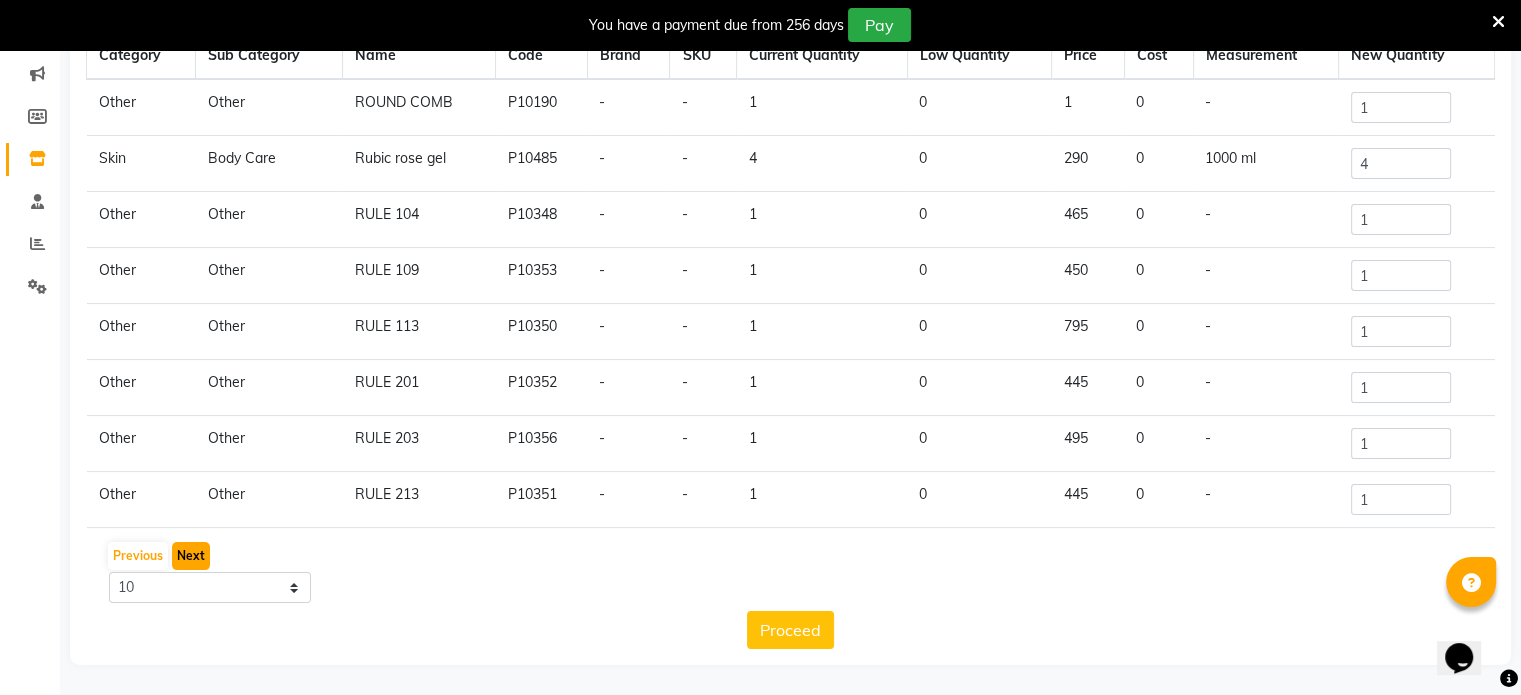 click on "Next" 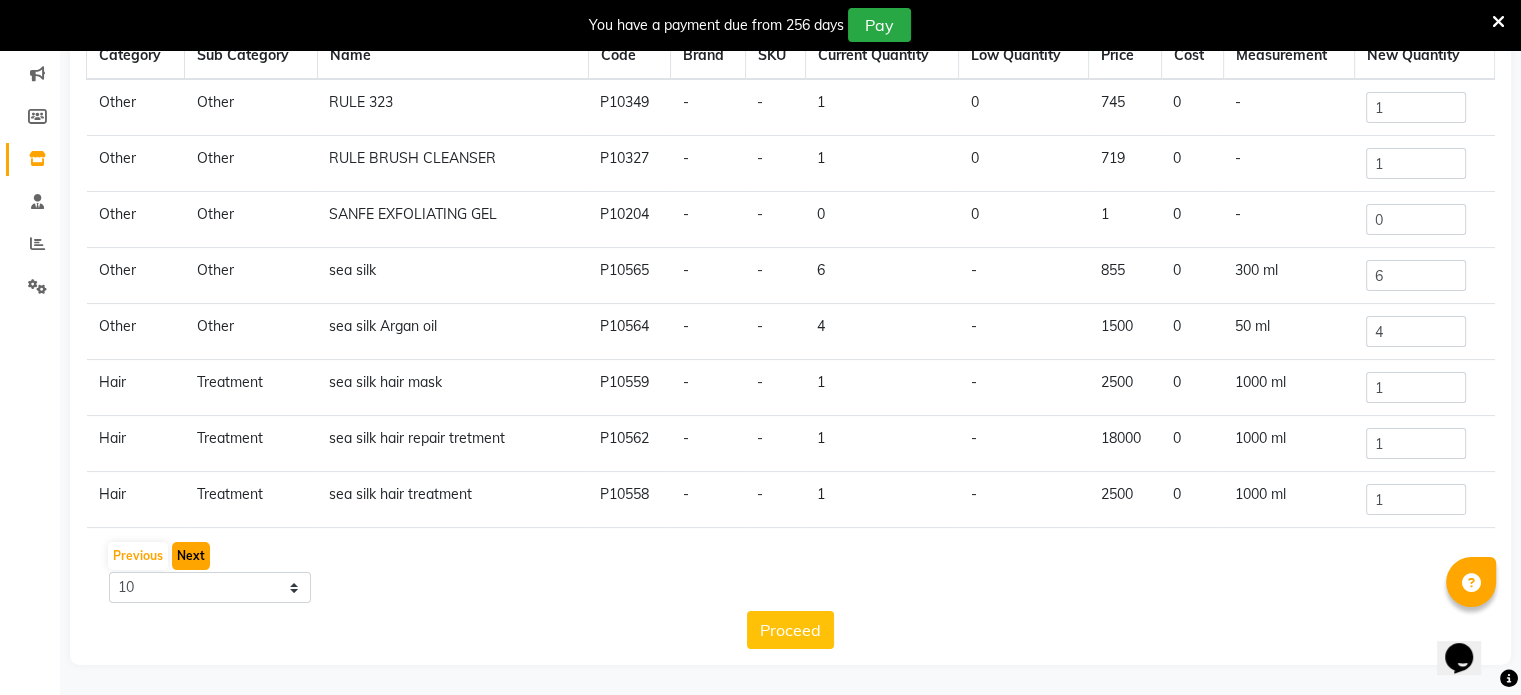 click on "Next" 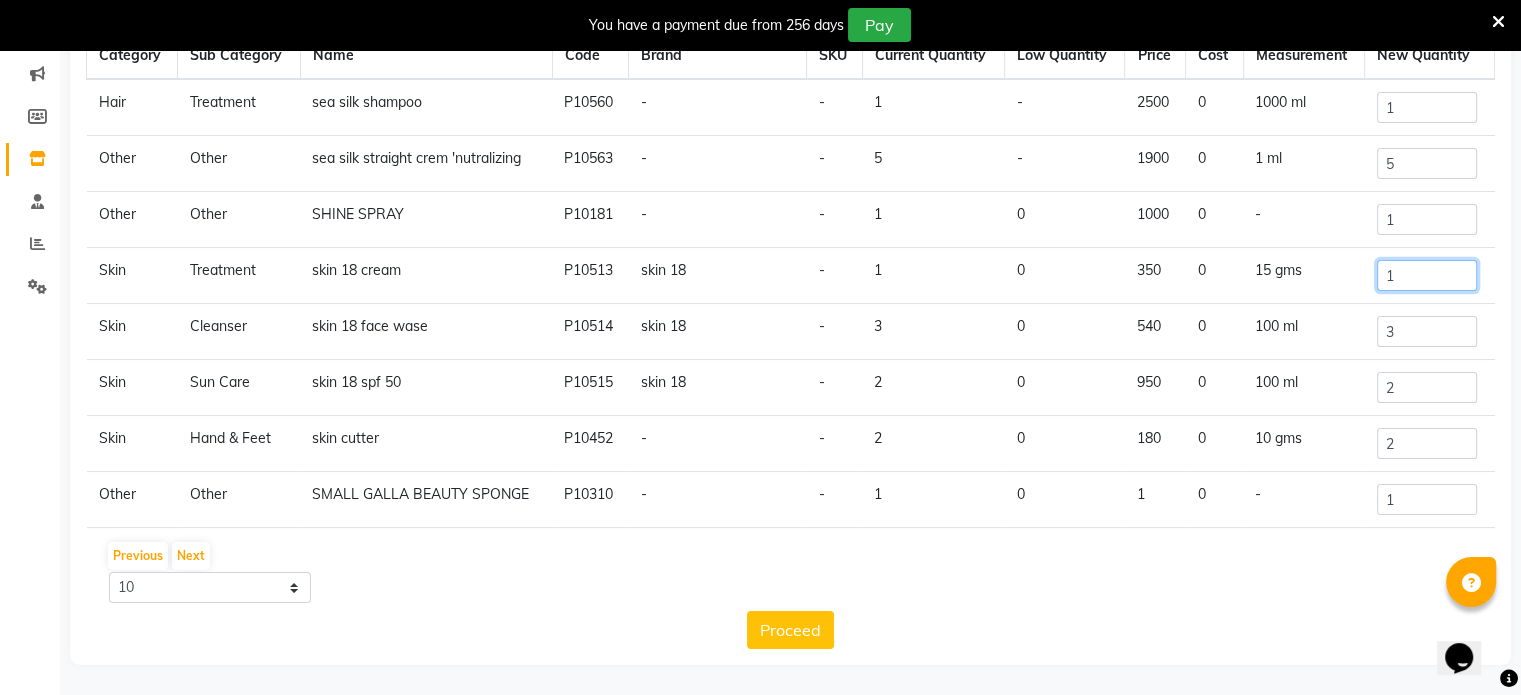 click on "1" 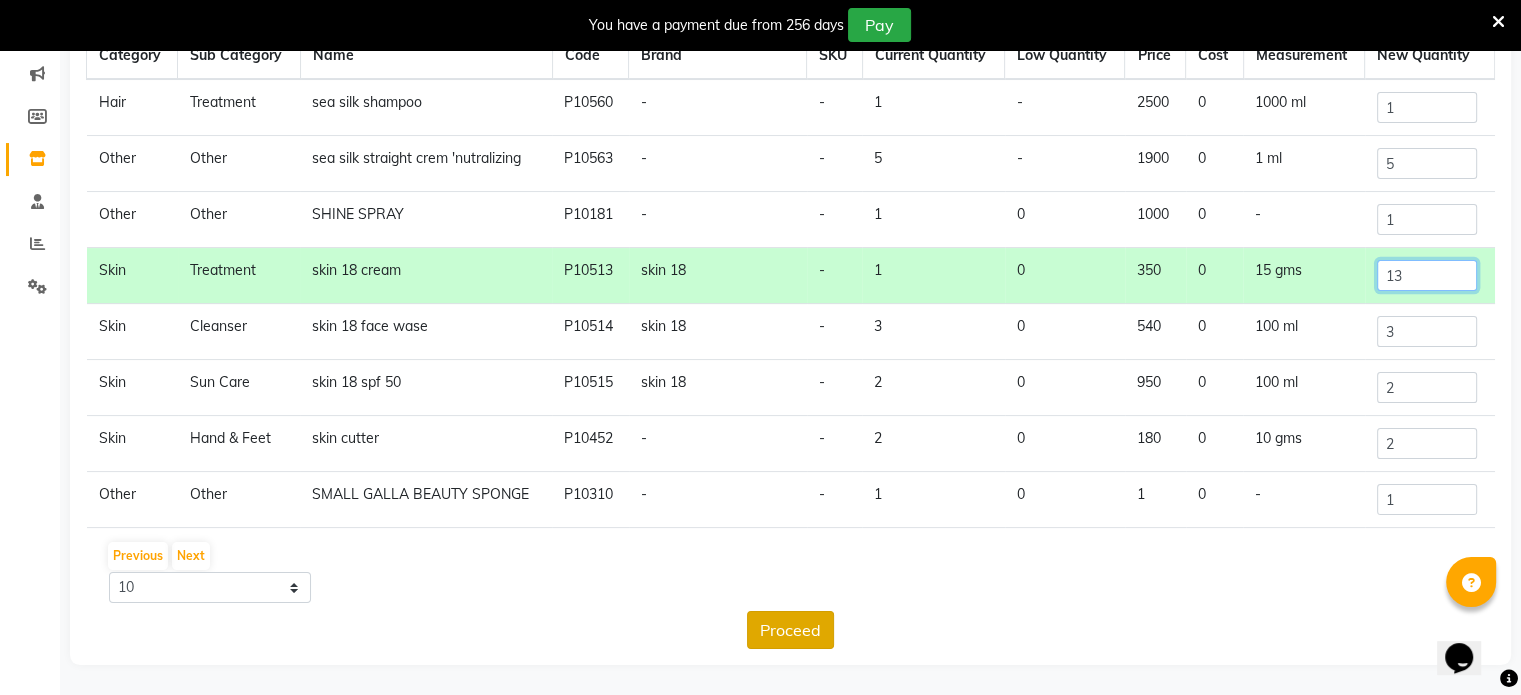 type on "13" 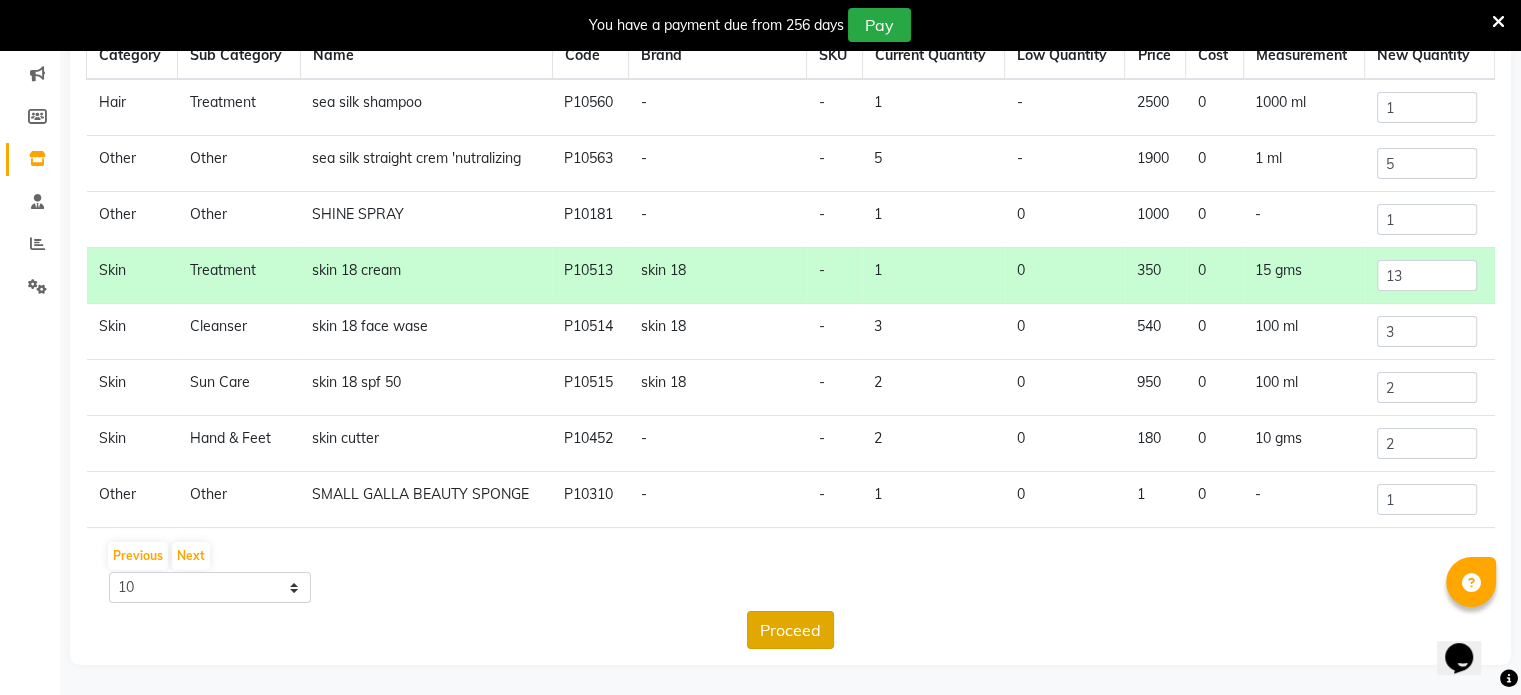 click on "Proceed" 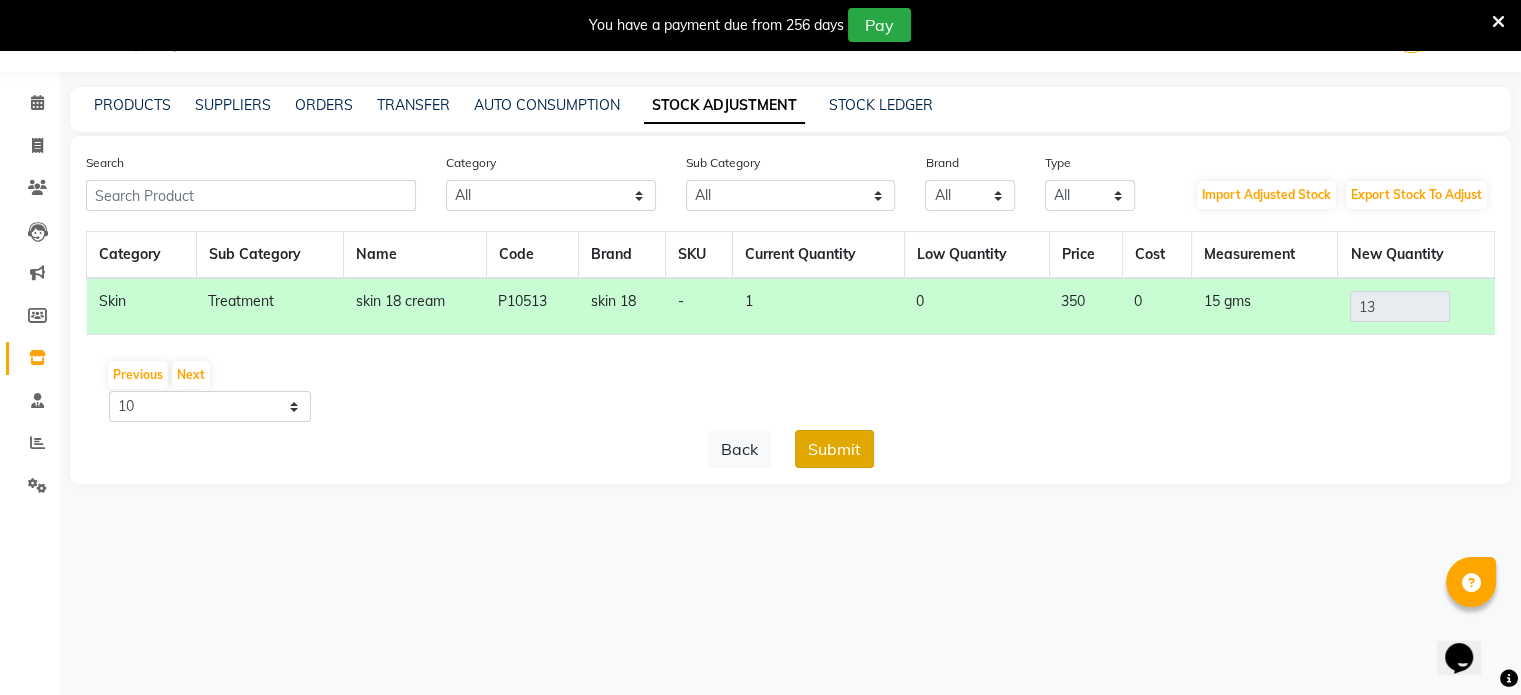 click on "Submit" 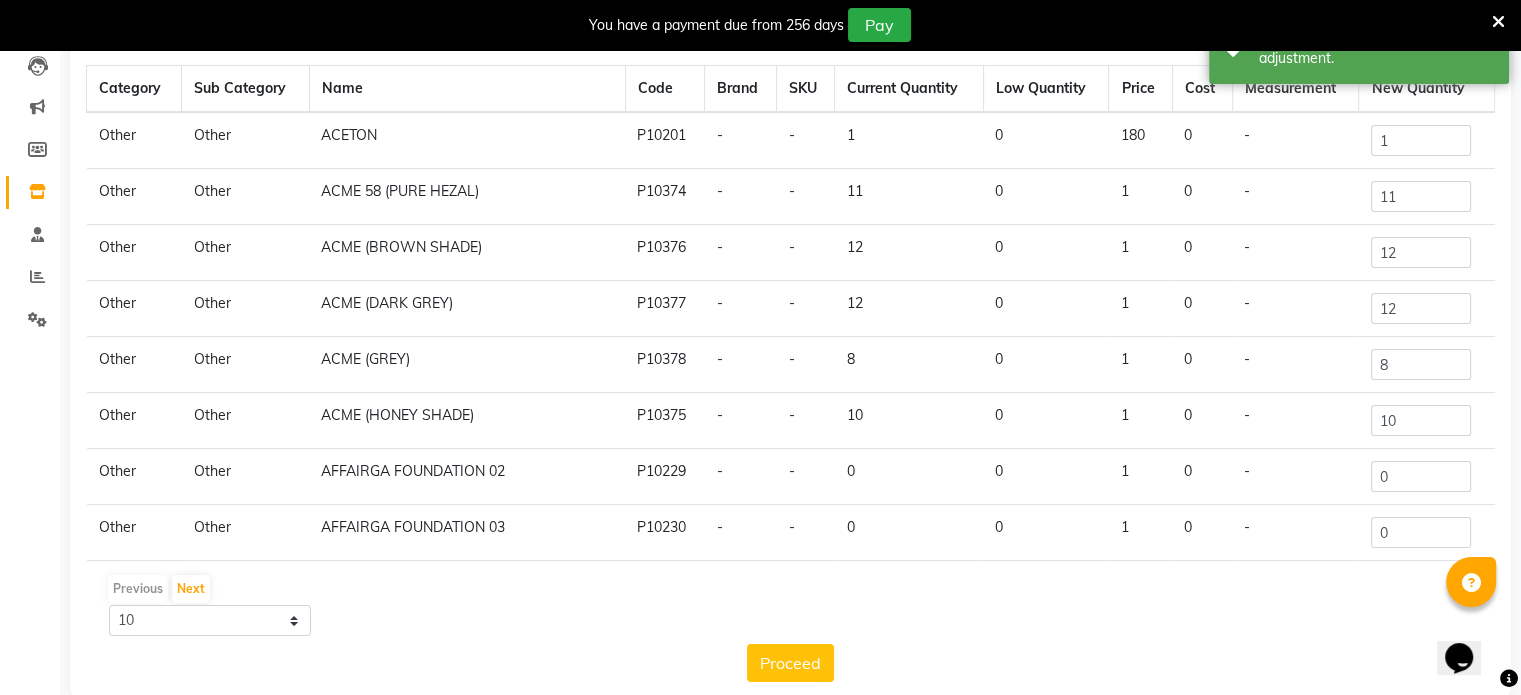 scroll, scrollTop: 249, scrollLeft: 0, axis: vertical 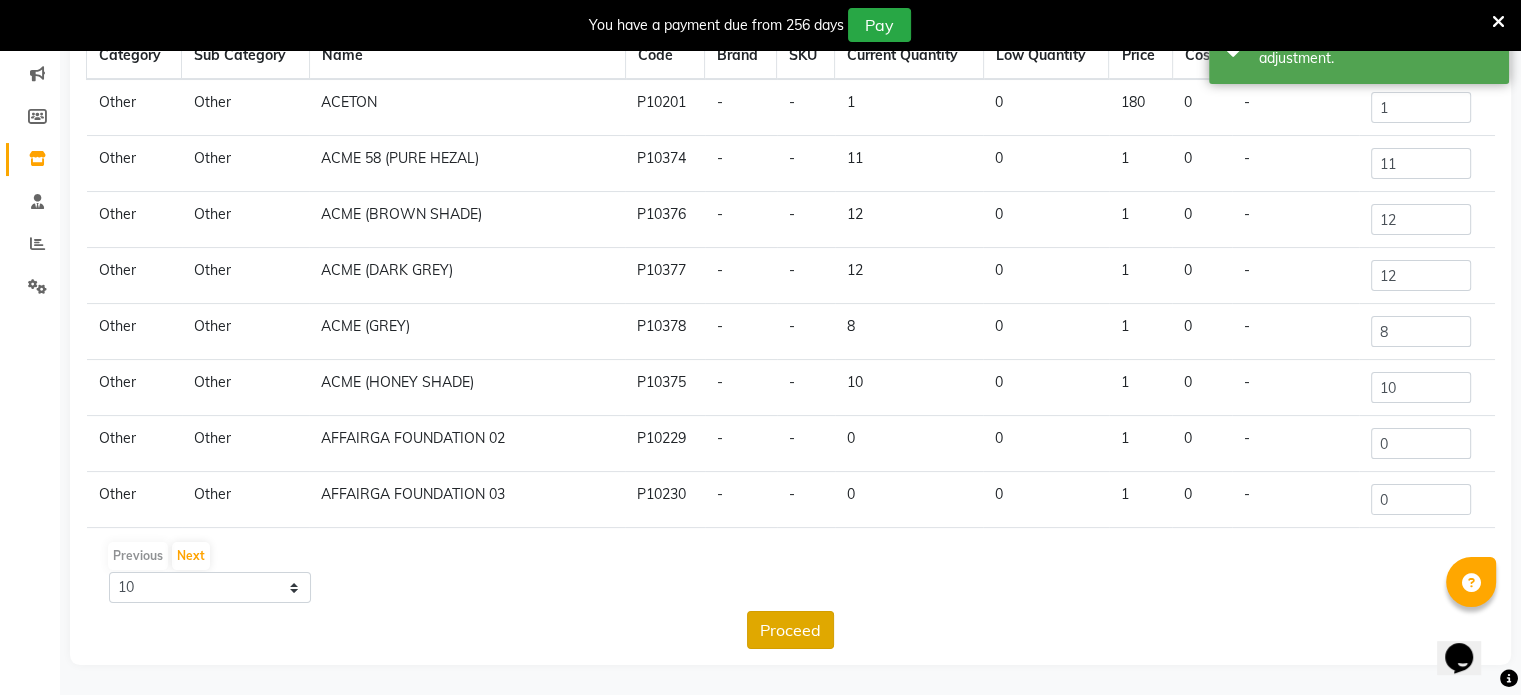 click on "Proceed" 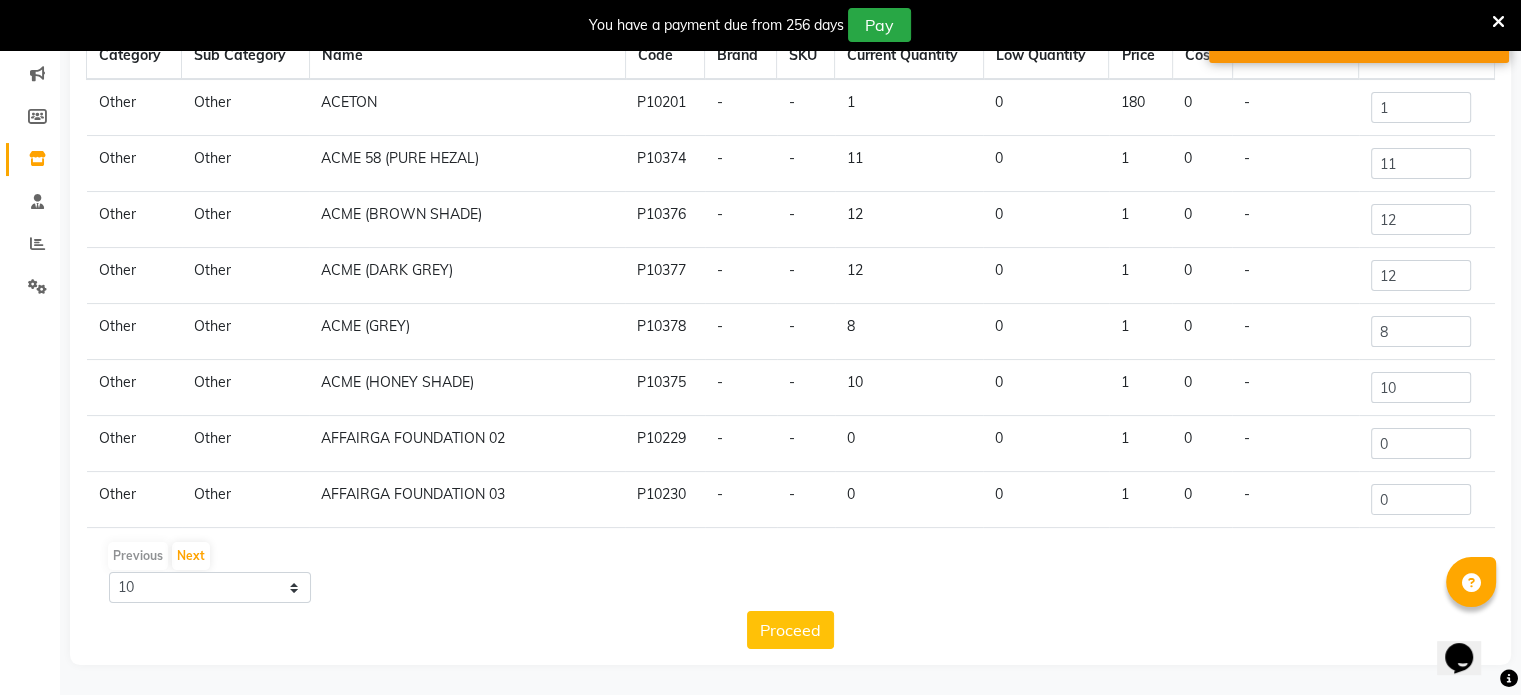 drag, startPoint x: 783, startPoint y: 633, endPoint x: 912, endPoint y: 691, distance: 141.43903 